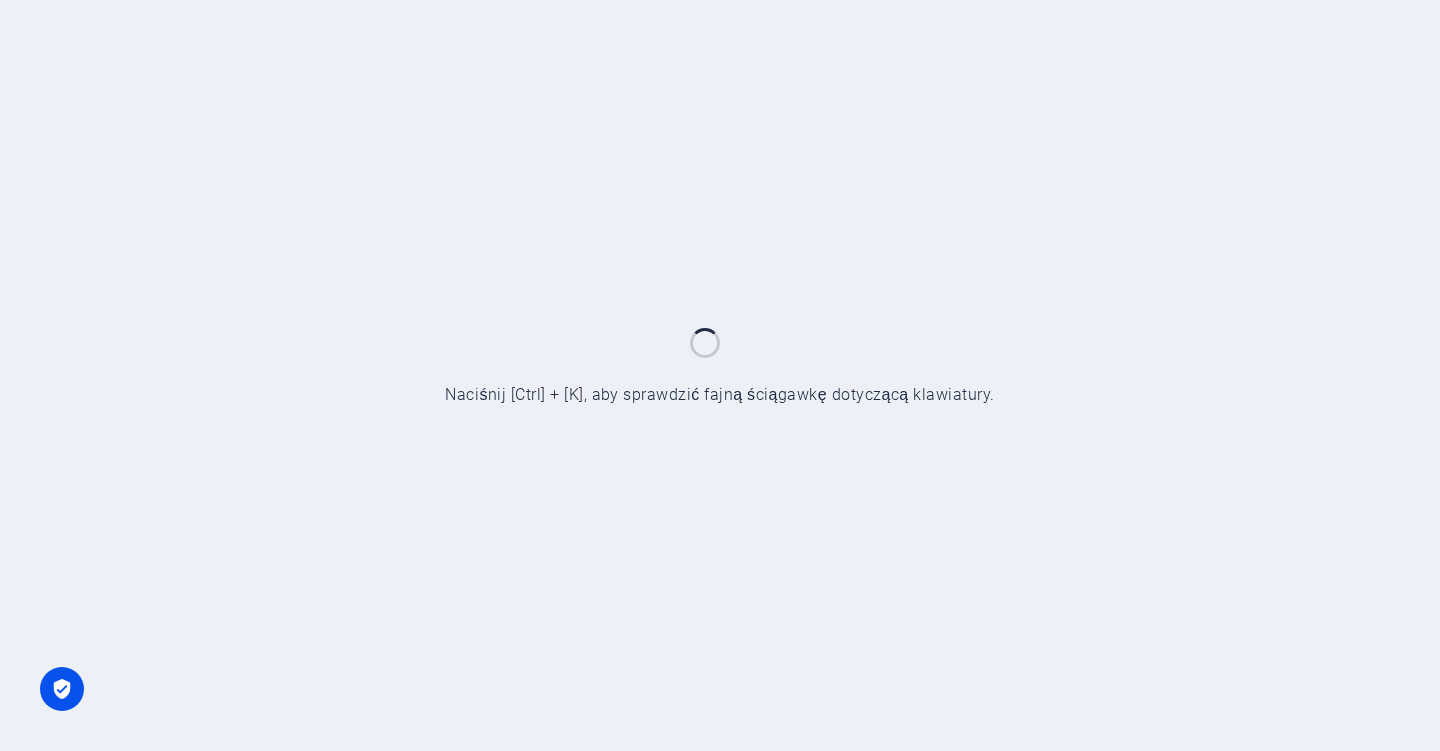 scroll, scrollTop: 0, scrollLeft: 0, axis: both 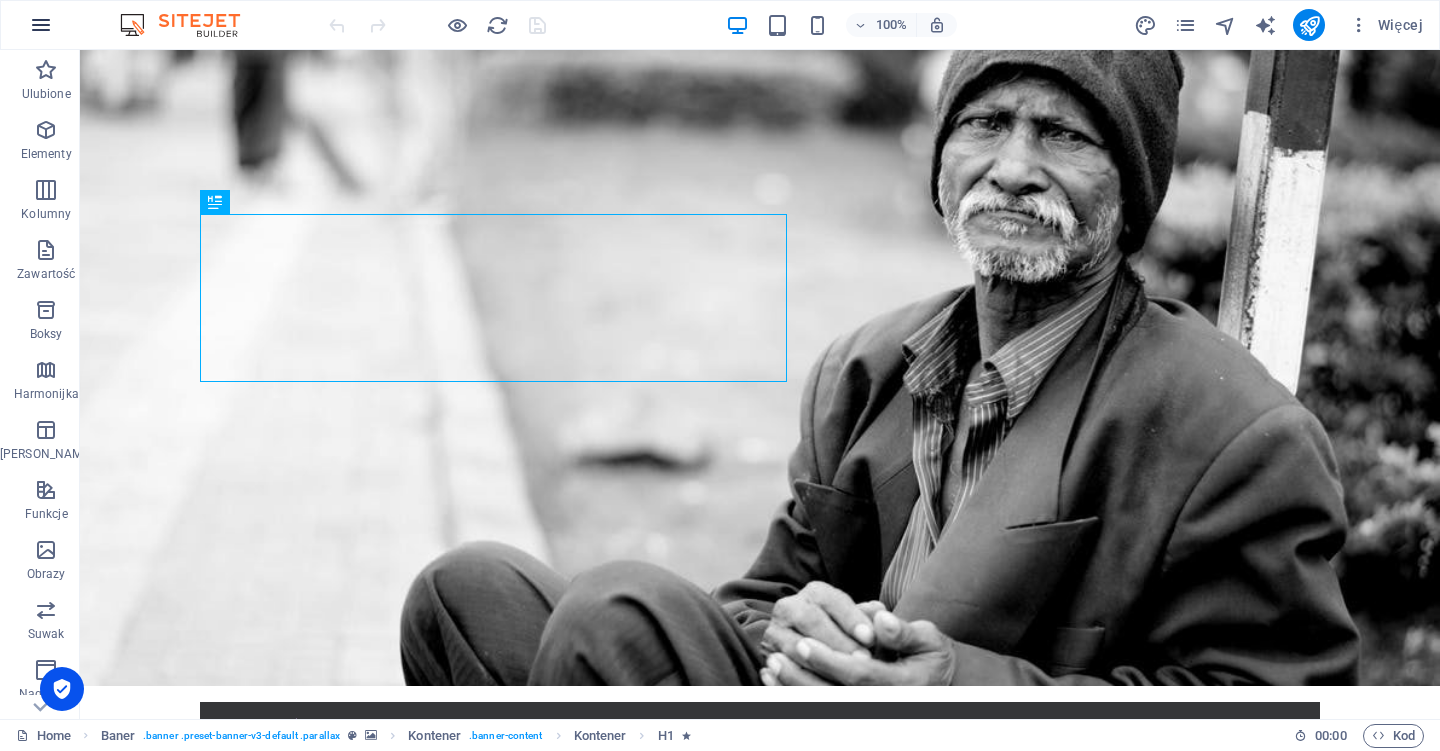 click at bounding box center [41, 25] 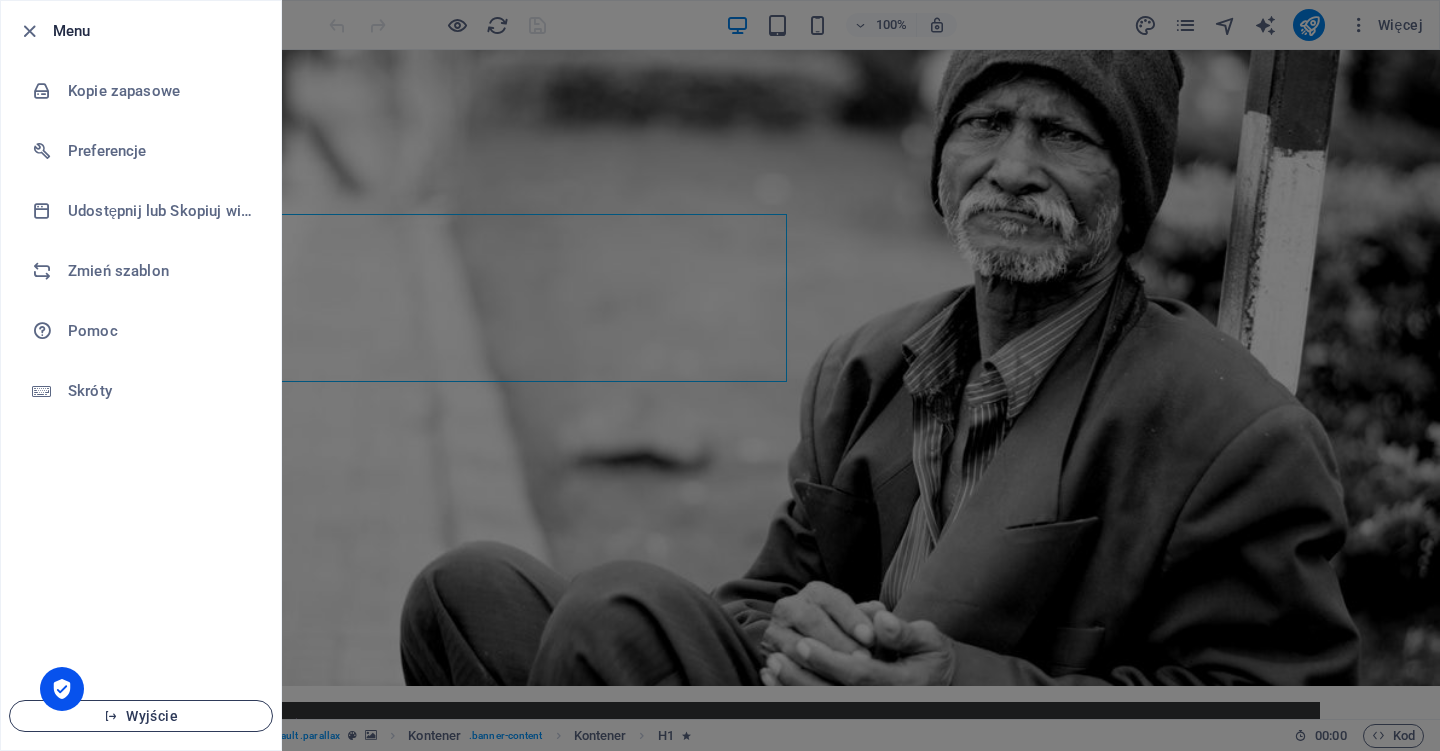 click at bounding box center (111, 716) 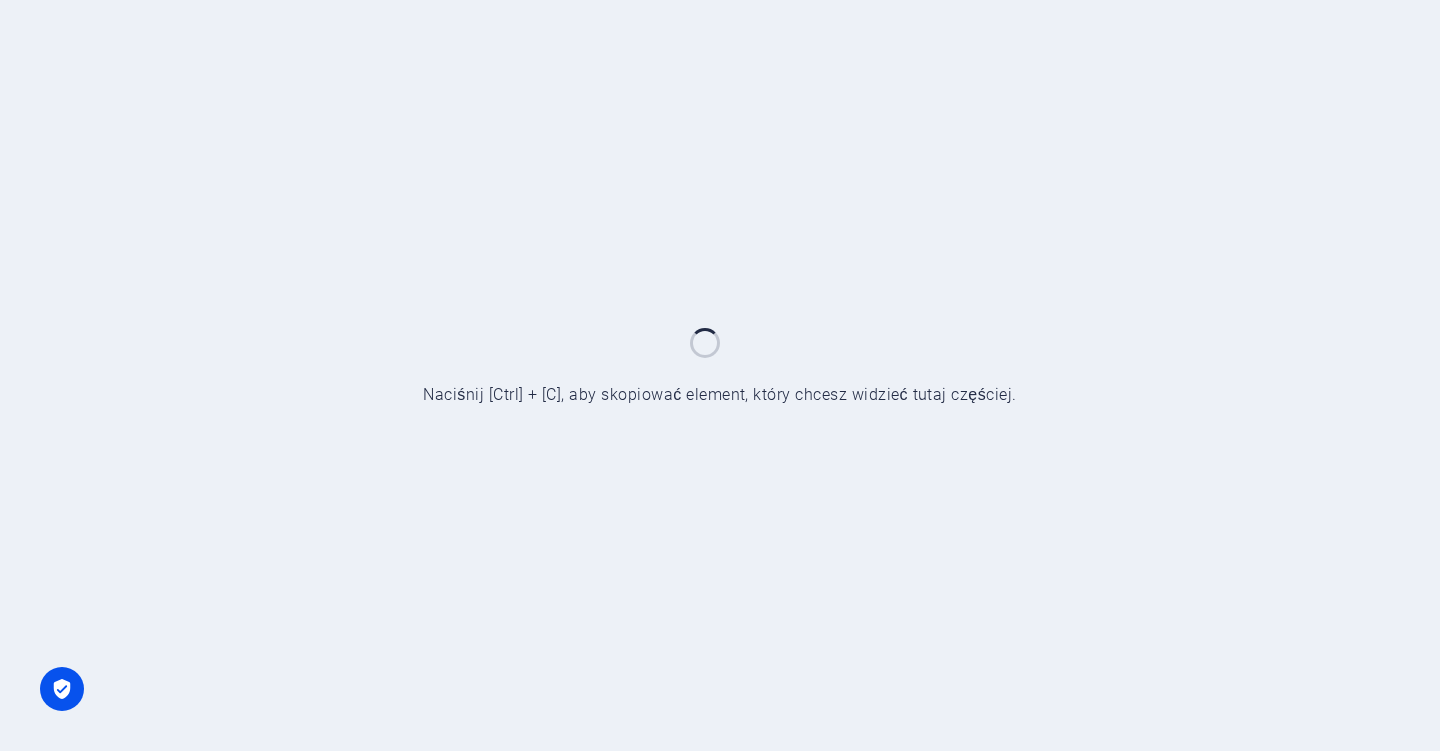 scroll, scrollTop: 0, scrollLeft: 0, axis: both 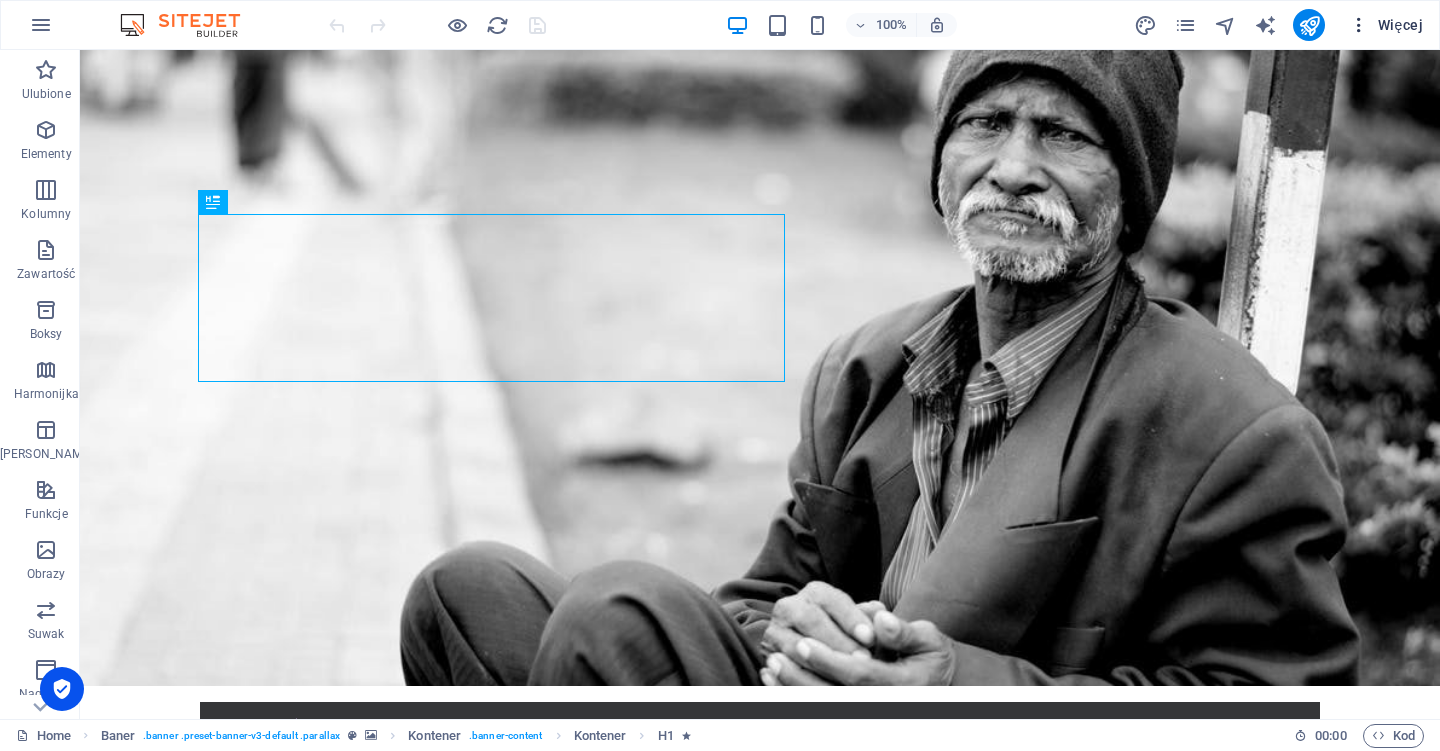 click at bounding box center [1359, 25] 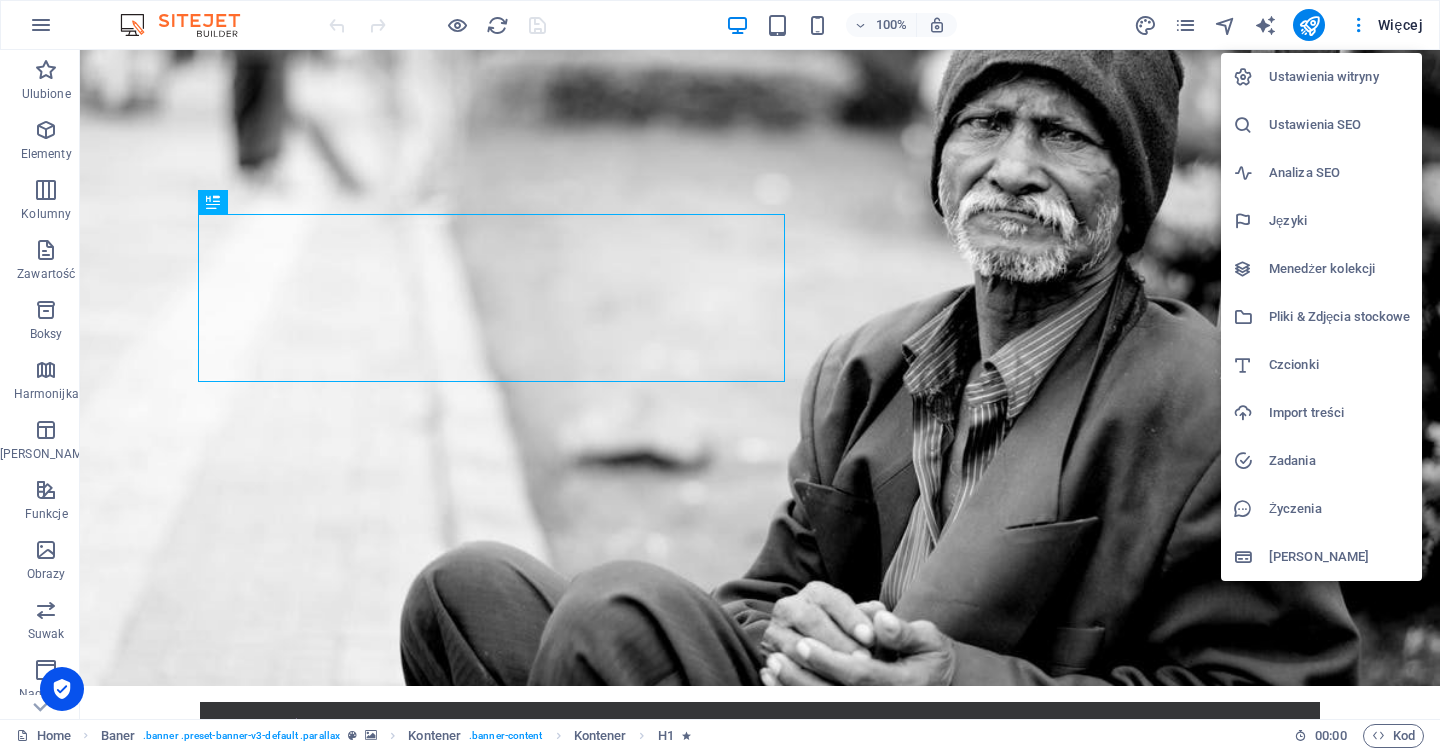 click on "Ustawienia witryny" at bounding box center [1321, 77] 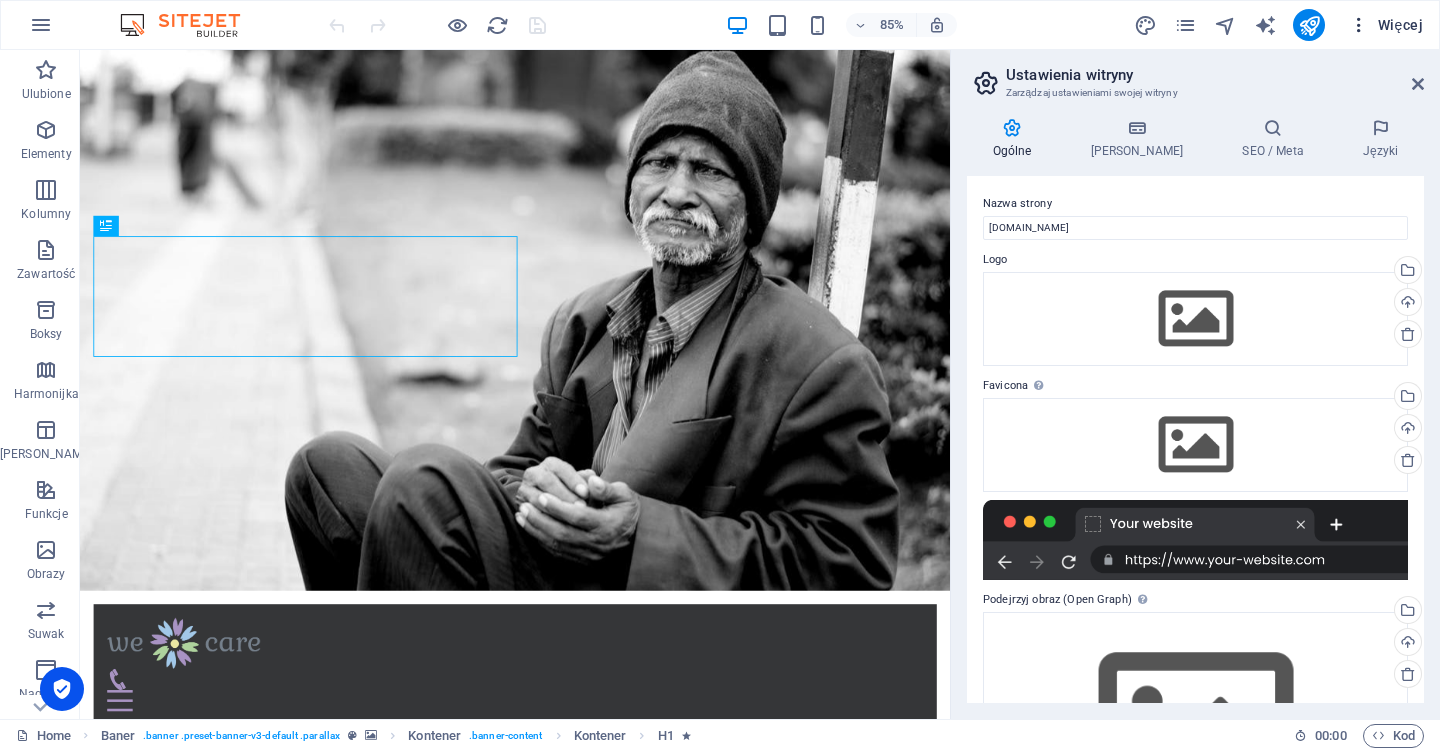 click at bounding box center [1359, 25] 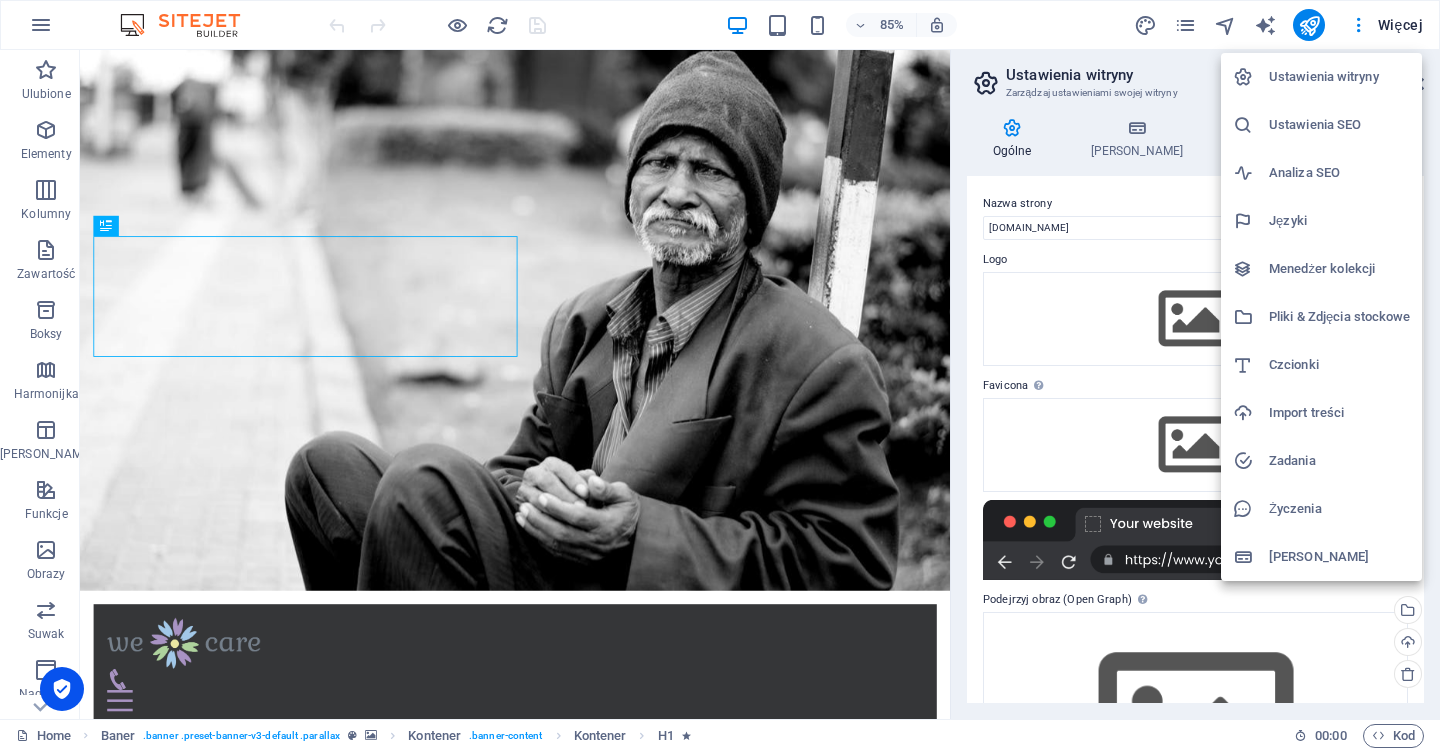 click on "[PERSON_NAME]" at bounding box center [1339, 557] 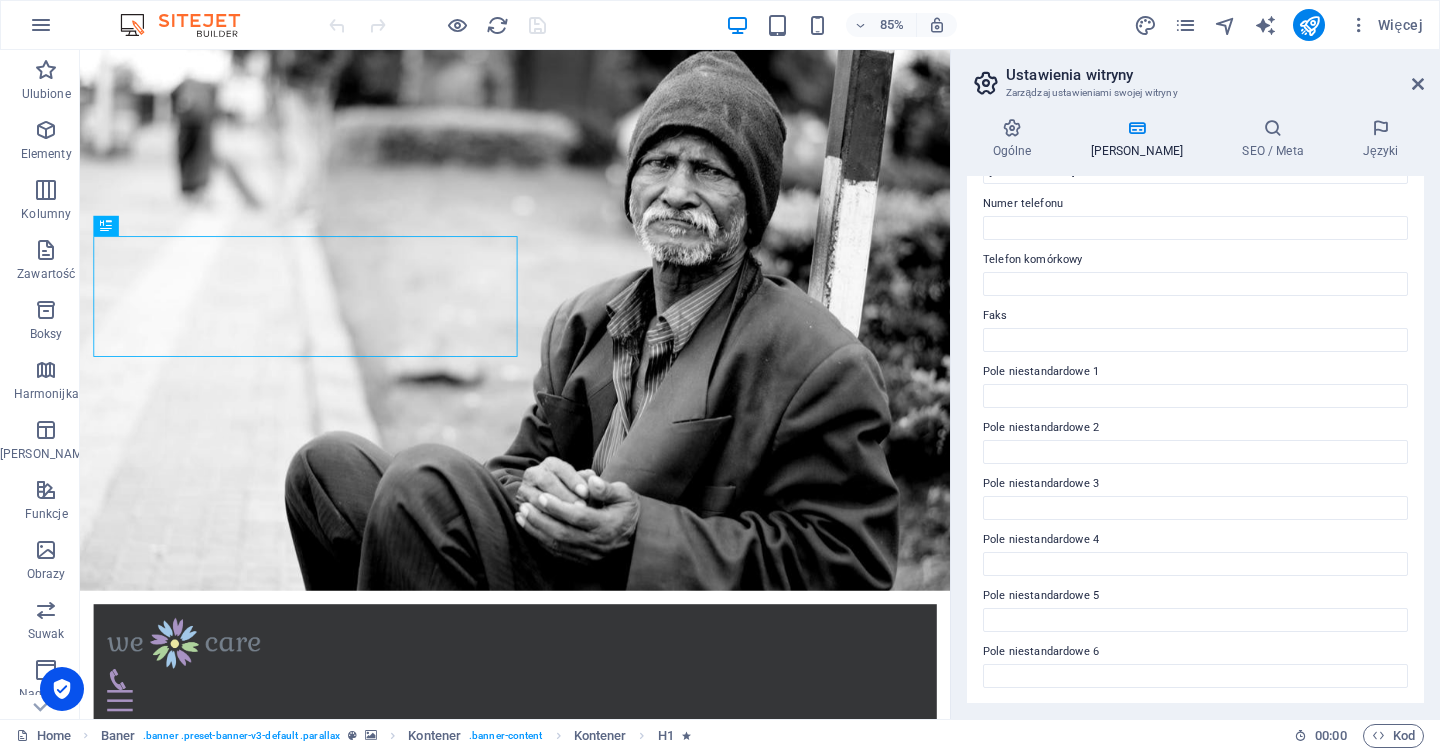scroll, scrollTop: 432, scrollLeft: 0, axis: vertical 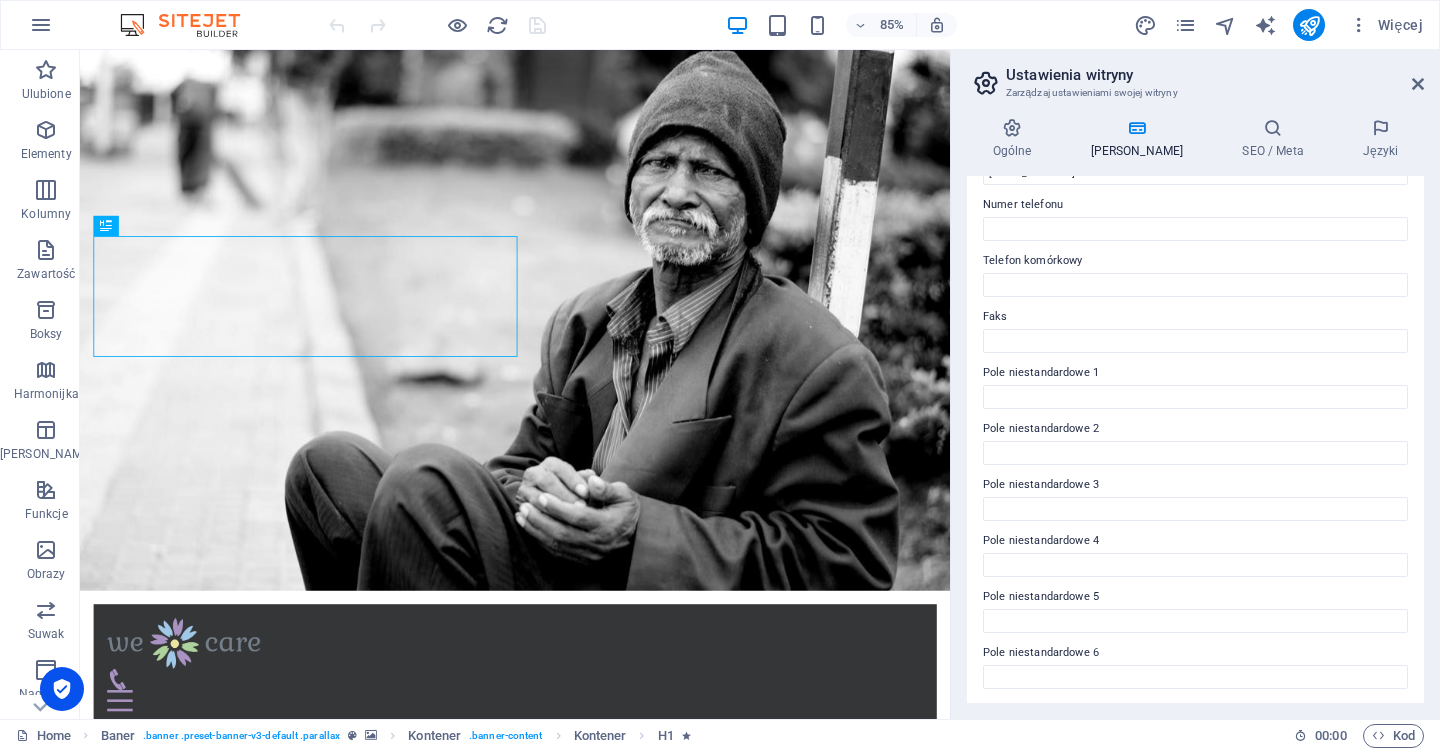 click on "Ogólne  Dane  SEO / Meta  Języki Nazwa strony [DOMAIN_NAME] Logo Przeciągnij pliki tutaj, kliknij, aby wybrać pliki lub wybierz pliki z Plików lub naszych bezpłatnych zdjęć i filmów Wybierz pliki z menedżera plików, zdjęć stockowych lub prześlij plik(i) Wgraj Favicona Ustaw tutaj faviconę swojej witryny. Favicona to mała ikona wyświetlana w zakładce przeglądarki obok tytułu Twojej witryny. Pomaga odwiedzającym zidentyfikować Twoją witrynę. Przeciągnij pliki tutaj, kliknij, aby wybrać pliki lub wybierz pliki z Plików lub naszych bezpłatnych zdjęć i filmów Wybierz pliki z menedżera plików, zdjęć stockowych lub prześlij plik(i) Wgraj Podejrzyj obraz (Open Graph) Obraz ten będzie wyświetlany, gdy witryna zostanie udostępniona w sieciach społecznościowych Przeciągnij pliki tutaj, kliknij, aby wybrać pliki lub wybierz pliki z Plików lub naszych bezpłatnych zdjęć i filmów Wybierz pliki z menedżera plików, zdjęć stockowych lub prześlij plik(i) Wgraj Firma AI" at bounding box center (1195, 410) 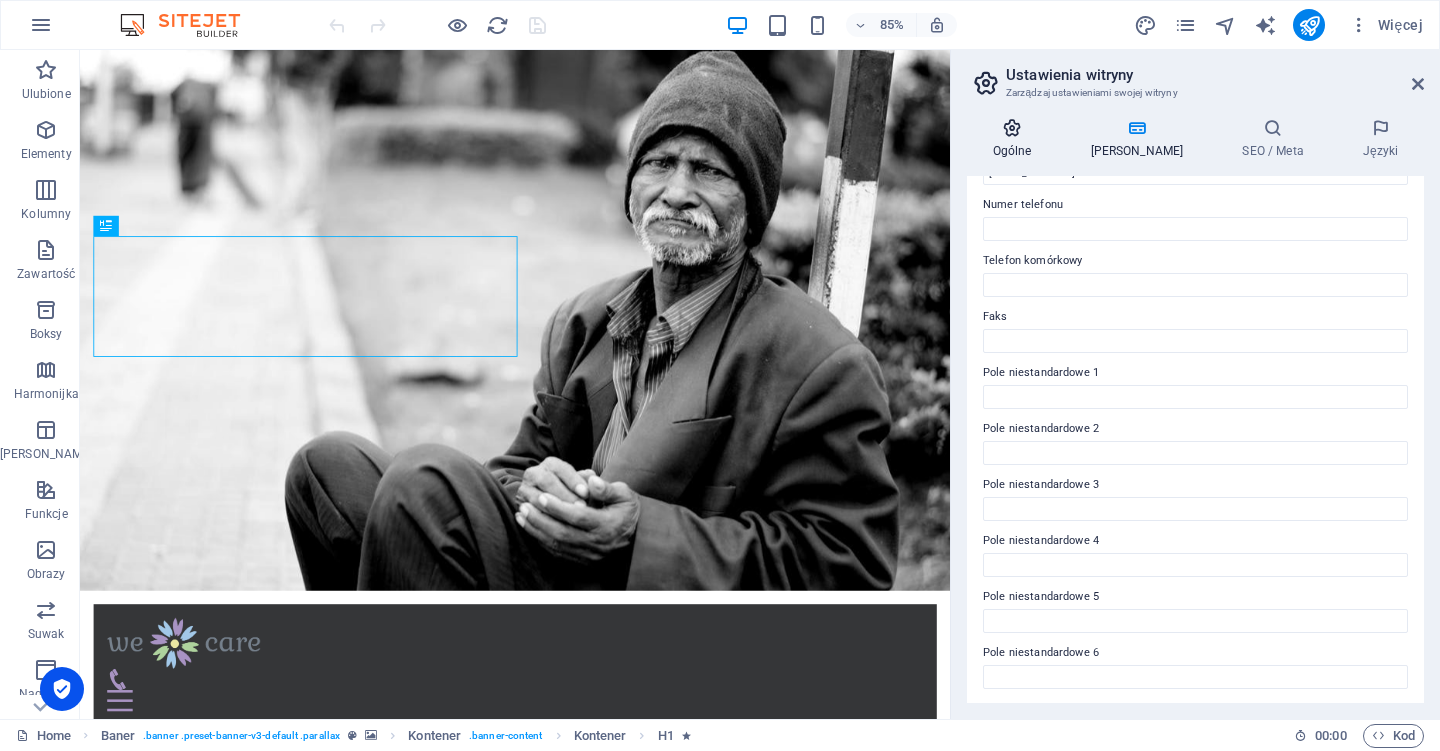 click at bounding box center [1012, 128] 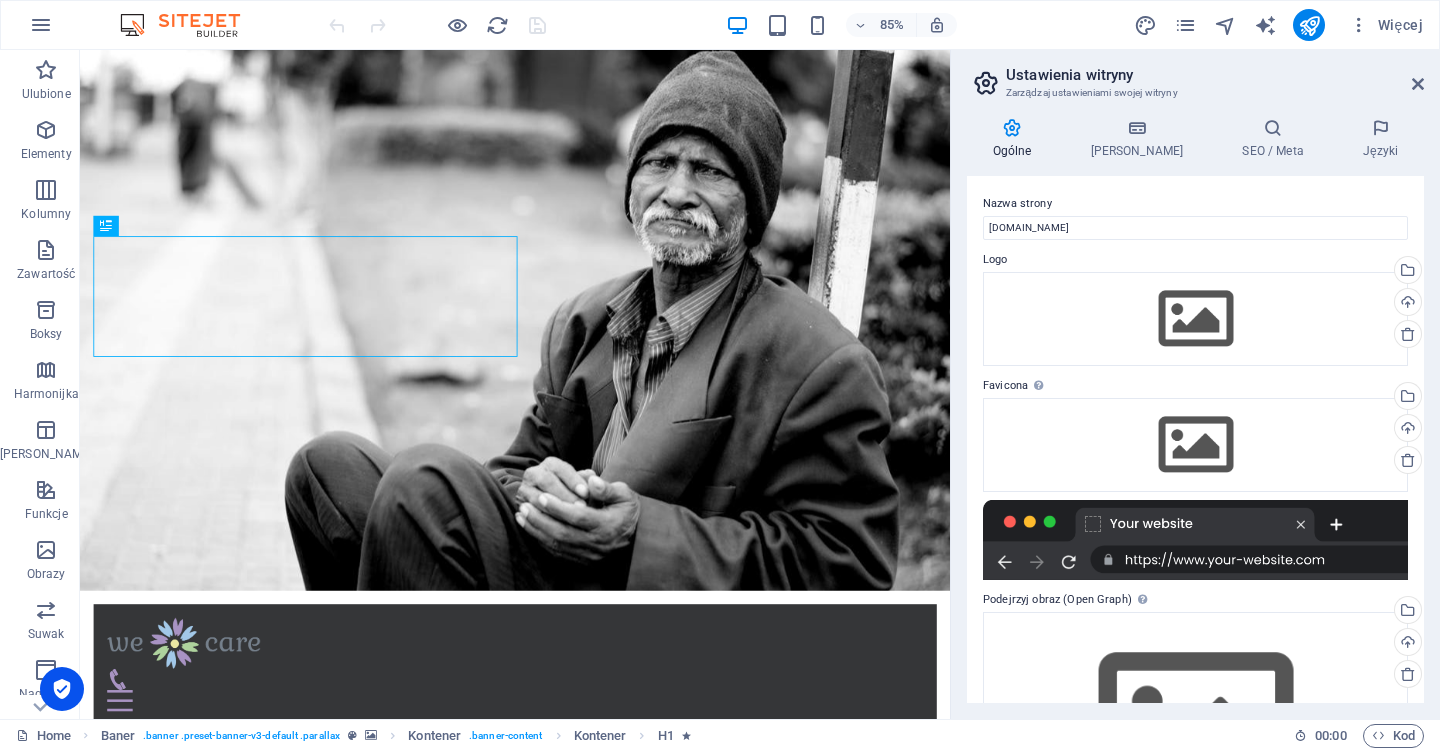 click at bounding box center [1195, 540] 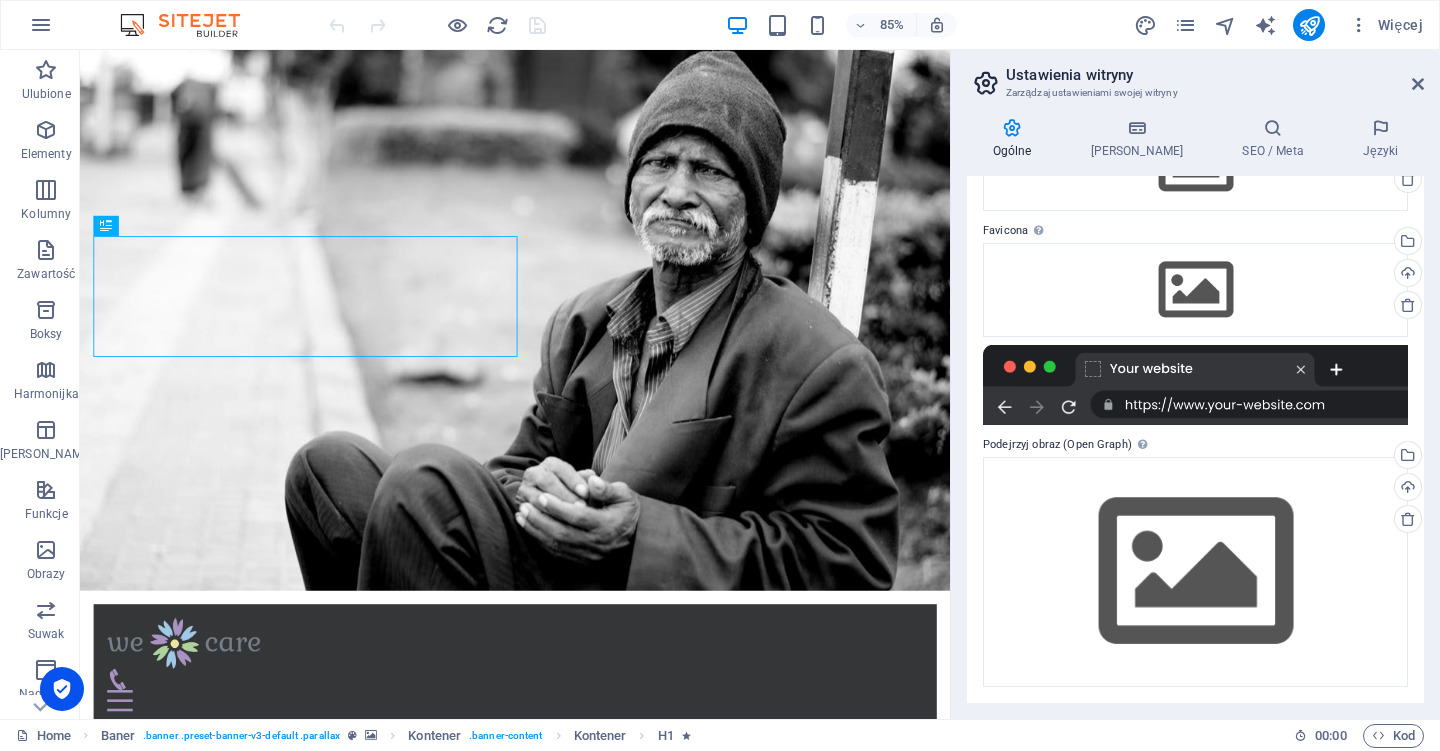 scroll, scrollTop: 154, scrollLeft: 0, axis: vertical 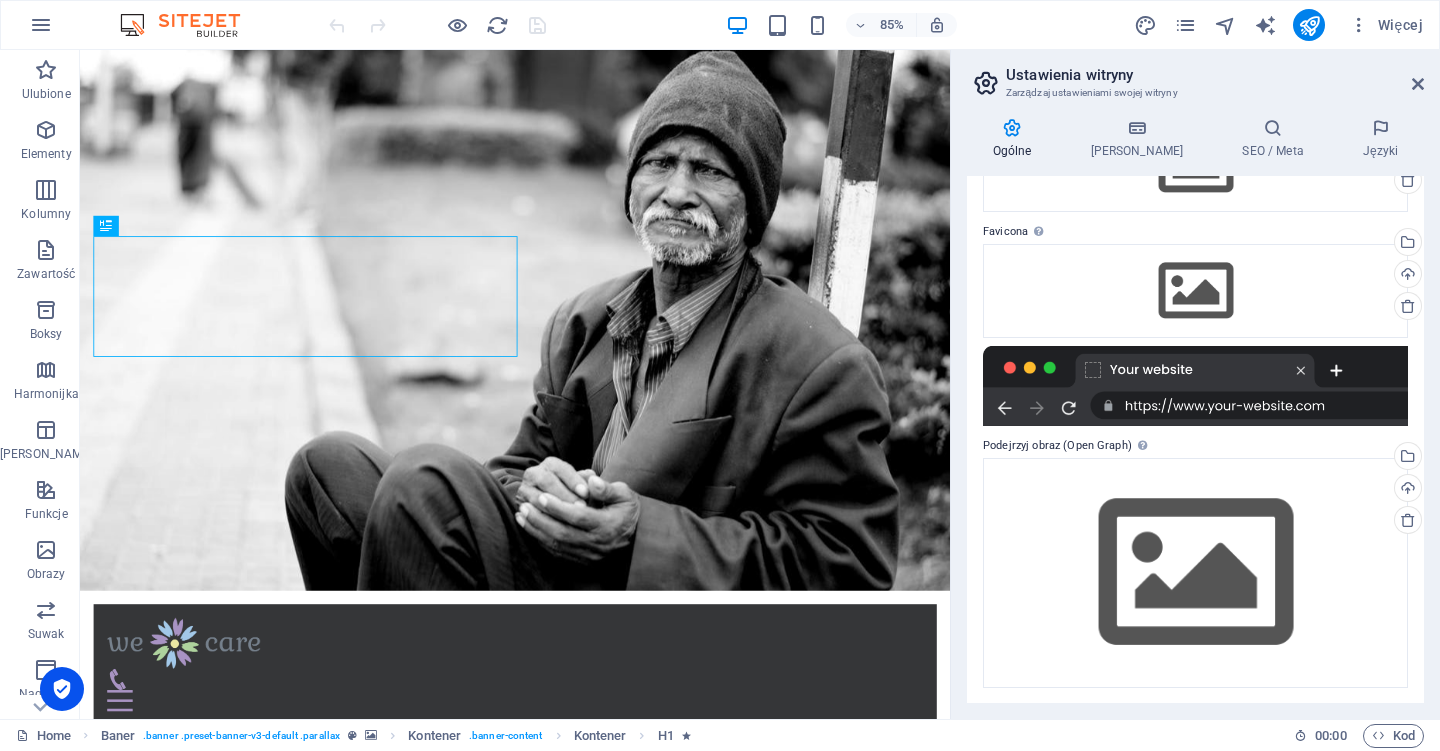 click at bounding box center [1195, 386] 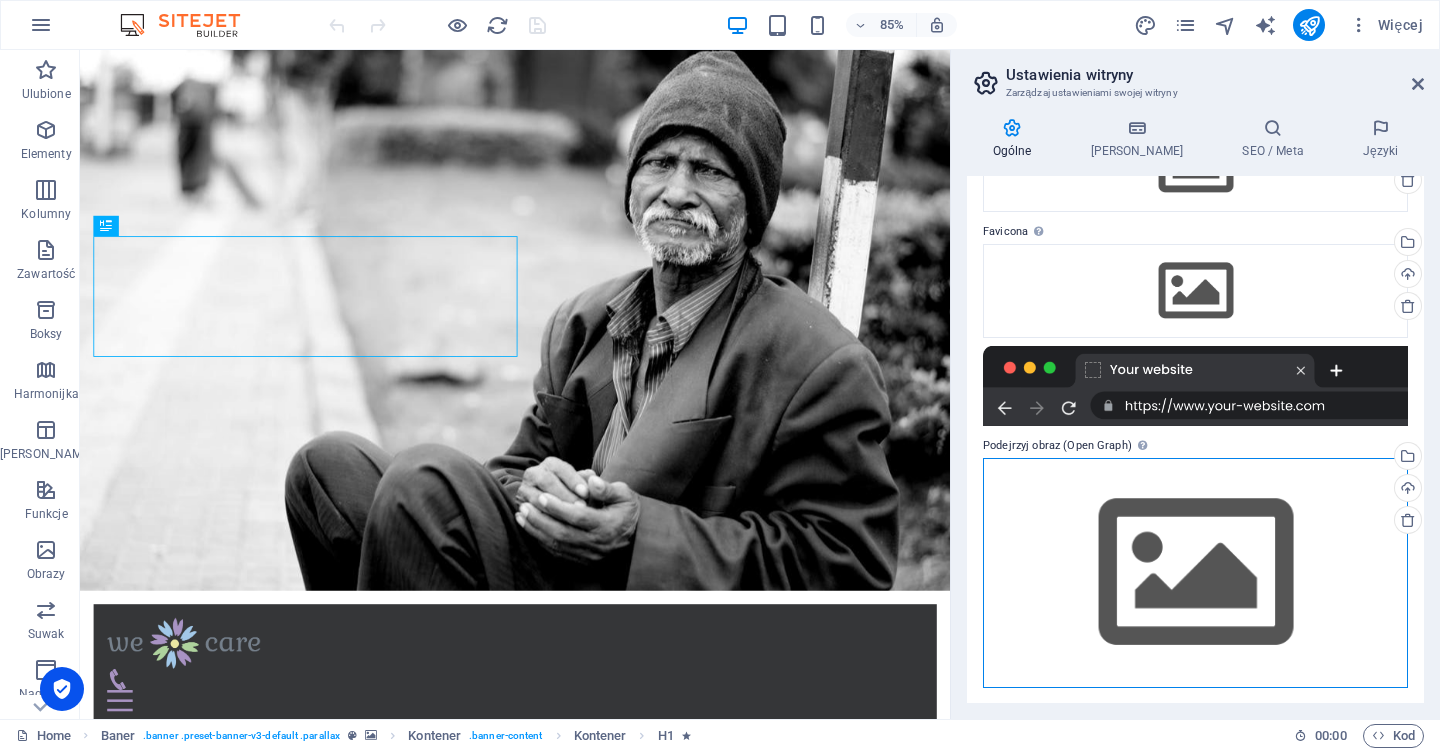 click on "Przeciągnij pliki tutaj, kliknij, aby wybrać pliki lub wybierz pliki z Plików lub naszych bezpłatnych zdjęć i filmów" at bounding box center (1195, 572) 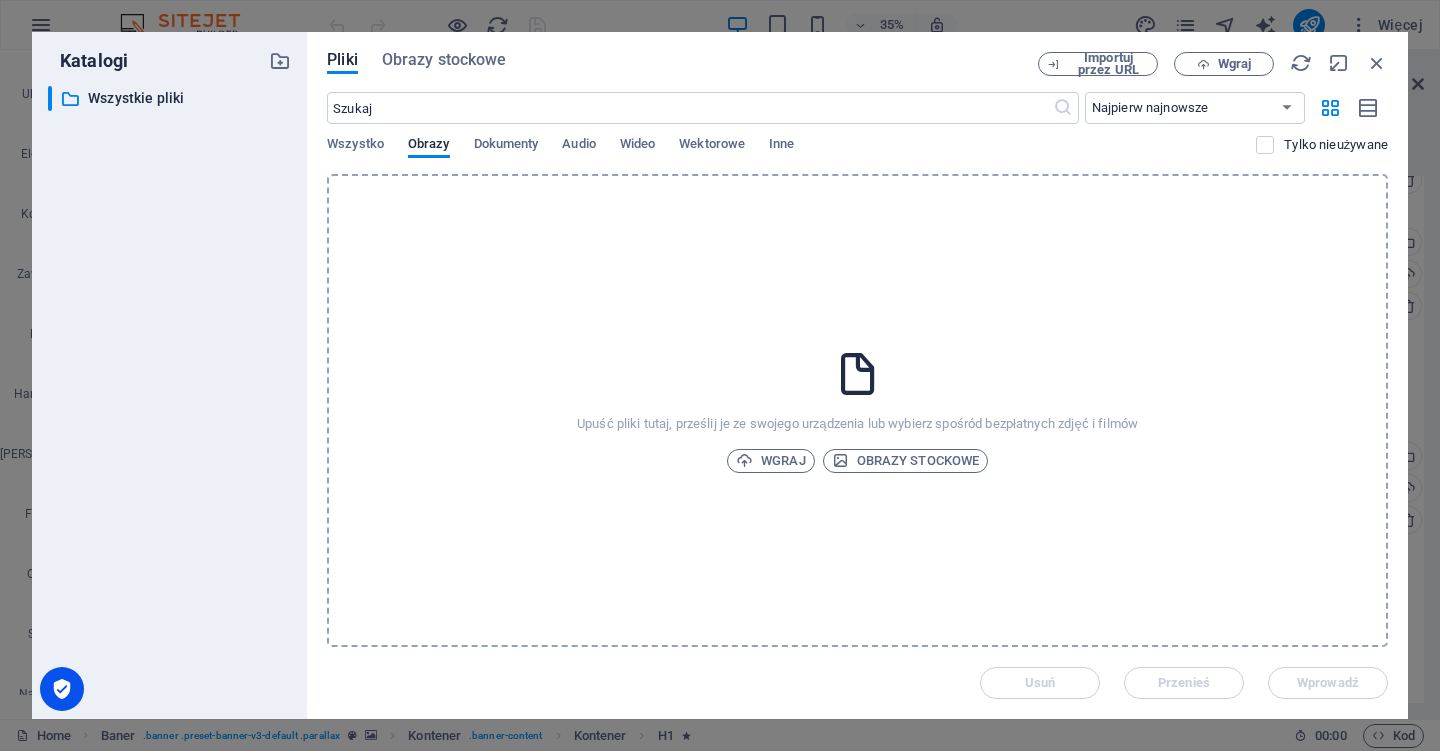 click on "Upuść pliki tutaj, prześlij je ze swojego urządzenia lub wybierz spośród bezpłatnych zdjęć i filmów Wgraj Obrazy stockowe" at bounding box center (857, 410) 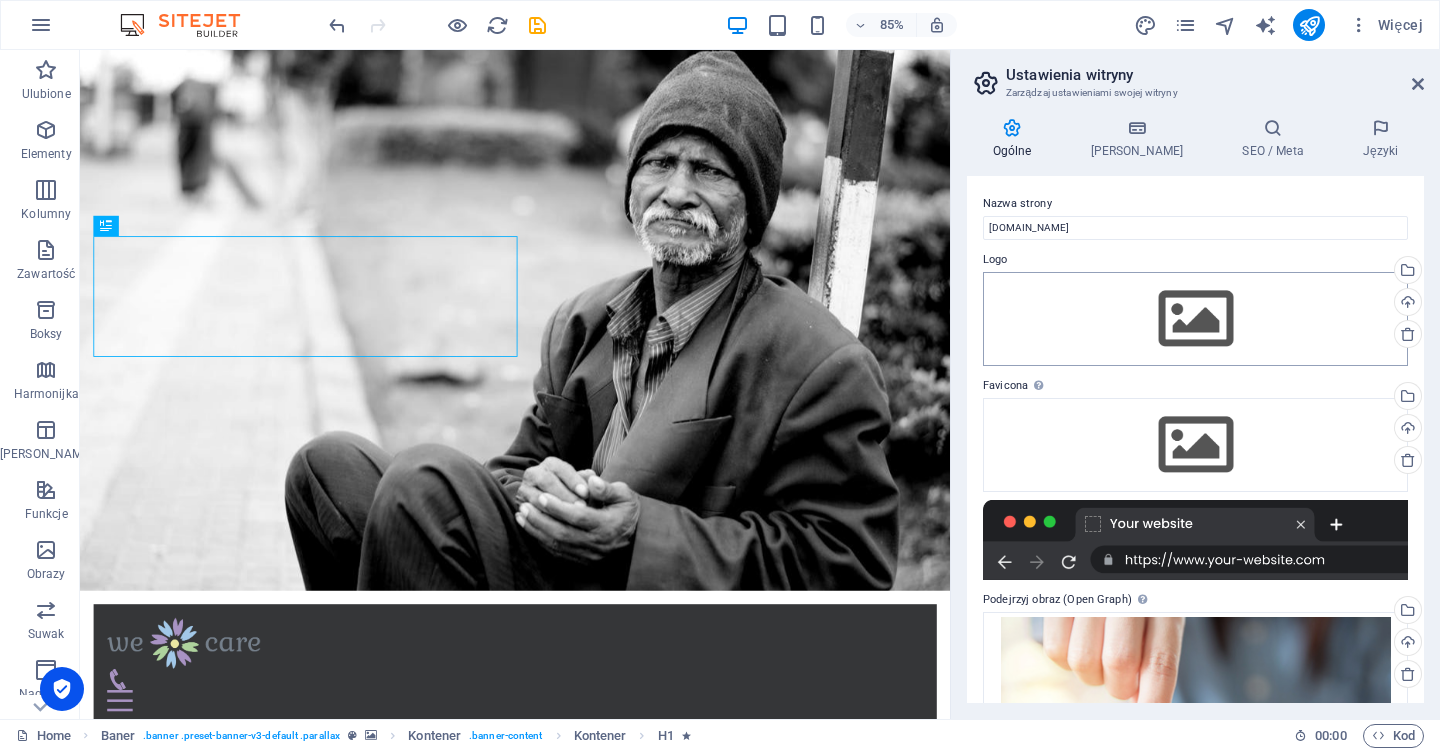 scroll, scrollTop: 0, scrollLeft: 0, axis: both 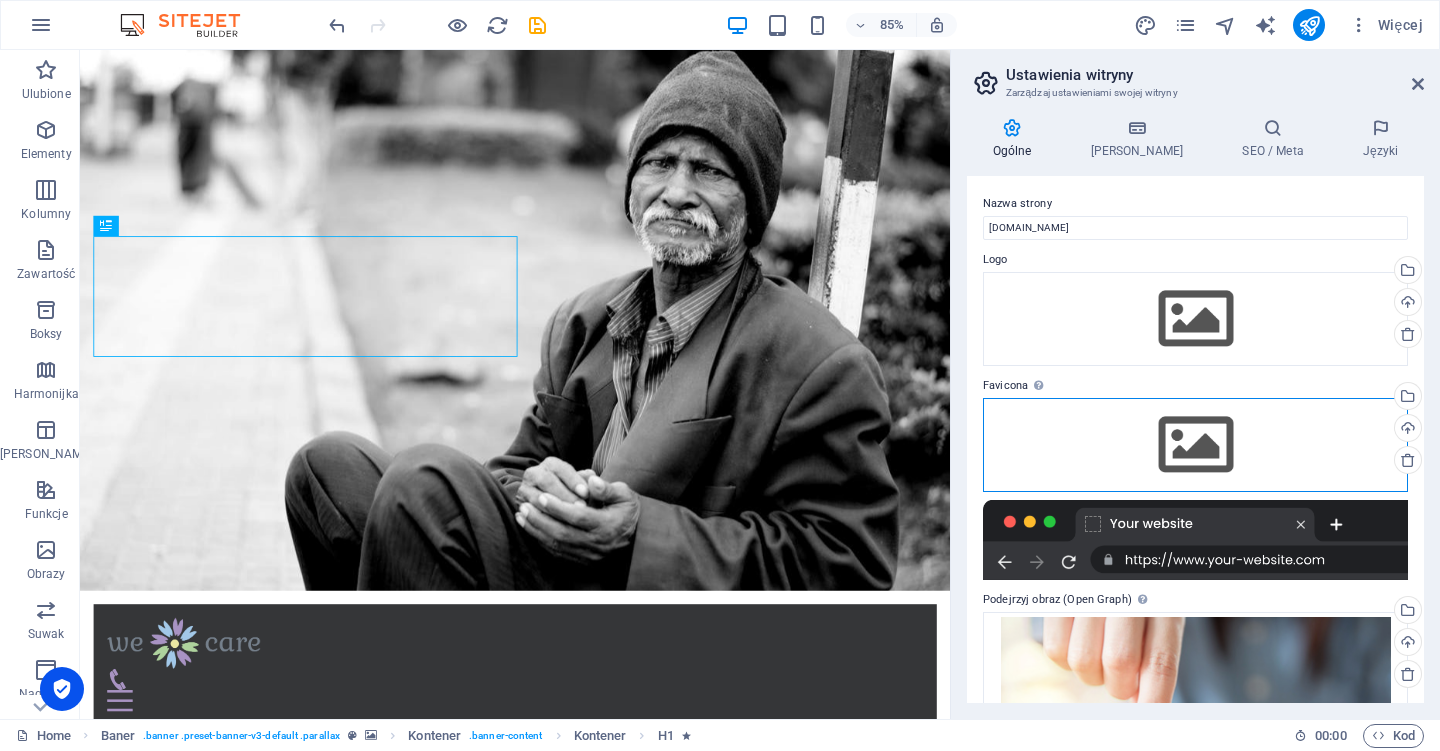 click on "Przeciągnij pliki tutaj, kliknij, aby wybrać pliki lub wybierz pliki z Plików lub naszych bezpłatnych zdjęć i filmów" at bounding box center (1195, 445) 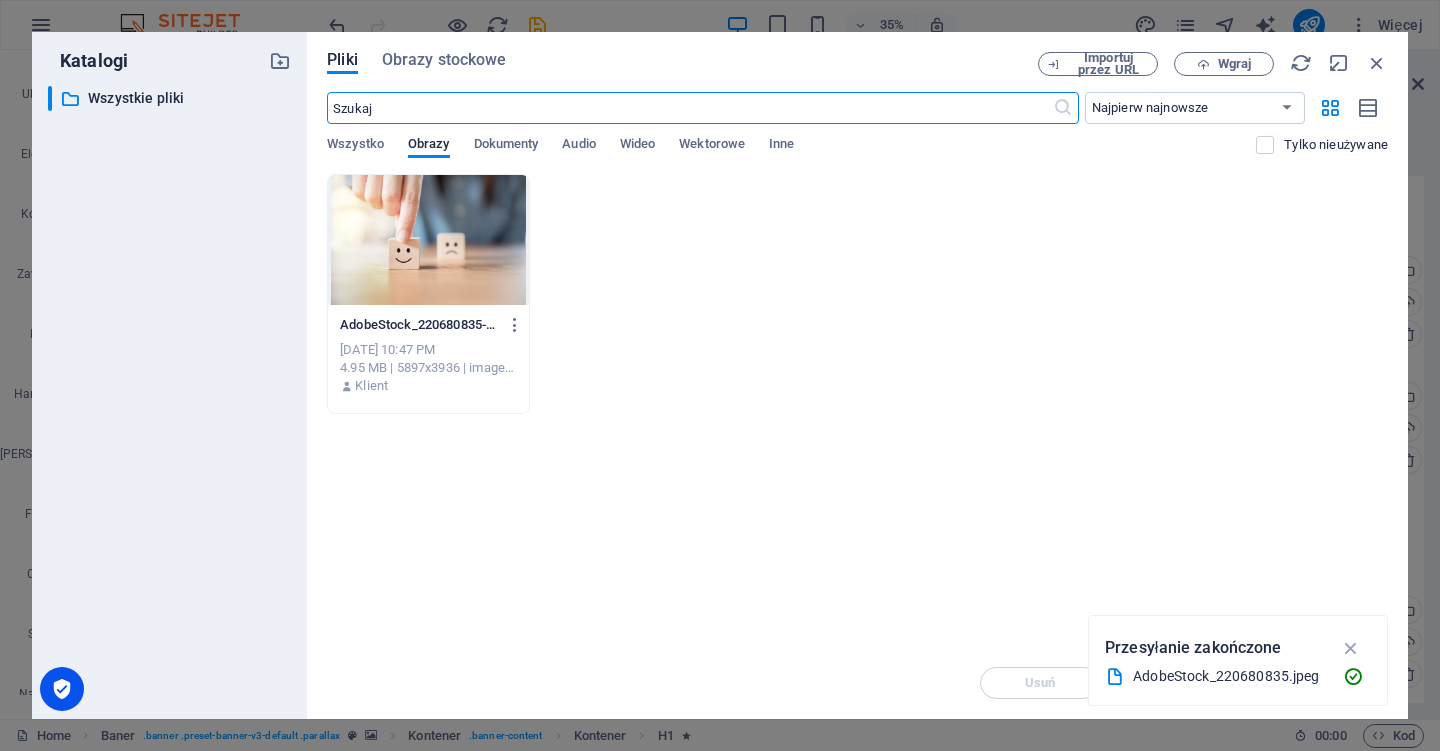 click at bounding box center (428, 240) 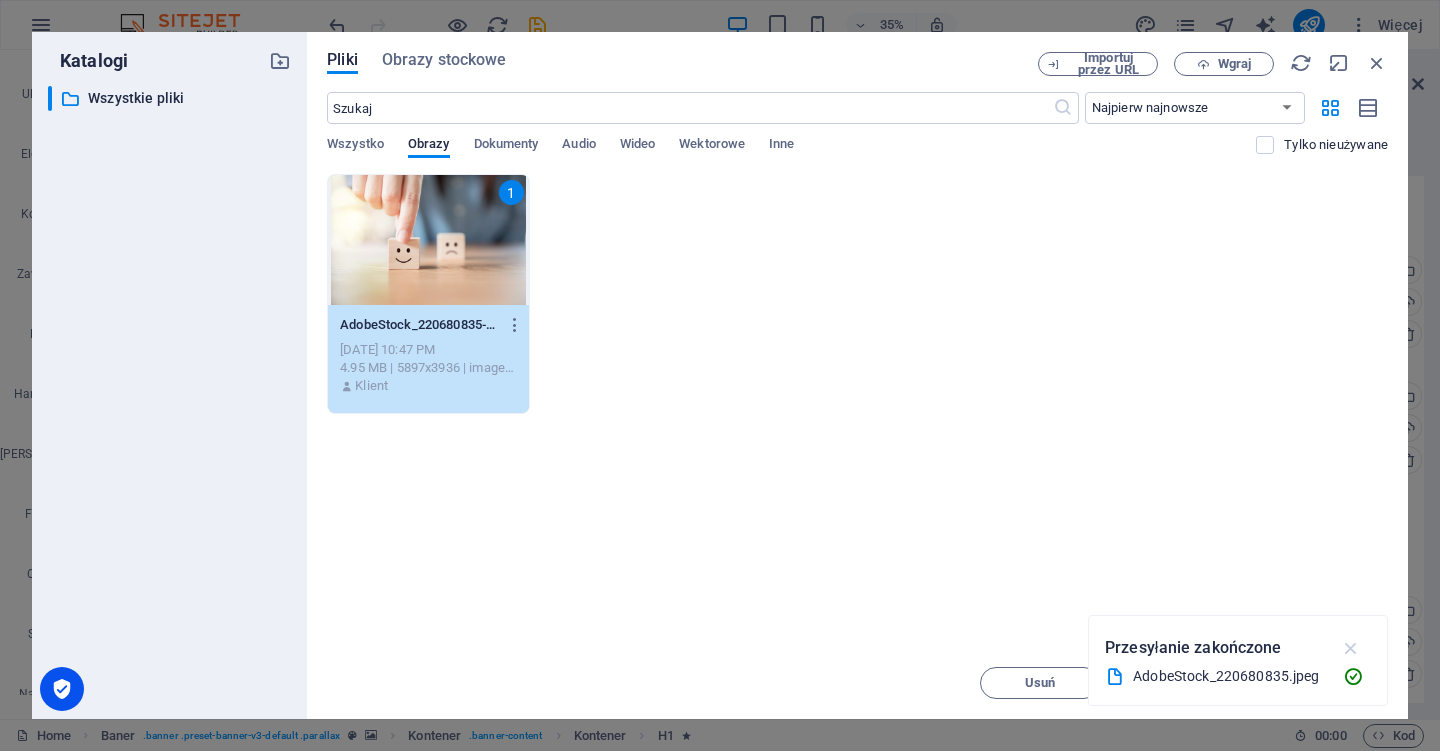 click at bounding box center (1351, 648) 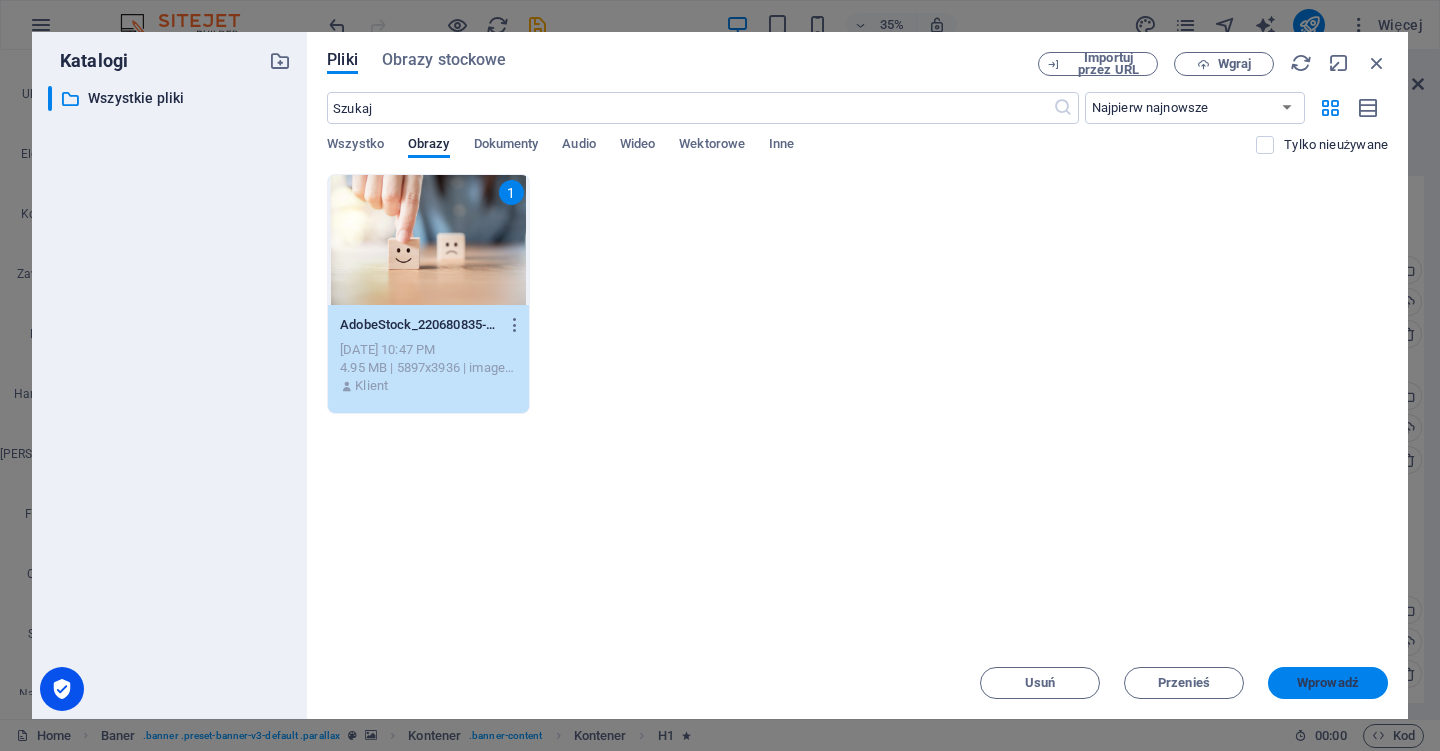 click on "Wprowadź" at bounding box center [1328, 683] 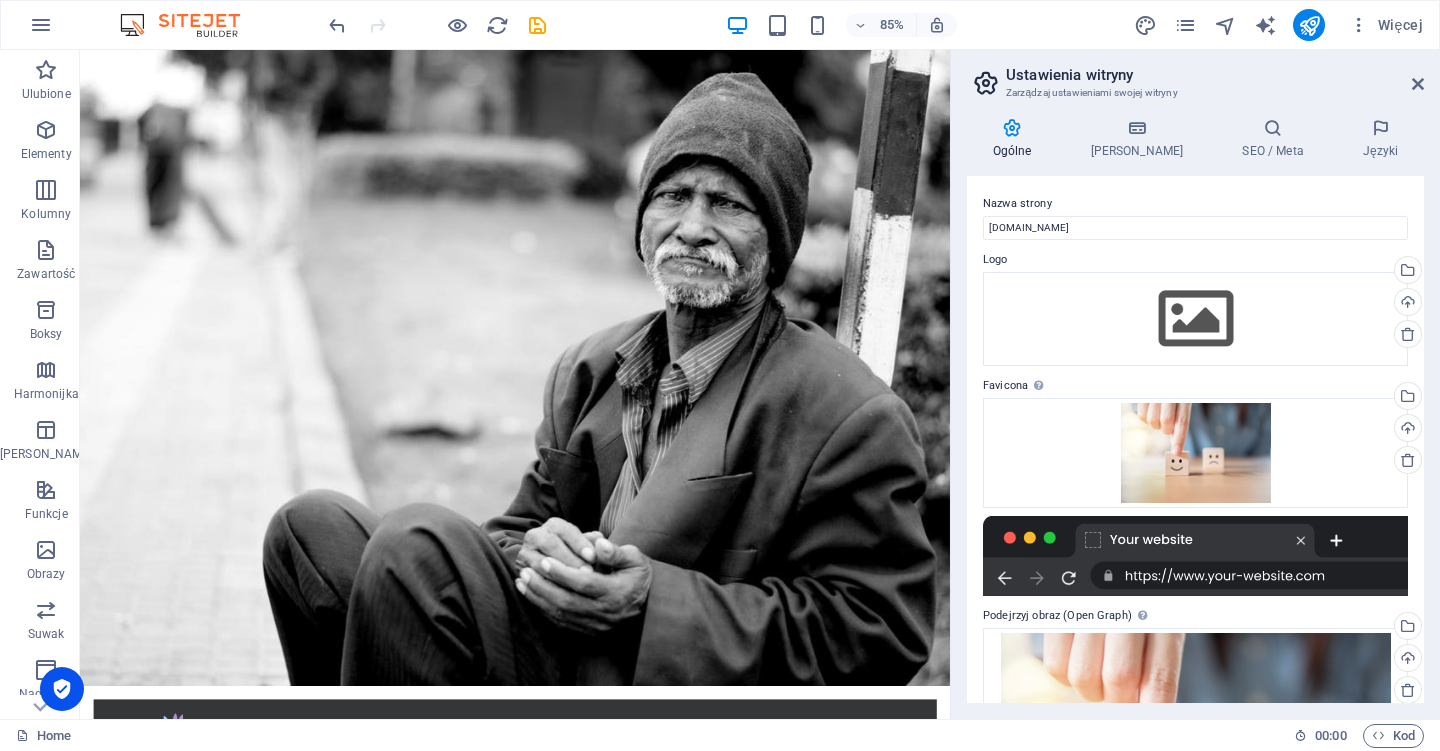 scroll, scrollTop: 0, scrollLeft: 0, axis: both 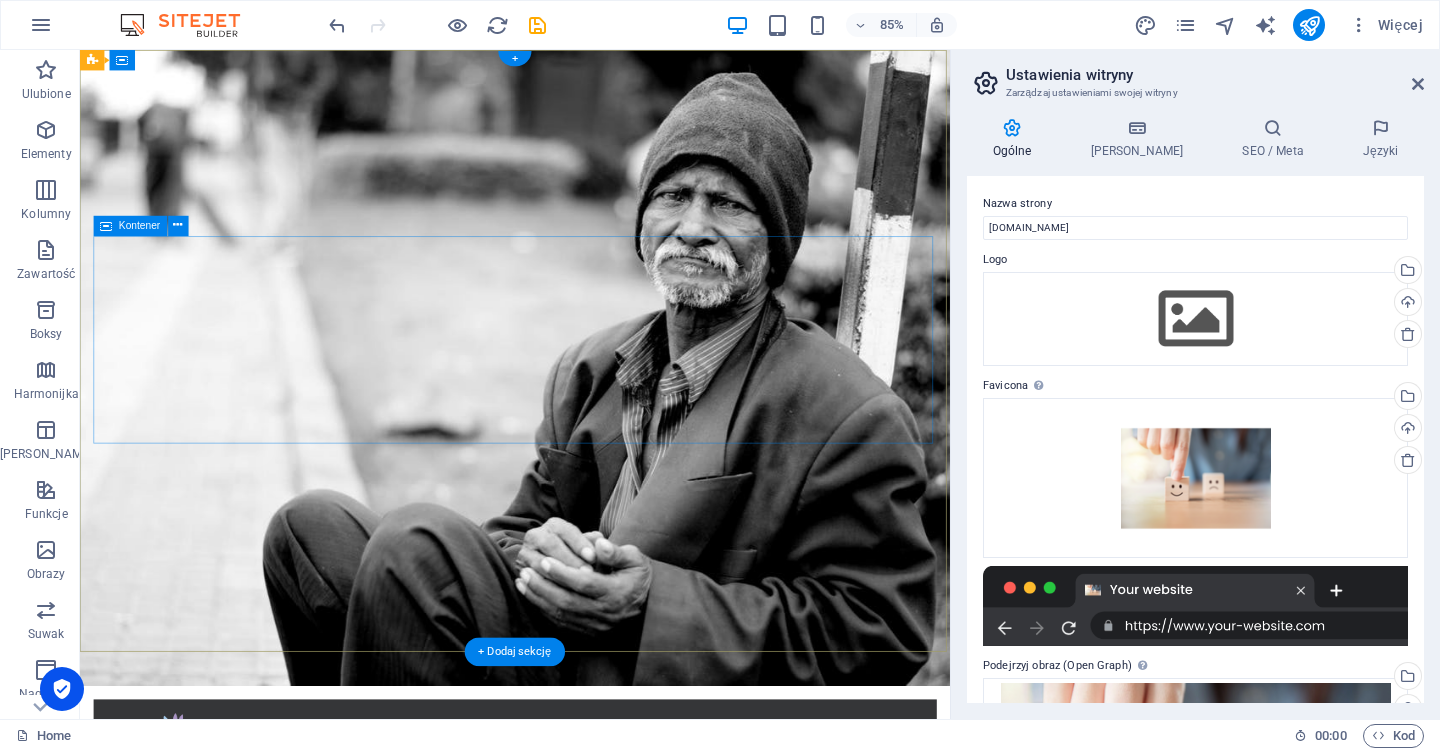 click on "Donate   and Help those in need. Let's build a better world together! Learn more" at bounding box center [592, 1079] 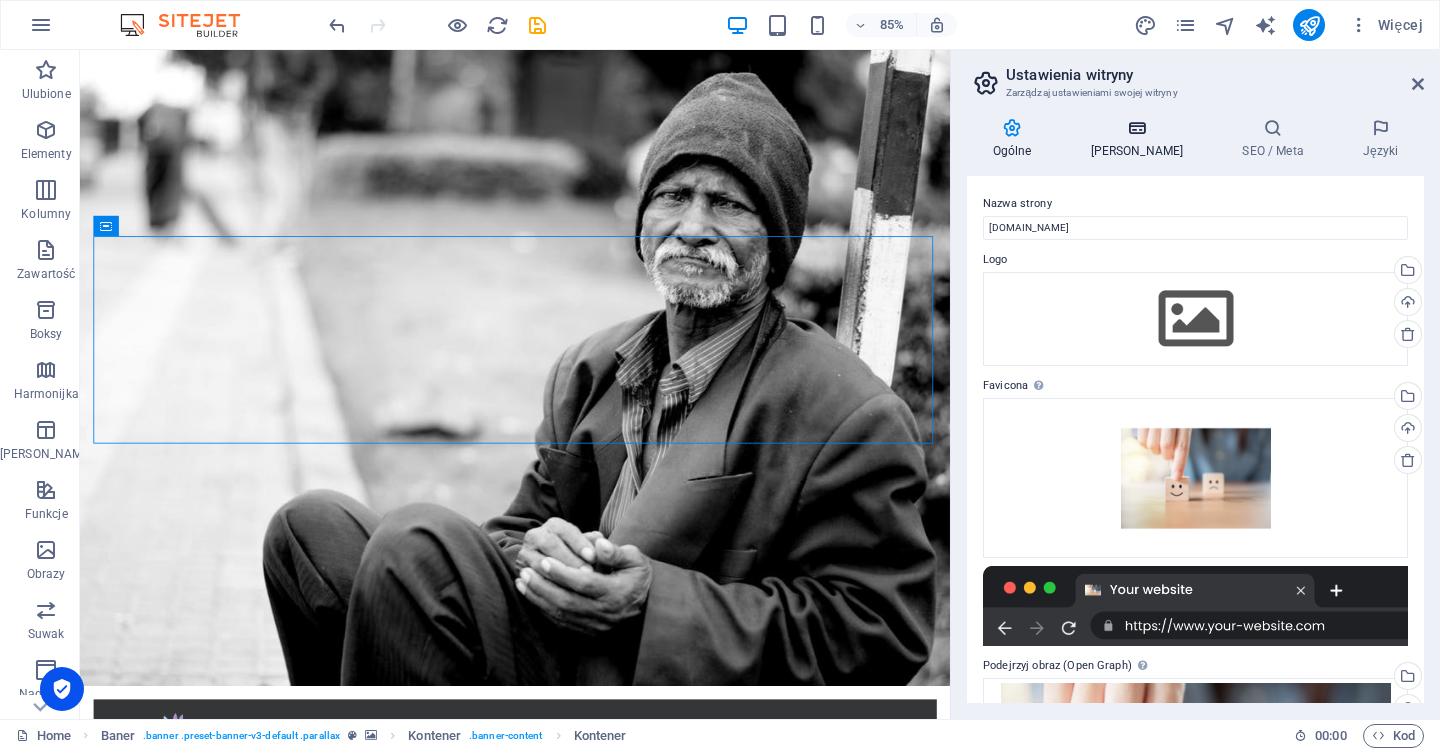 click at bounding box center [1137, 128] 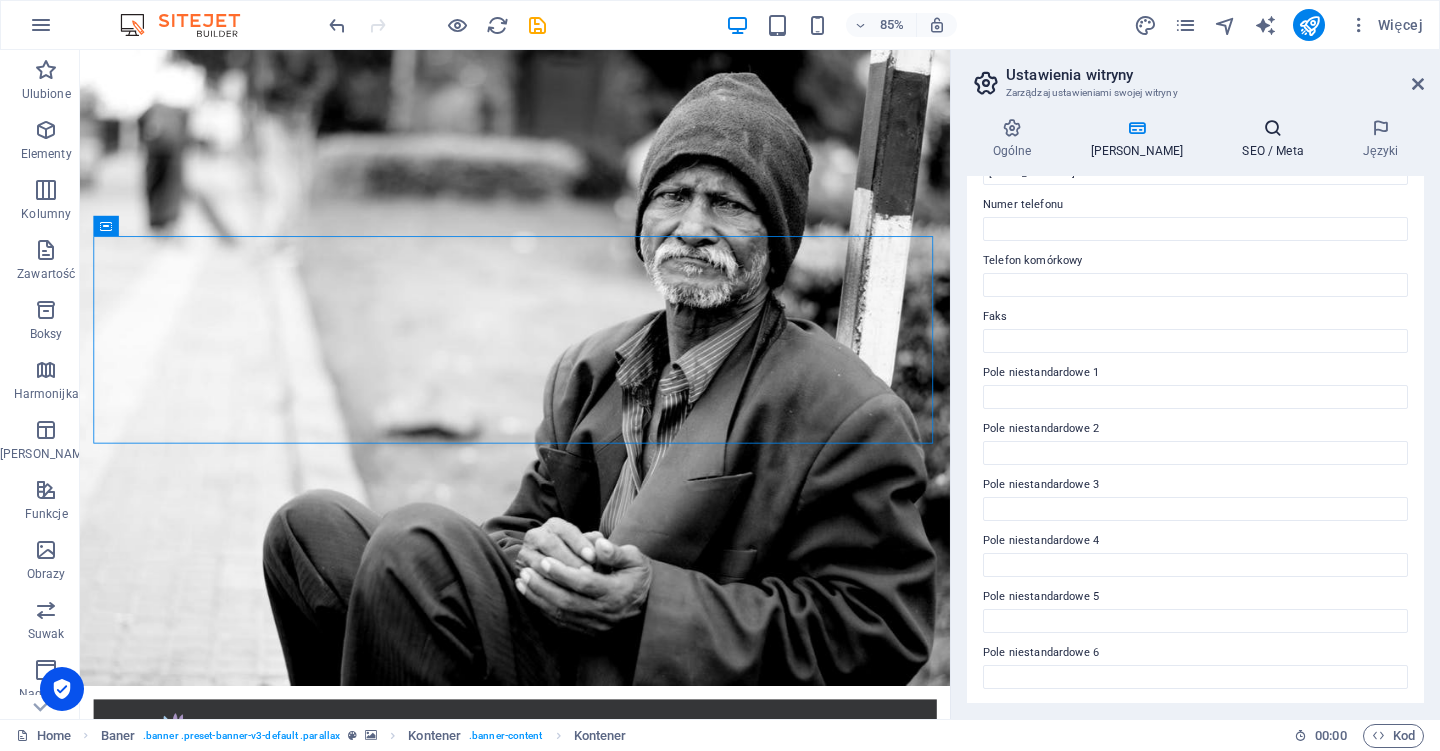 click at bounding box center (1273, 128) 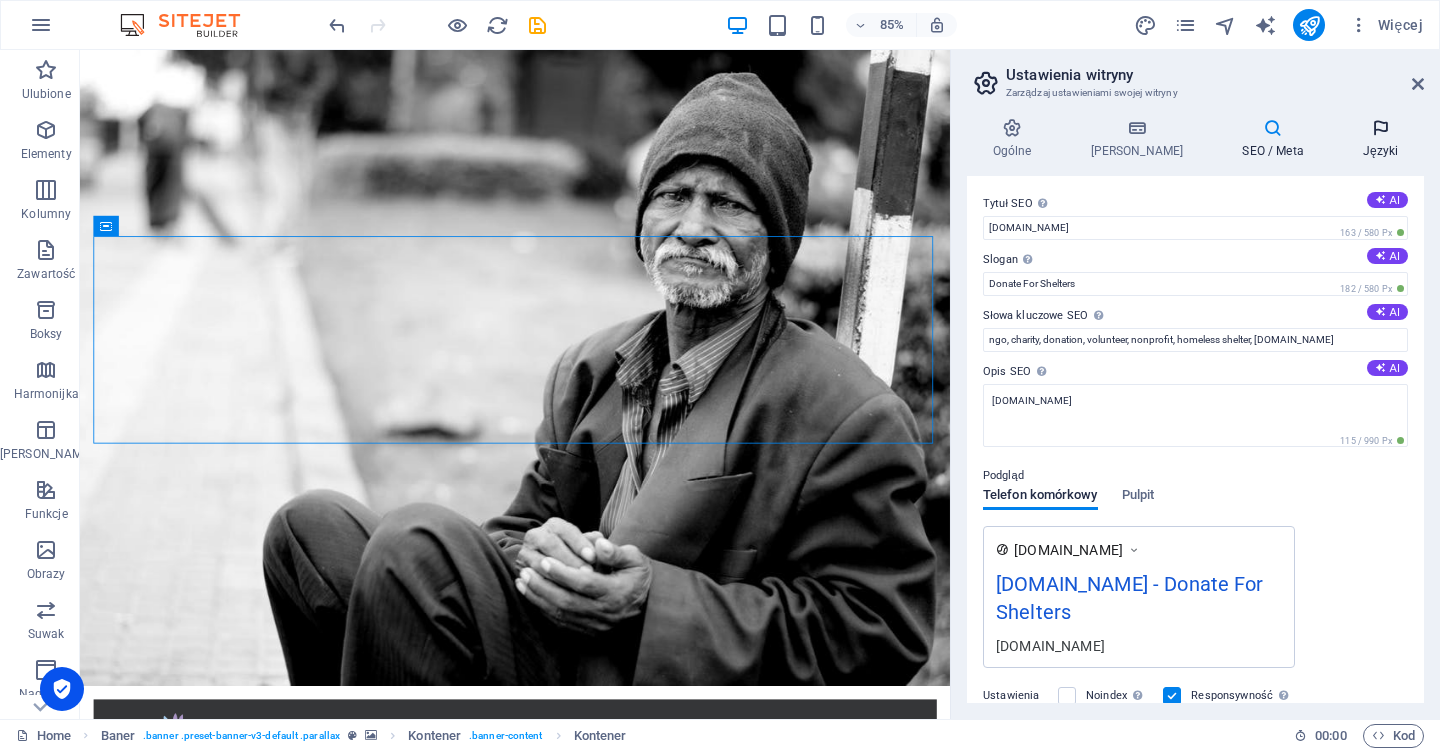 click at bounding box center [1380, 128] 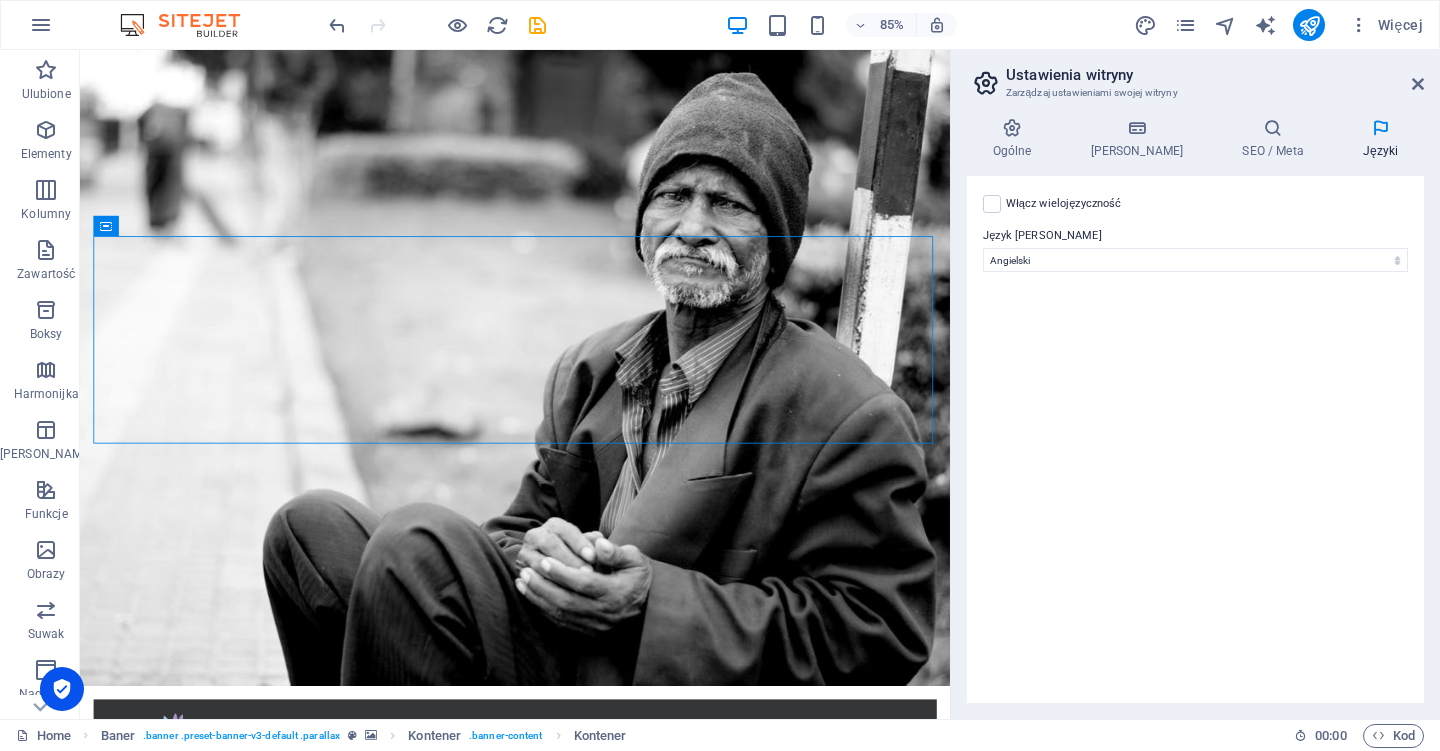 click on "Ogólne  Dane  SEO / Meta  Języki Nazwa strony [DOMAIN_NAME] Logo Przeciągnij pliki tutaj, kliknij, aby wybrać pliki lub wybierz pliki z Plików lub naszych bezpłatnych zdjęć i filmów Wybierz pliki z menedżera plików, zdjęć stockowych lub prześlij plik(i) Wgraj Favicona Ustaw tutaj faviconę swojej witryny. Favicona to mała ikona wyświetlana w zakładce przeglądarki obok tytułu Twojej witryny. Pomaga odwiedzającym zidentyfikować Twoją witrynę. Przeciągnij pliki tutaj, kliknij, aby wybrać pliki lub wybierz pliki z Plików lub naszych bezpłatnych zdjęć i filmów Wybierz pliki z menedżera plików, zdjęć stockowych lub prześlij plik(i) Wgraj Podejrzyj obraz (Open Graph) Obraz ten będzie wyświetlany, gdy witryna zostanie udostępniona w sieciach społecznościowych Przeciągnij pliki tutaj, kliknij, aby wybrać pliki lub wybierz pliki z Plików lub naszych bezpłatnych zdjęć i filmów Wybierz pliki z menedżera plików, zdjęć stockowych lub prześlij plik(i) Wgraj Firma AI" at bounding box center [1195, 410] 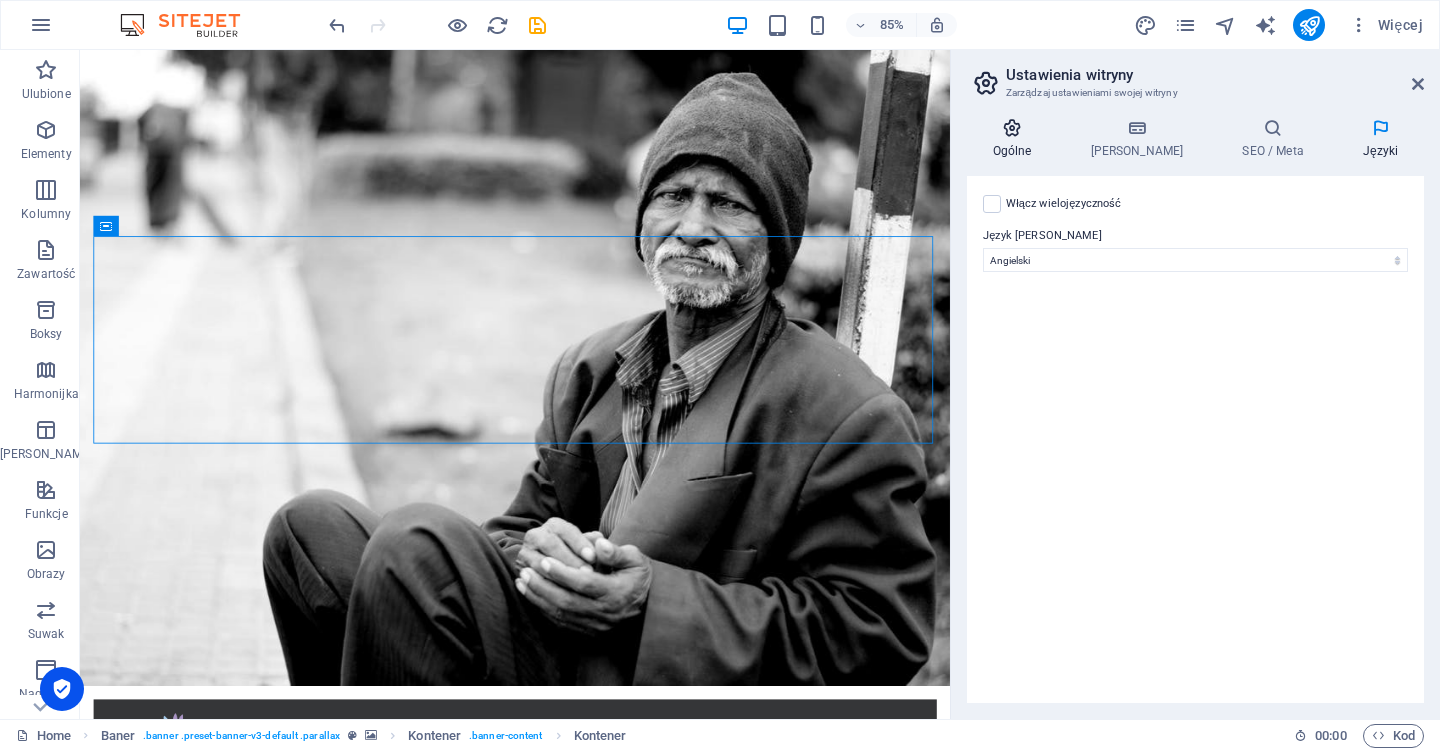 click at bounding box center [1012, 128] 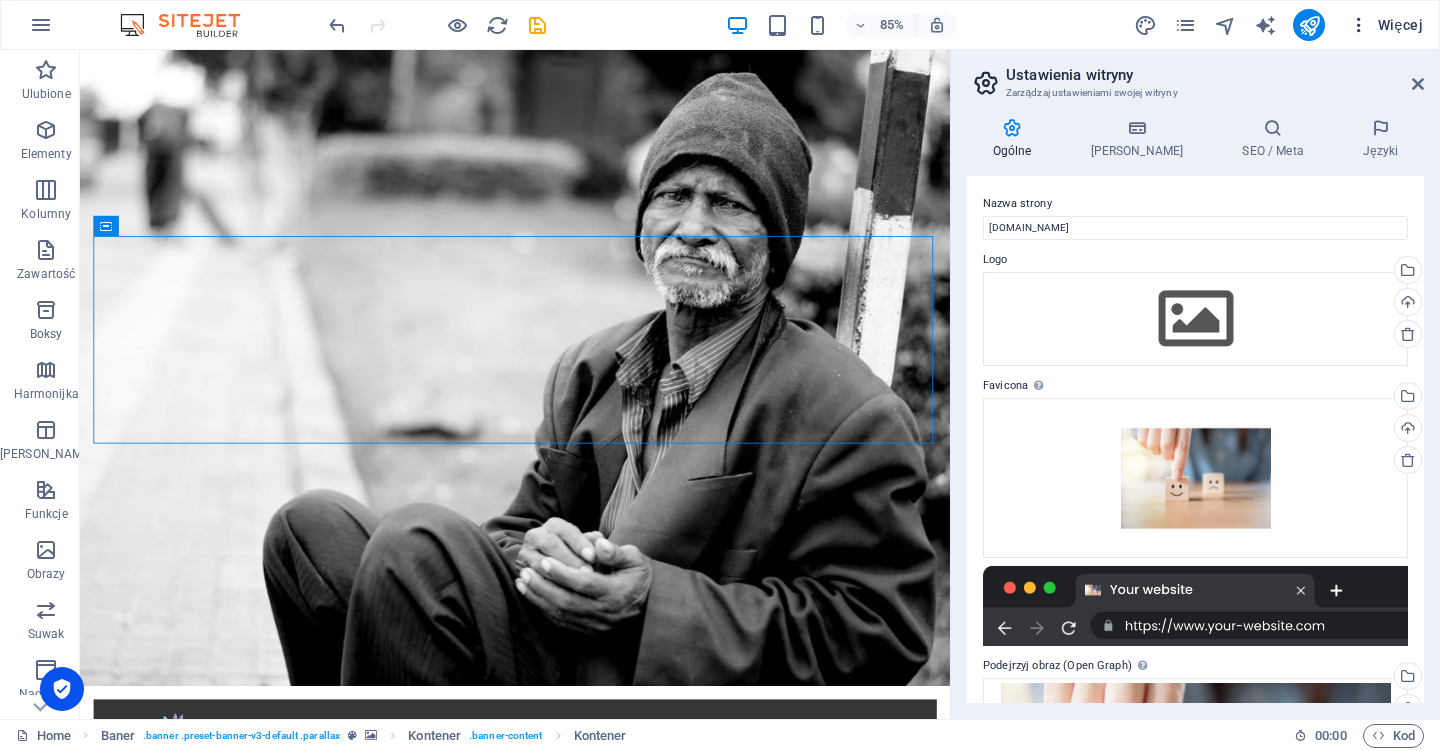 click at bounding box center [1359, 25] 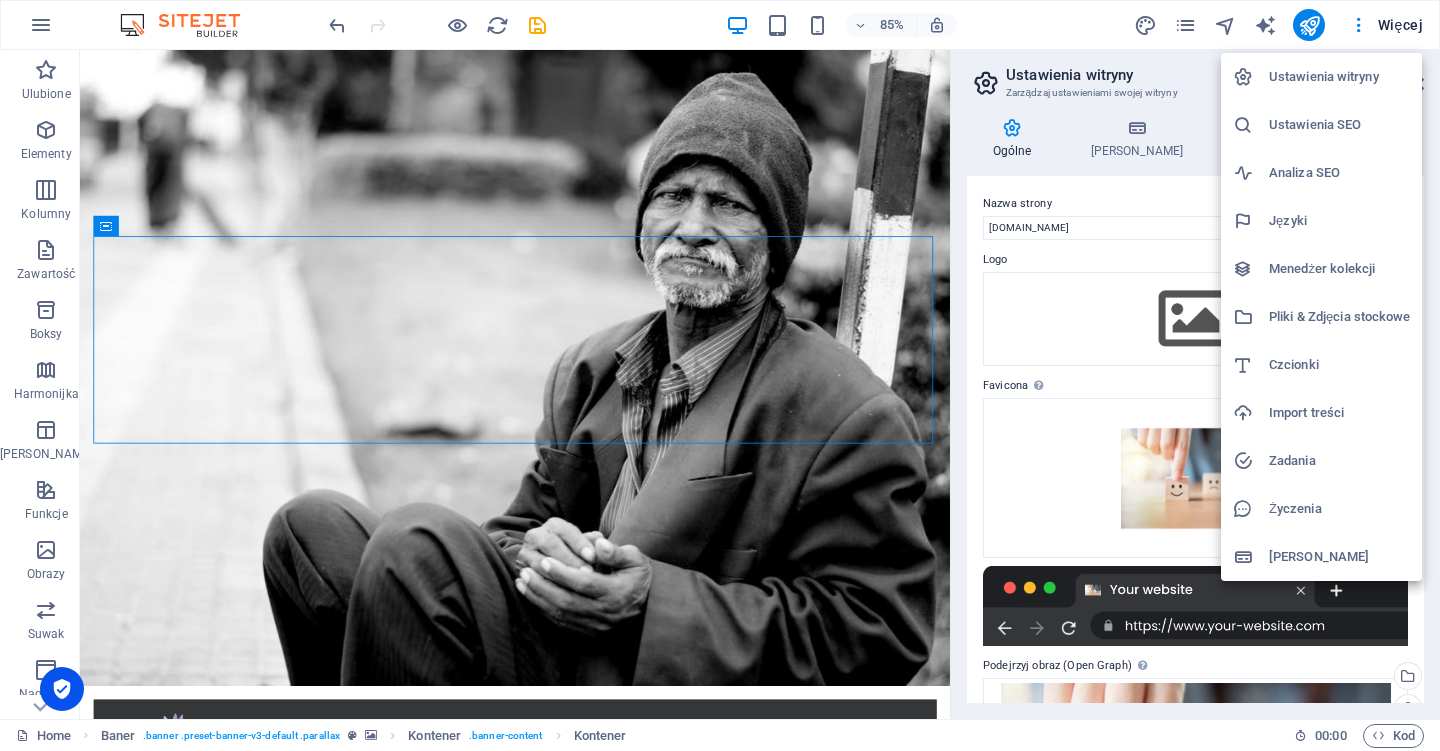 click on "Ustawienia witryny" at bounding box center [1339, 77] 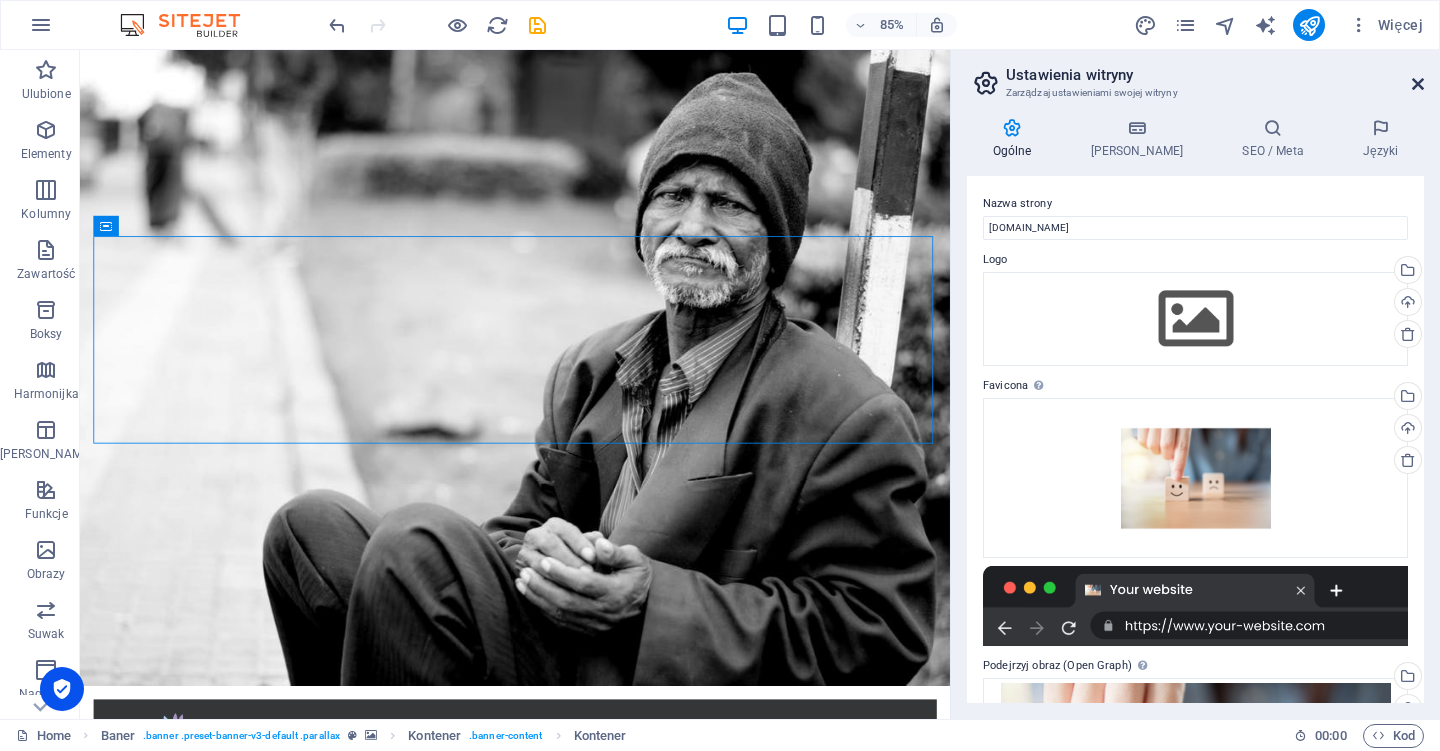 drag, startPoint x: 1340, startPoint y: 33, endPoint x: 1421, endPoint y: 82, distance: 94.66784 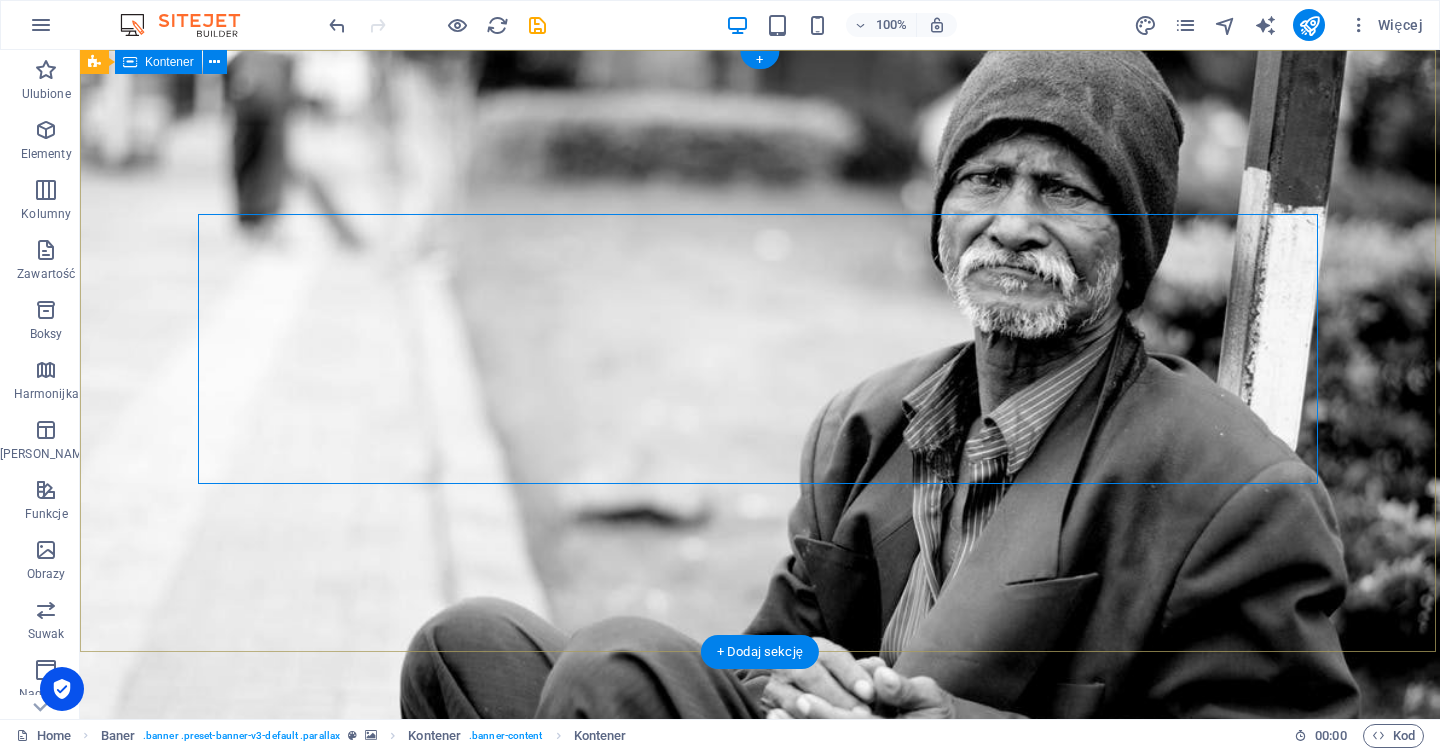 click on "Home About us What we do Projects Volunteers Donate Donate   and Help those in need. Let's build a better world together! Learn more" at bounding box center [760, 1063] 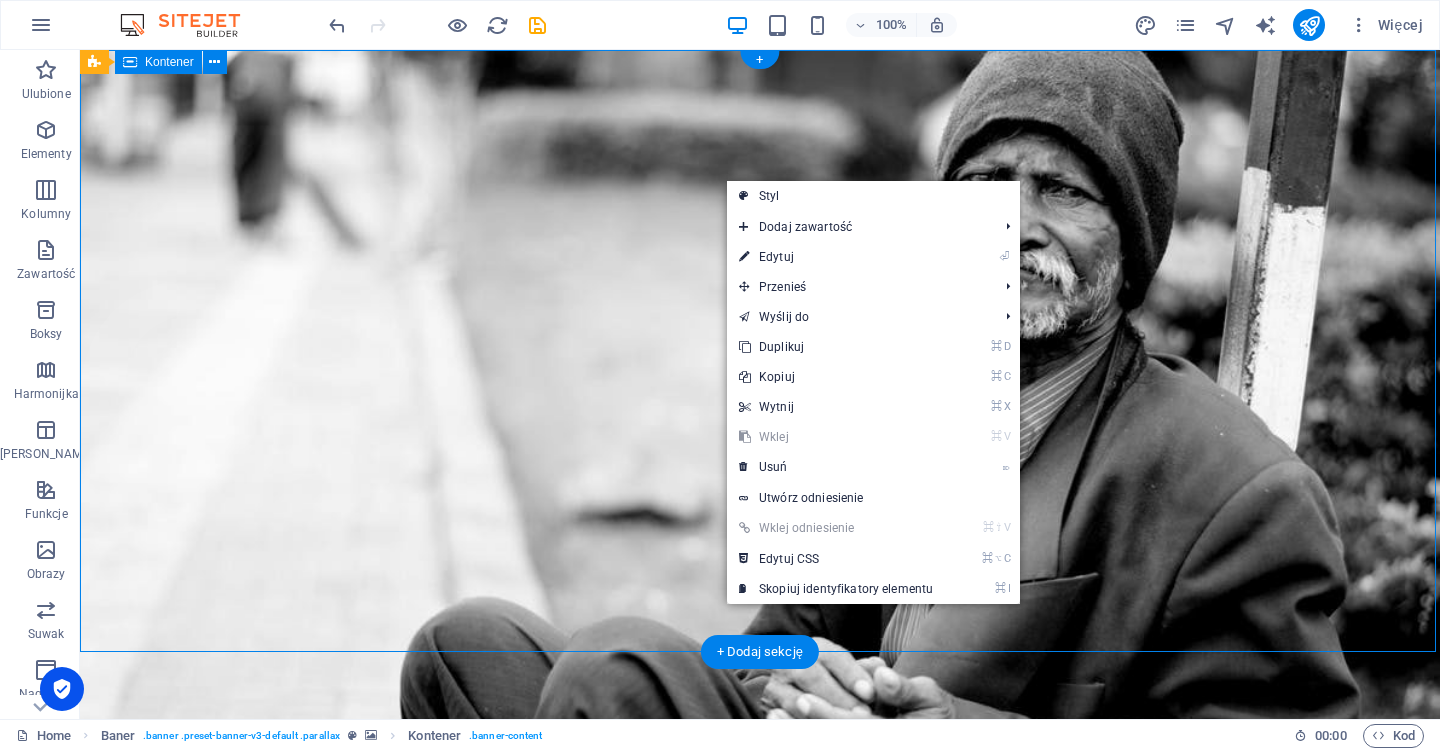 click on "Home About us What we do Projects Volunteers Donate Donate   and Help those in need. Let's build a better world together! Learn more" at bounding box center (760, 1063) 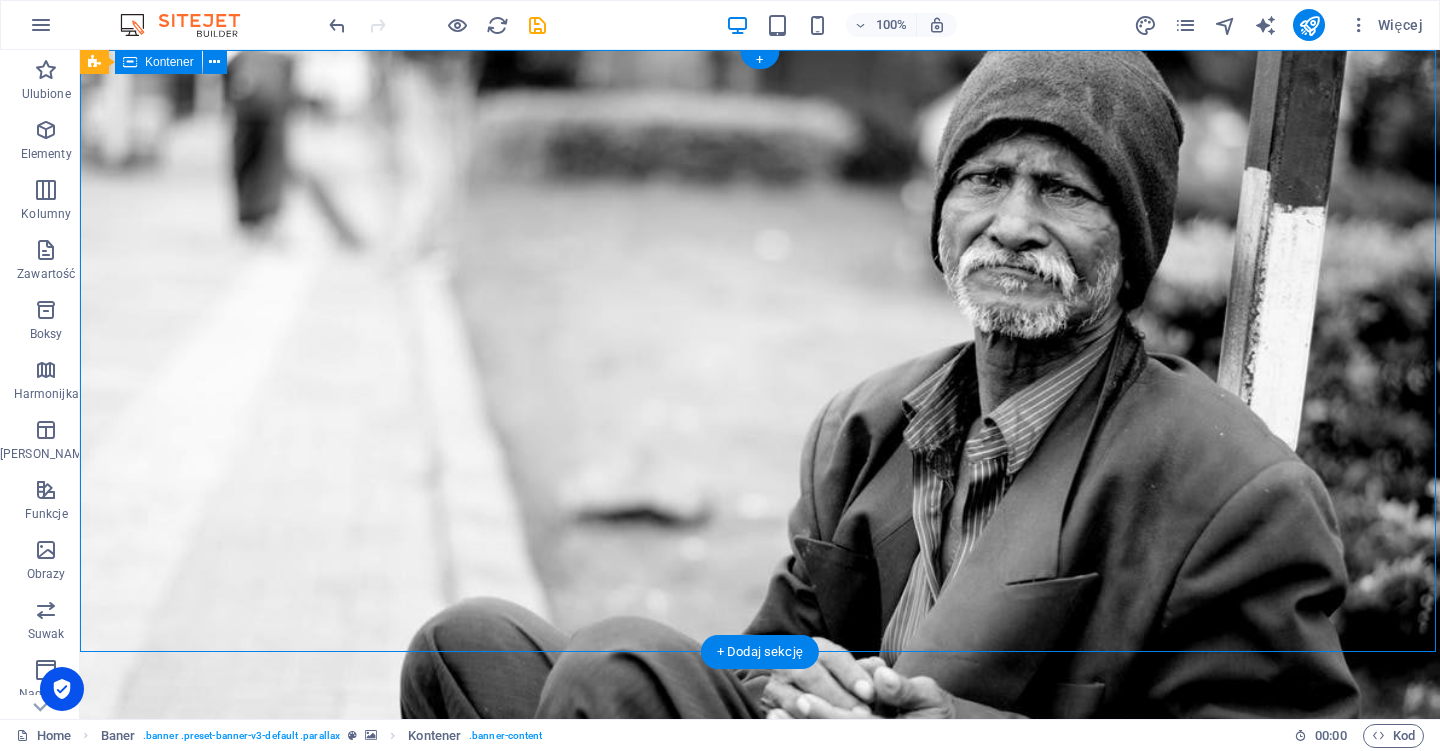 click on "Home About us What we do Projects Volunteers Donate Donate   and Help those in need. Let's build a better world together! Learn more" at bounding box center (760, 1063) 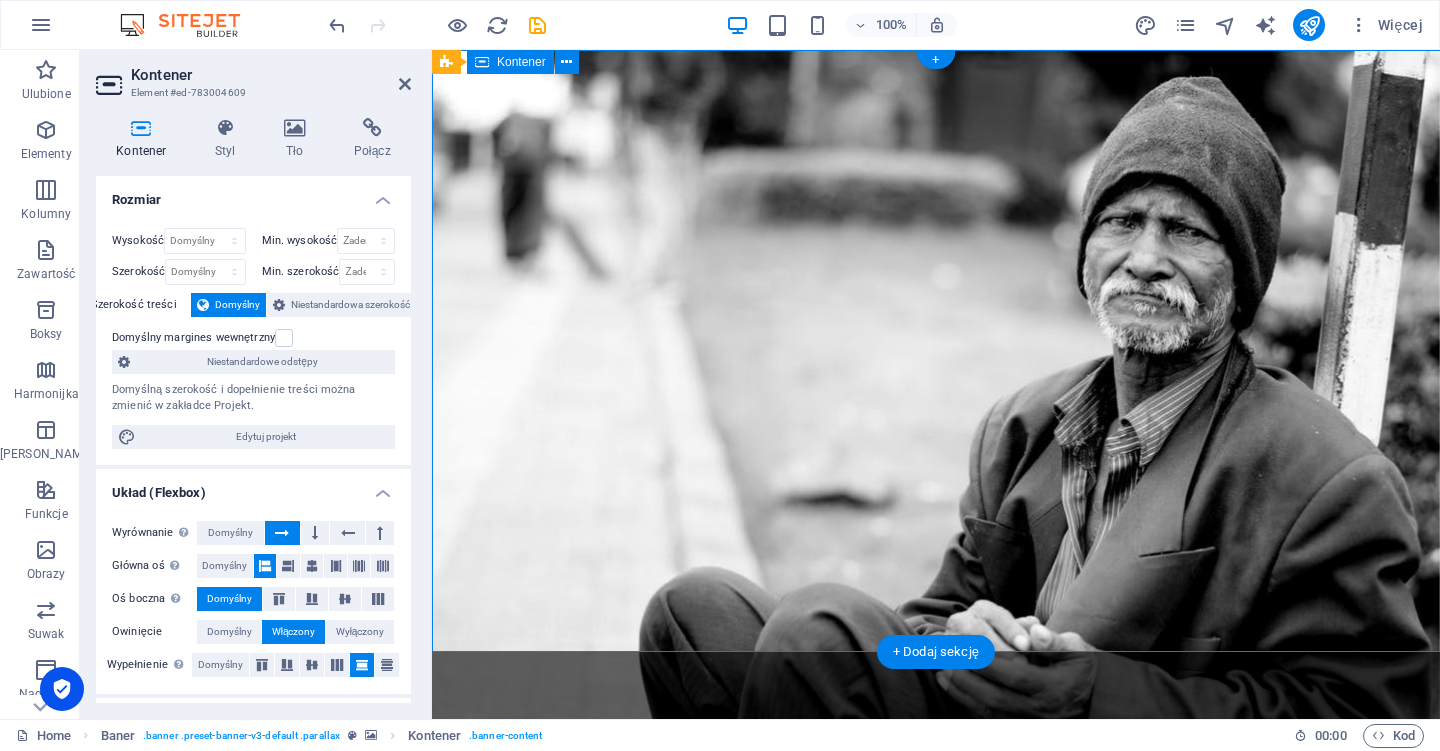 click on "Home About us What we do Projects Volunteers Donate Donate   and Help those in need. Let's build a better world together! Learn more" at bounding box center (936, 1052) 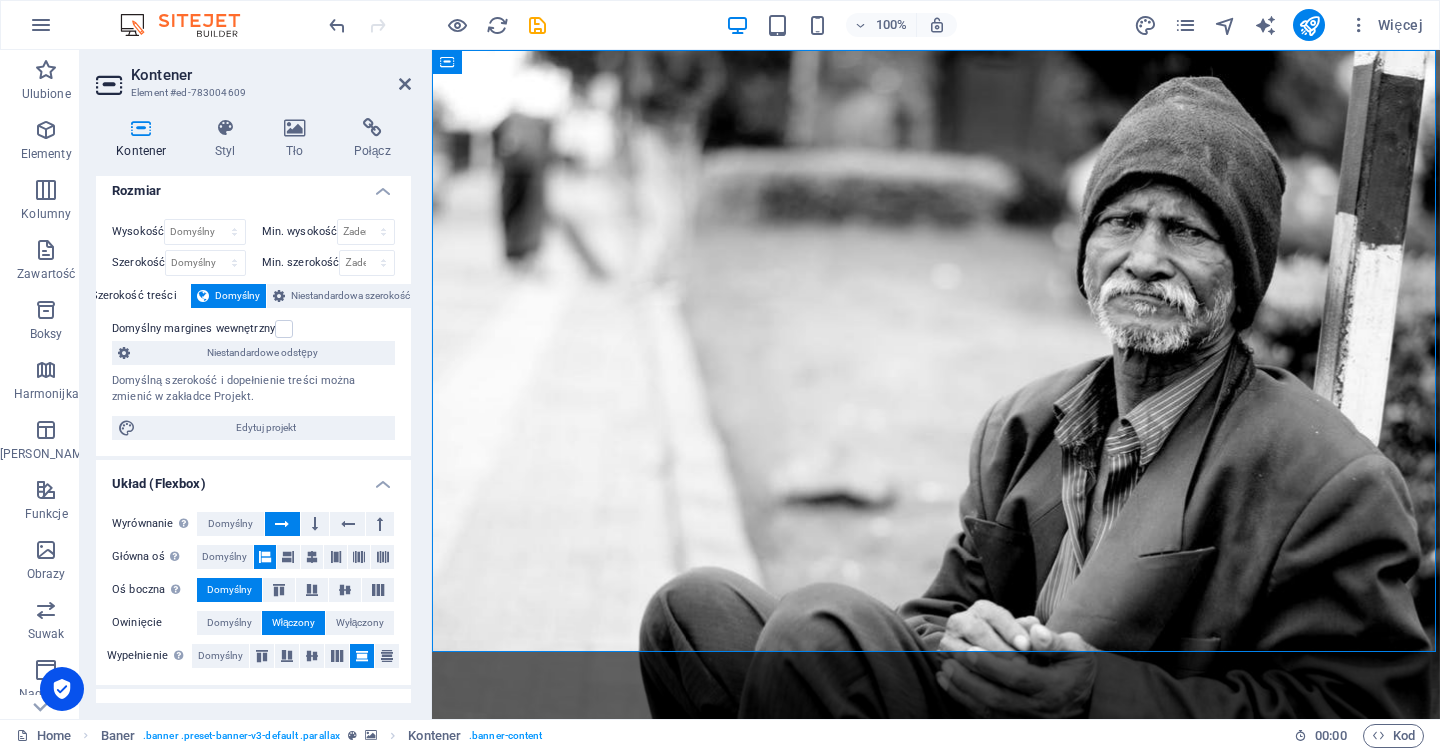 scroll, scrollTop: 12, scrollLeft: 0, axis: vertical 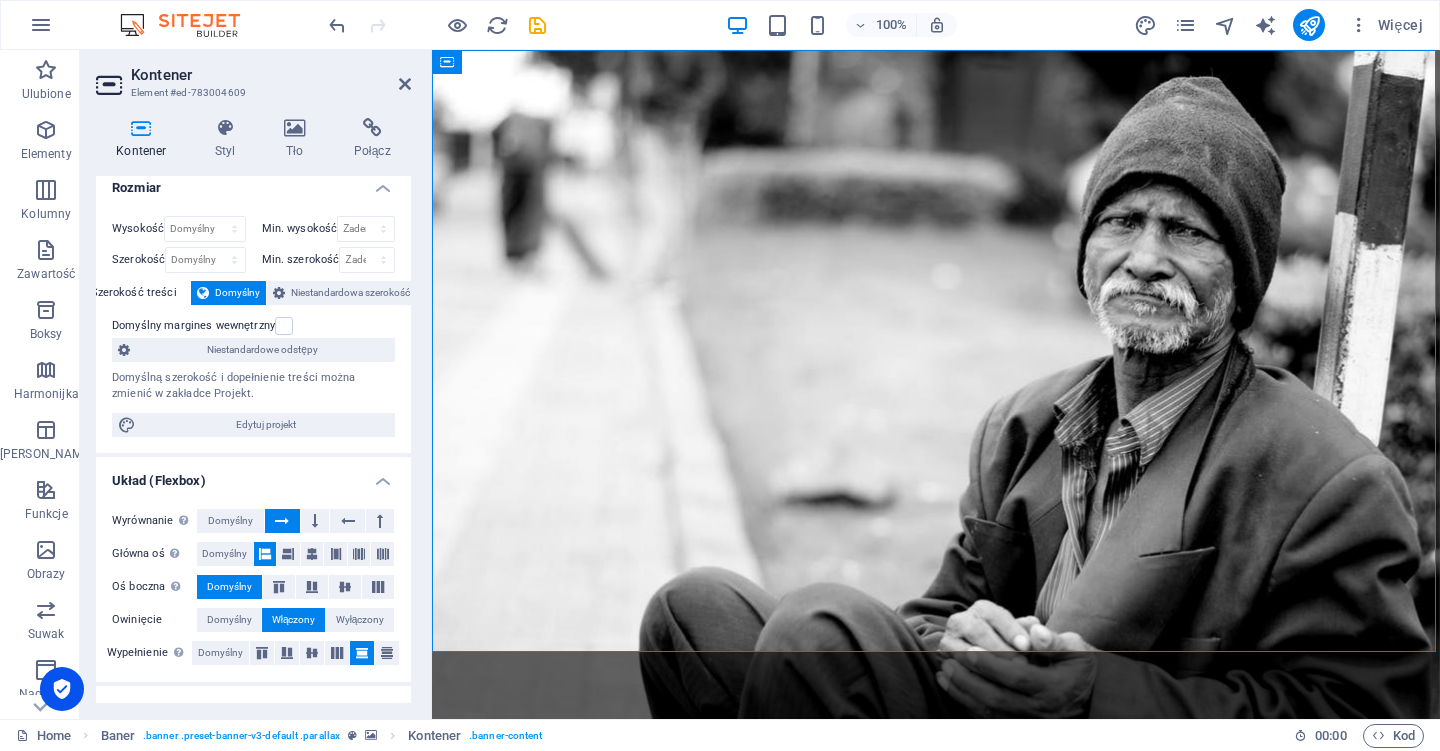 click on "Kontener Styl Tło Połącz Rozmiar Wysokość Domyślny px rem % vh vw Min. wysokość Żaden px rem % vh vw Szerokość Domyślny px rem % em vh vw Min. szerokość Żaden px rem % vh vw Szerokość treści Domyślny Niestandardowa szerokość Szerokość Domyślny px rem % em vh vw Min. szerokość Żaden px rem % vh vw Domyślny margines wewnętrzny Niestandardowe odstępy Domyślną szerokość i dopełnienie treści można zmienić w zakładce Projekt. Edytuj projekt Układ (Flexbox) Wyrównanie Określa kierunek zgięcia. Domyślny Główna oś Określ, jak elementy powinny zachowywać się wzdłuż głównej osi wewnątrz tego kontenera (wyrównaj zawartość). Domyślny Oś boczna Kontroluj kierunek pionowy elementu wewnątrz kontenera (wyrównaj elementy). Domyślny Owinięcie Domyślny Włączony Wyłączony Wypełnienie Steruje odległościami i kierunkiem elementów na osi Y w kilku liniach (wyrównaj zawartość). Domyślny Accessibility Role Żaden Alert Article Banner Comment" at bounding box center (253, 410) 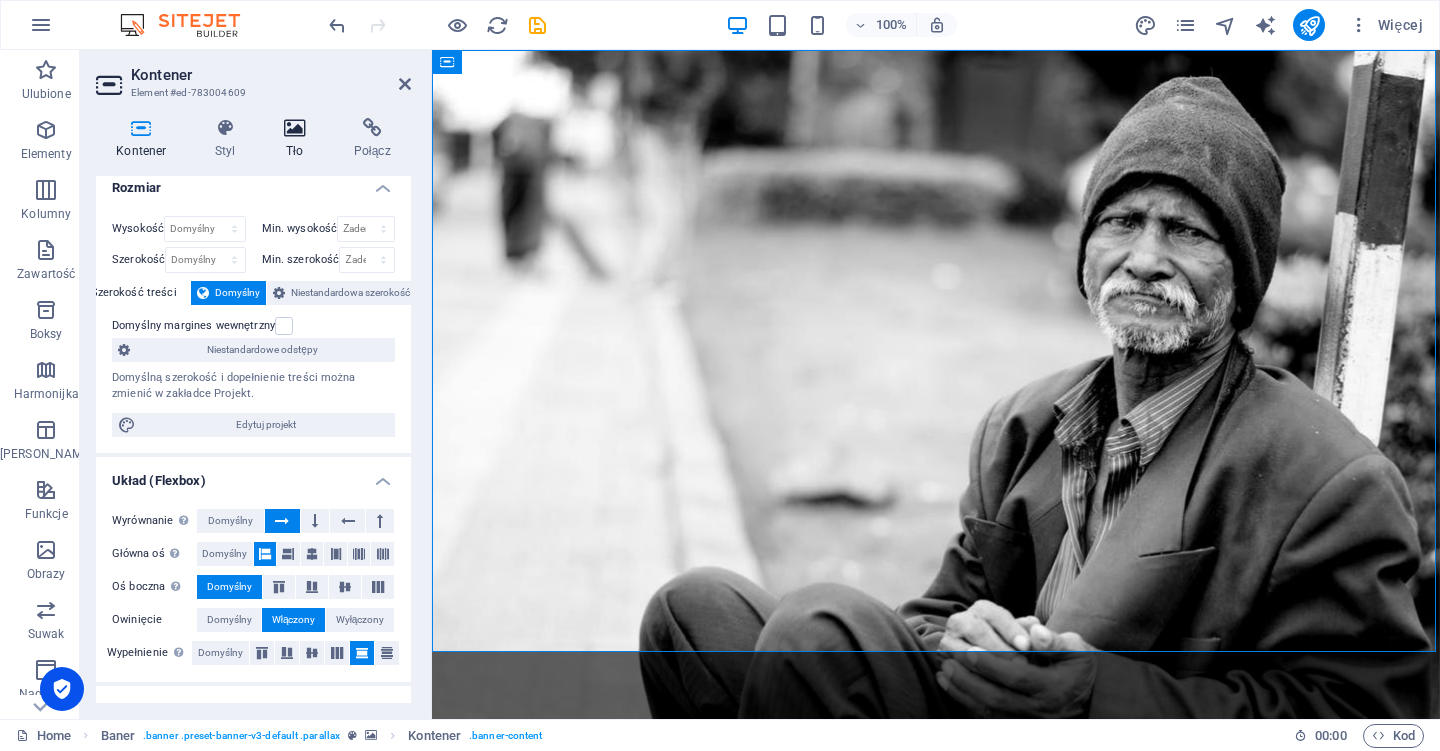 click at bounding box center [295, 128] 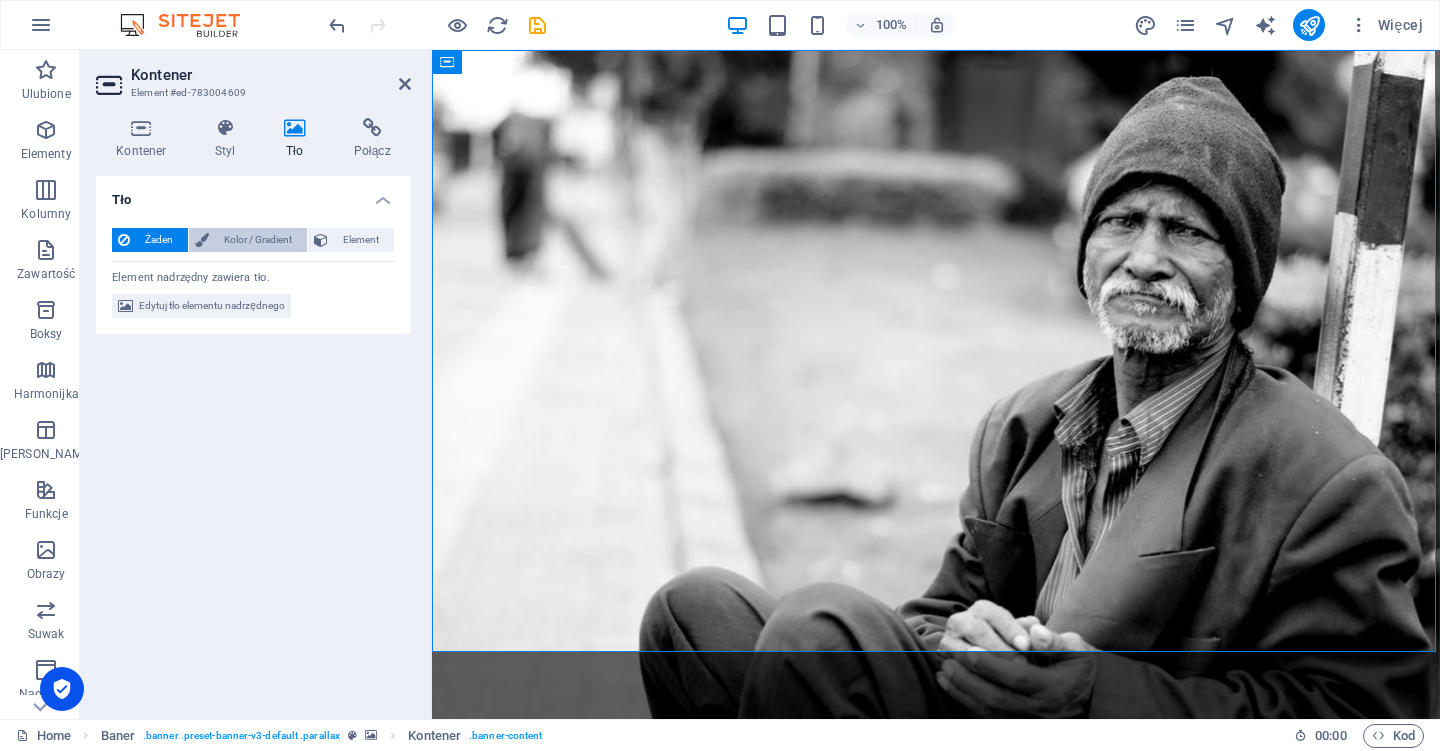click on "Kolor / Gradient" at bounding box center [258, 240] 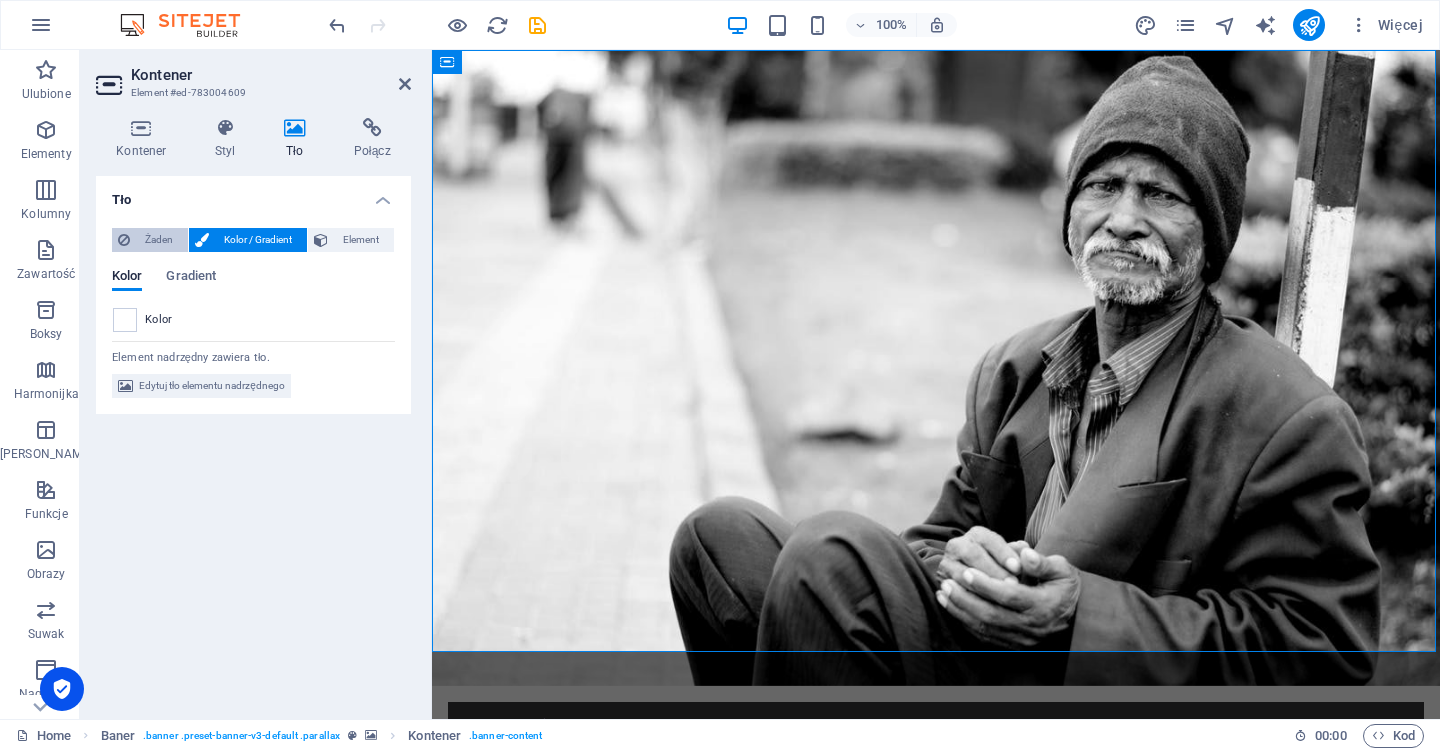click on "Żaden" at bounding box center (159, 240) 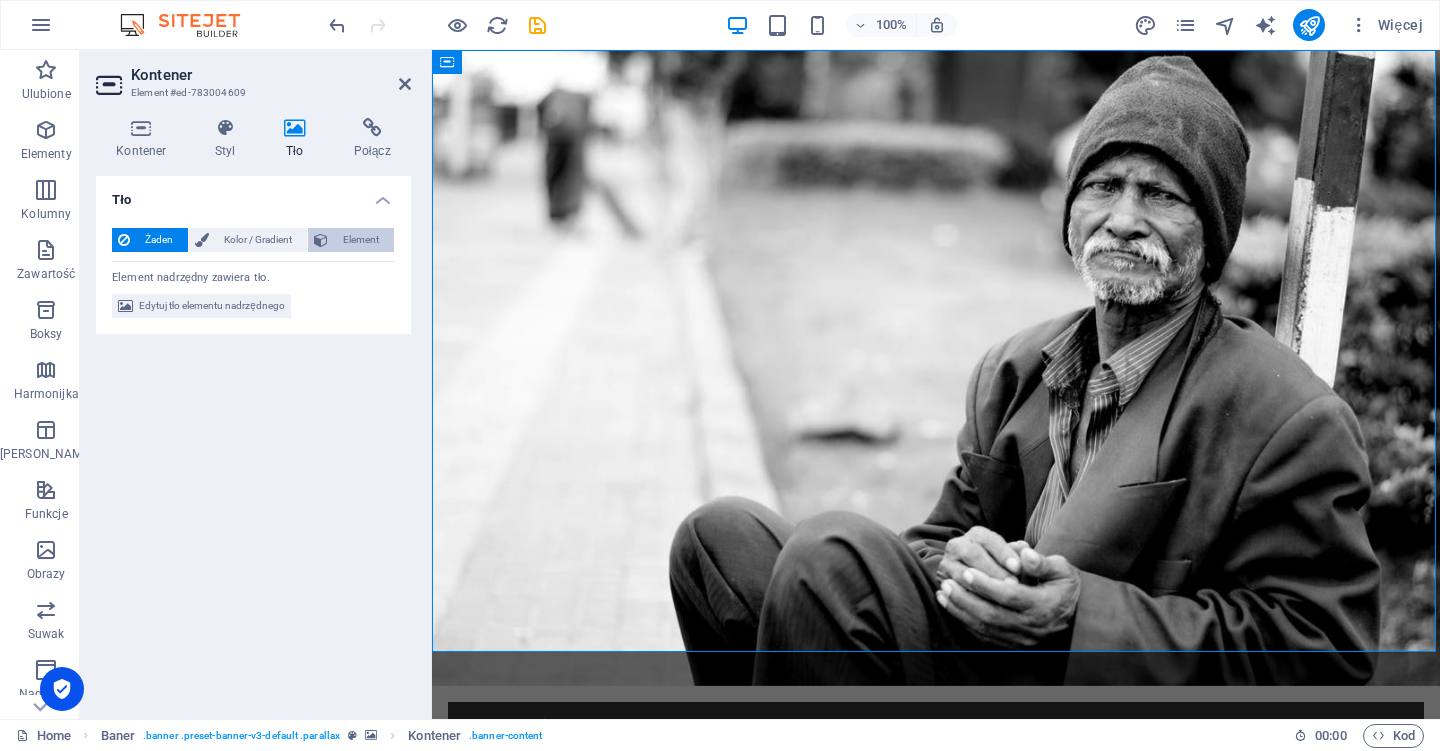 click on "Element" at bounding box center (361, 240) 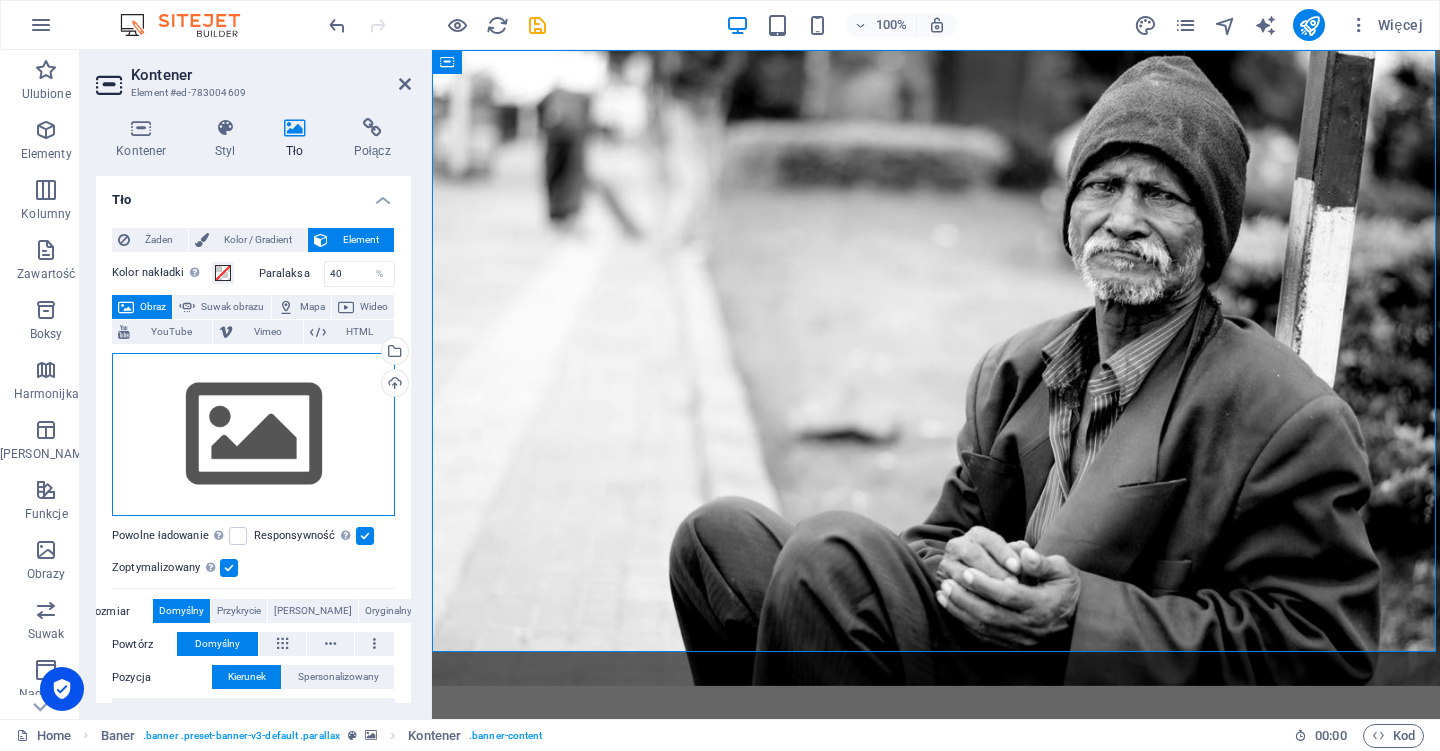 click on "Przeciągnij pliki tutaj, kliknij, aby wybrać pliki lub wybierz pliki z Plików lub naszych bezpłatnych zdjęć i filmów" at bounding box center [253, 435] 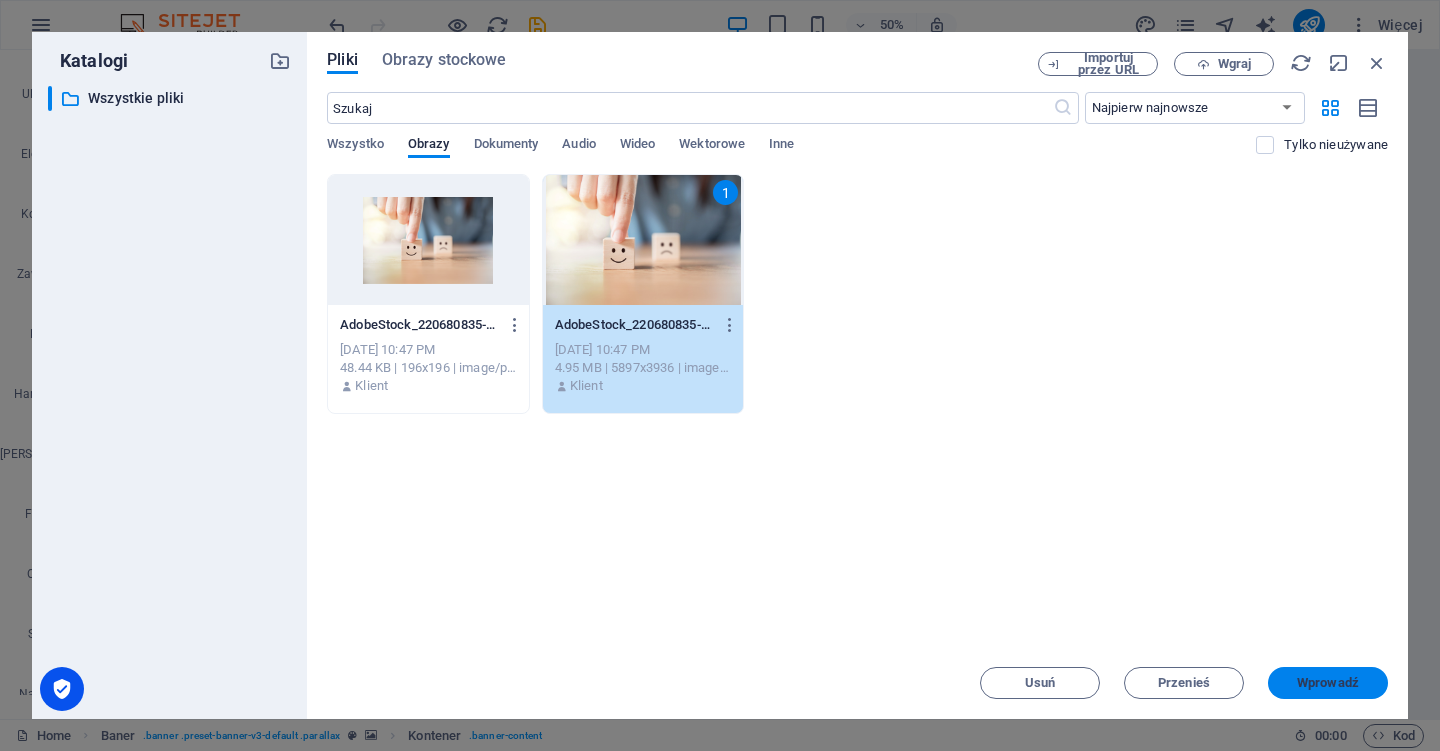 click on "Wprowadź" at bounding box center [1328, 683] 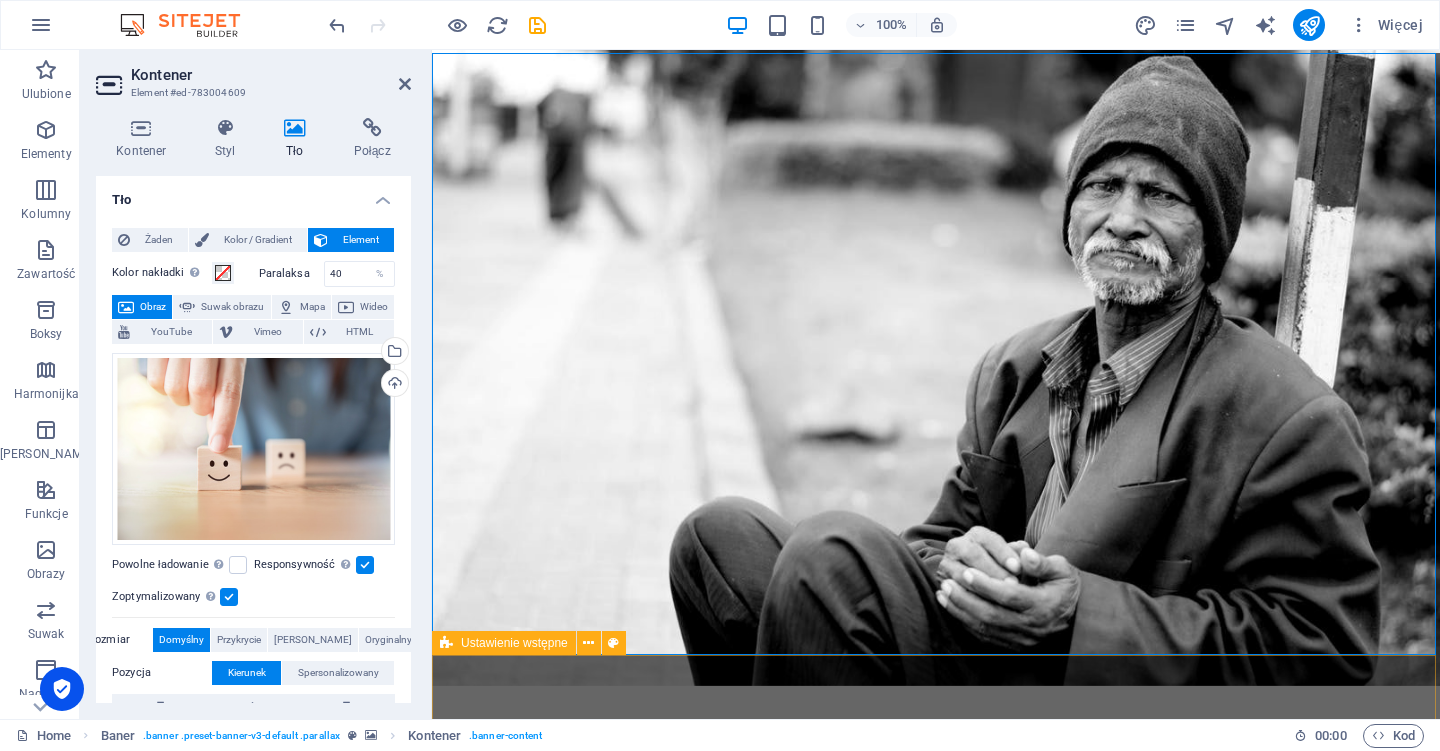 scroll, scrollTop: 0, scrollLeft: 0, axis: both 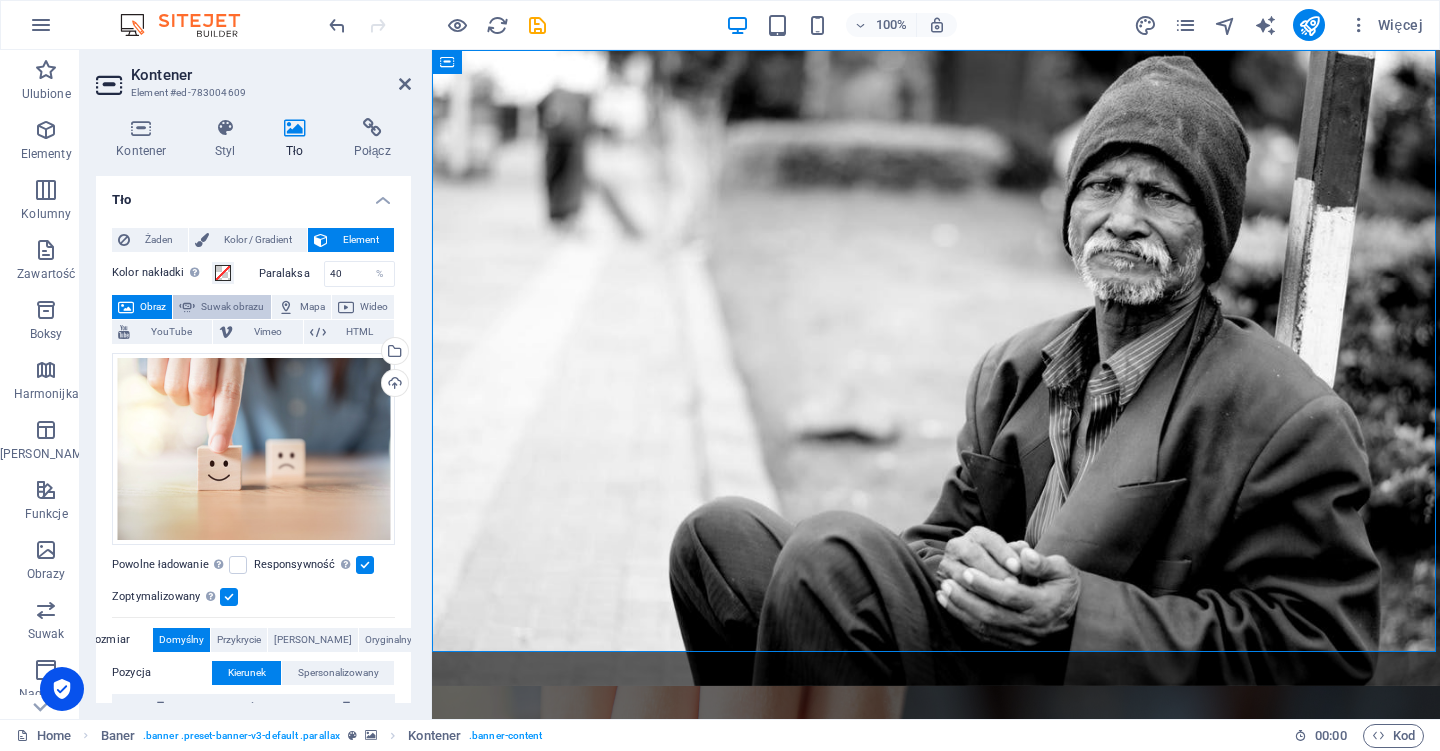 click on "Suwak obrazu" at bounding box center (232, 307) 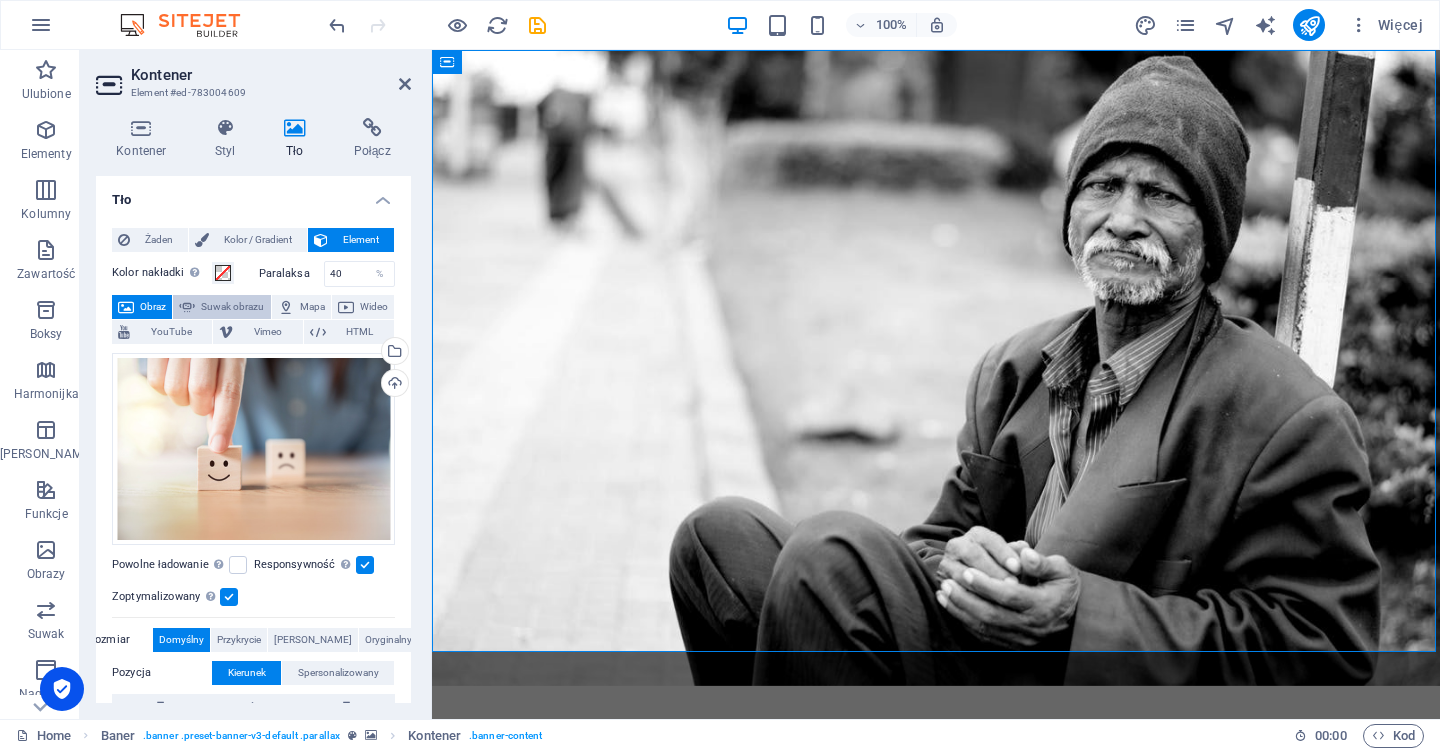 select on "ms" 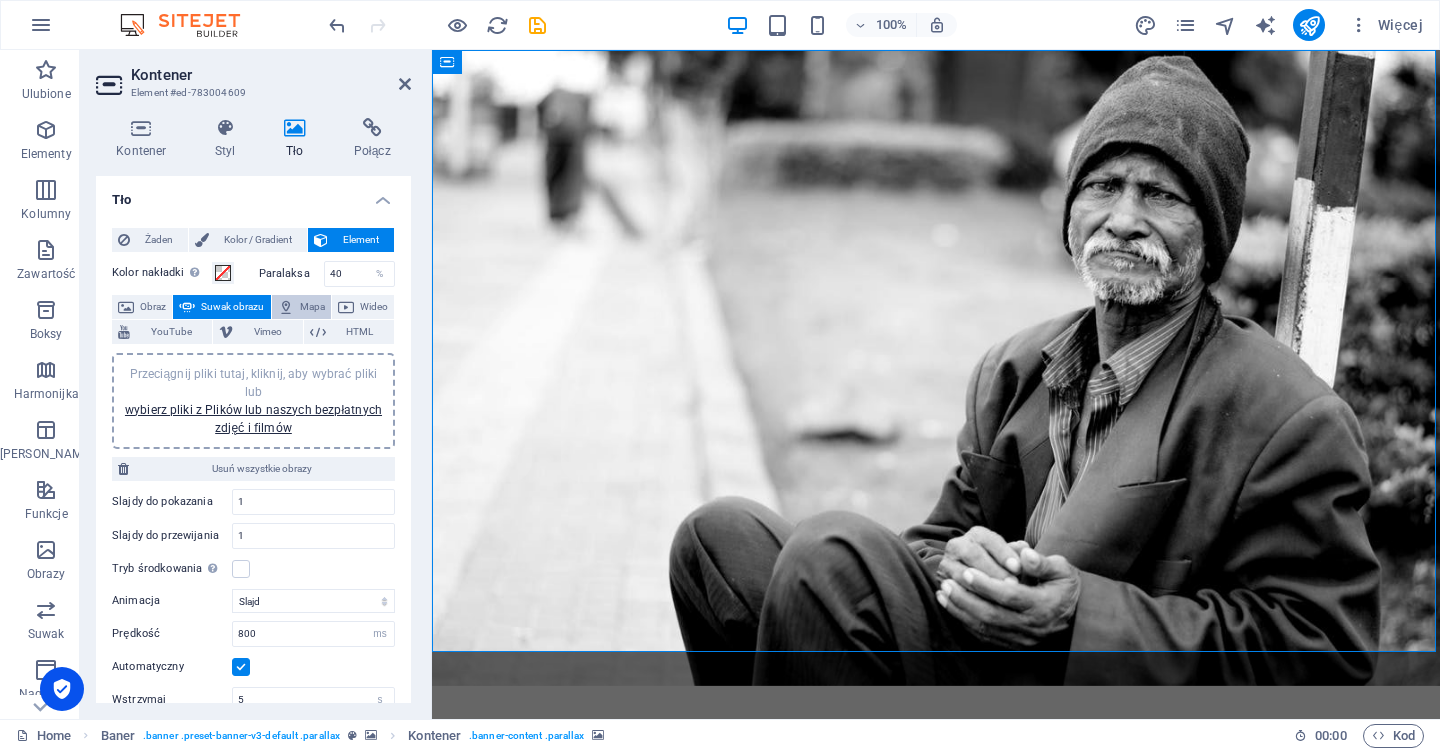 click on "Mapa" at bounding box center (312, 307) 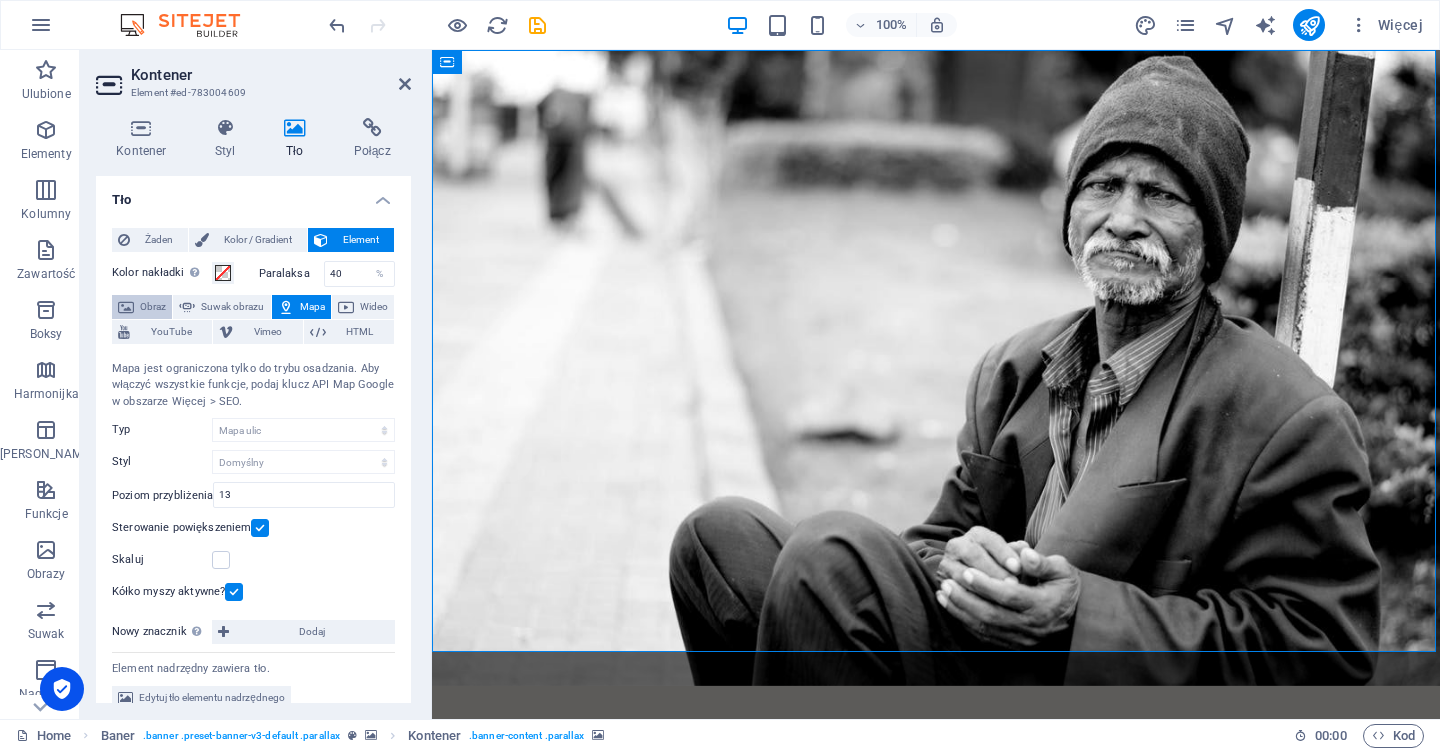 click on "Obraz" at bounding box center (153, 307) 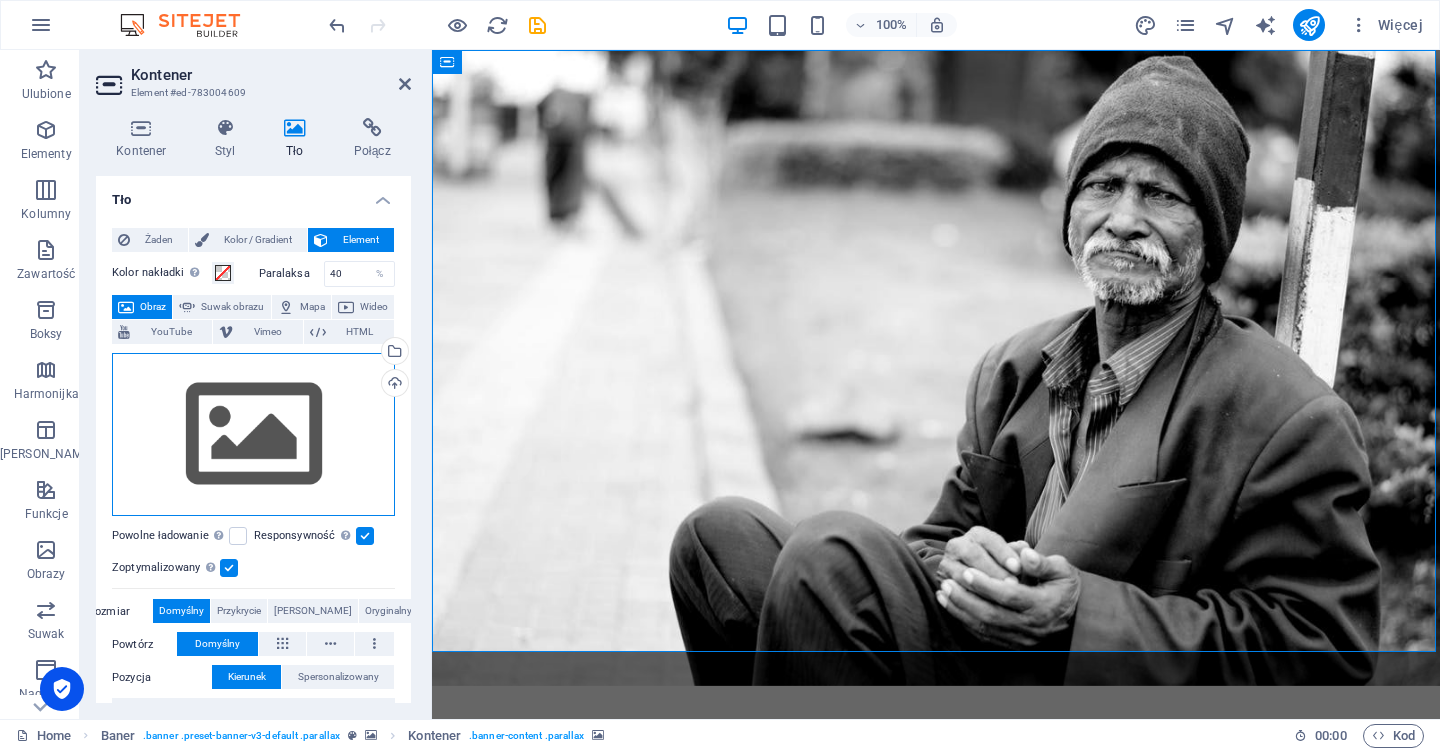 click on "Przeciągnij pliki tutaj, kliknij, aby wybrać pliki lub wybierz pliki z Plików lub naszych bezpłatnych zdjęć i filmów" at bounding box center (253, 435) 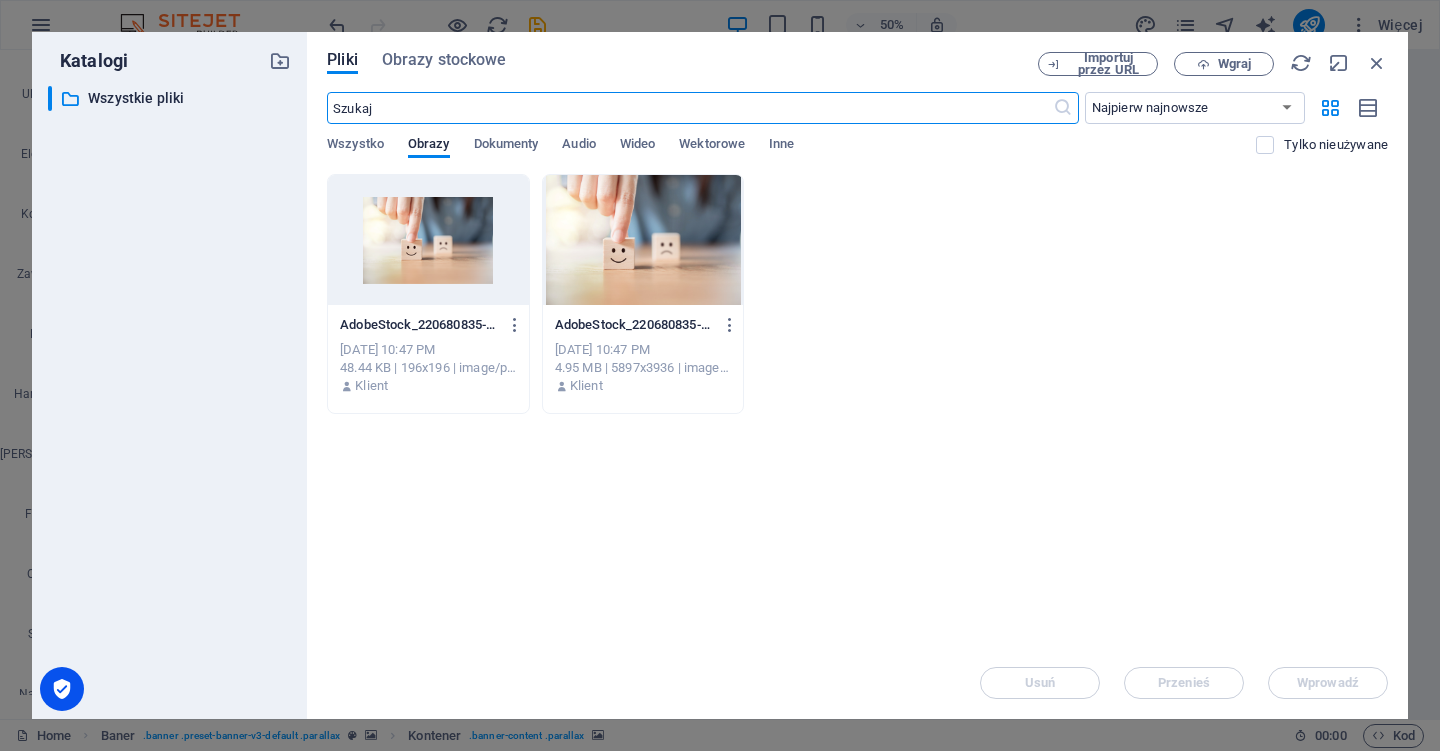 drag, startPoint x: 683, startPoint y: 256, endPoint x: 713, endPoint y: 265, distance: 31.320919 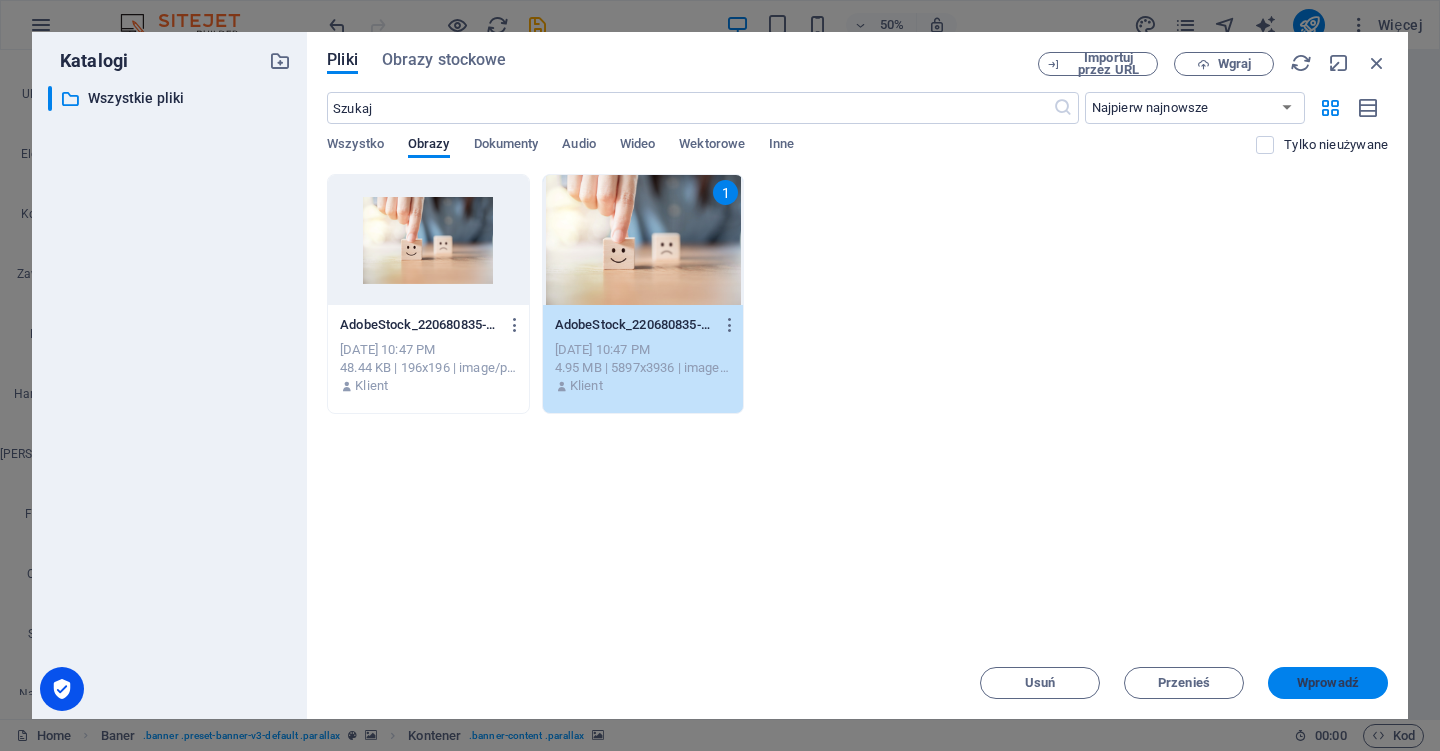 drag, startPoint x: 1303, startPoint y: 694, endPoint x: 871, endPoint y: 644, distance: 434.88388 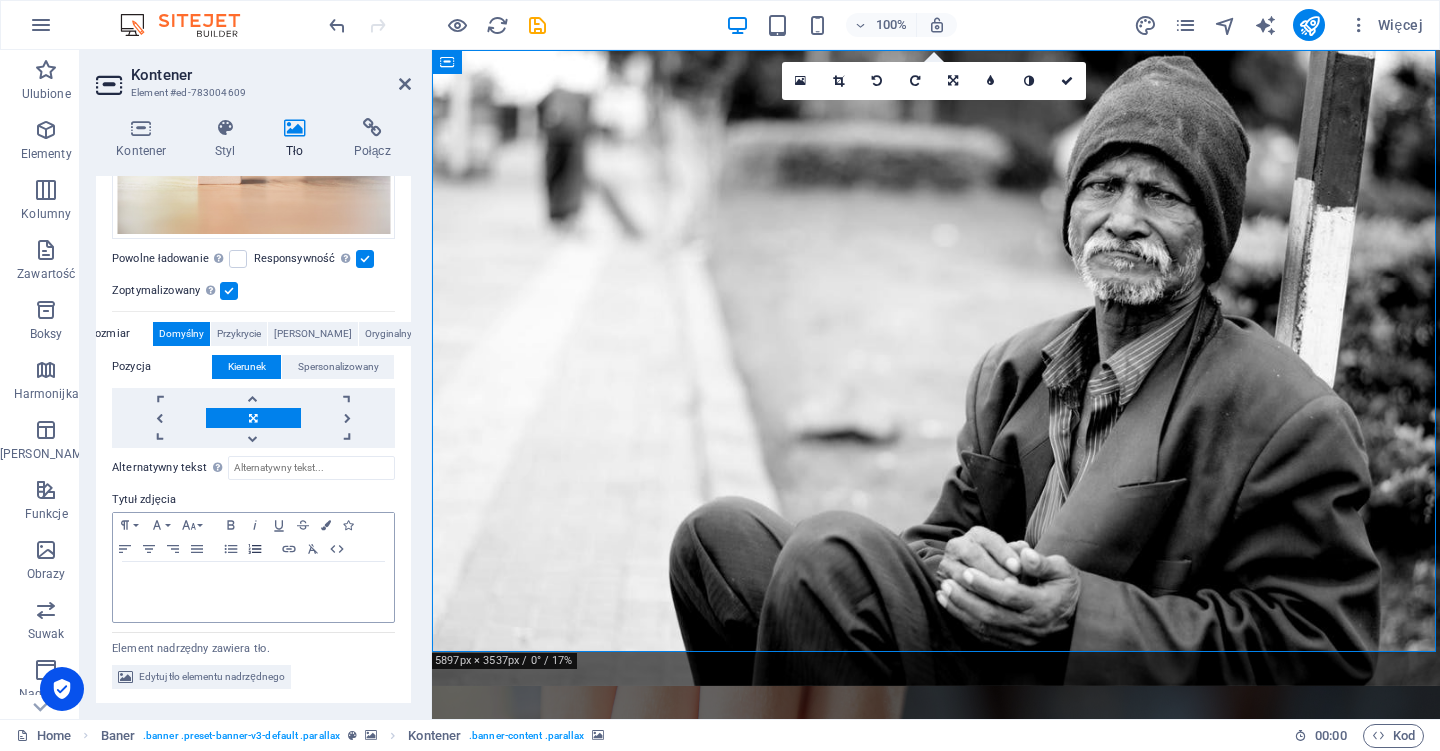 scroll, scrollTop: 305, scrollLeft: 0, axis: vertical 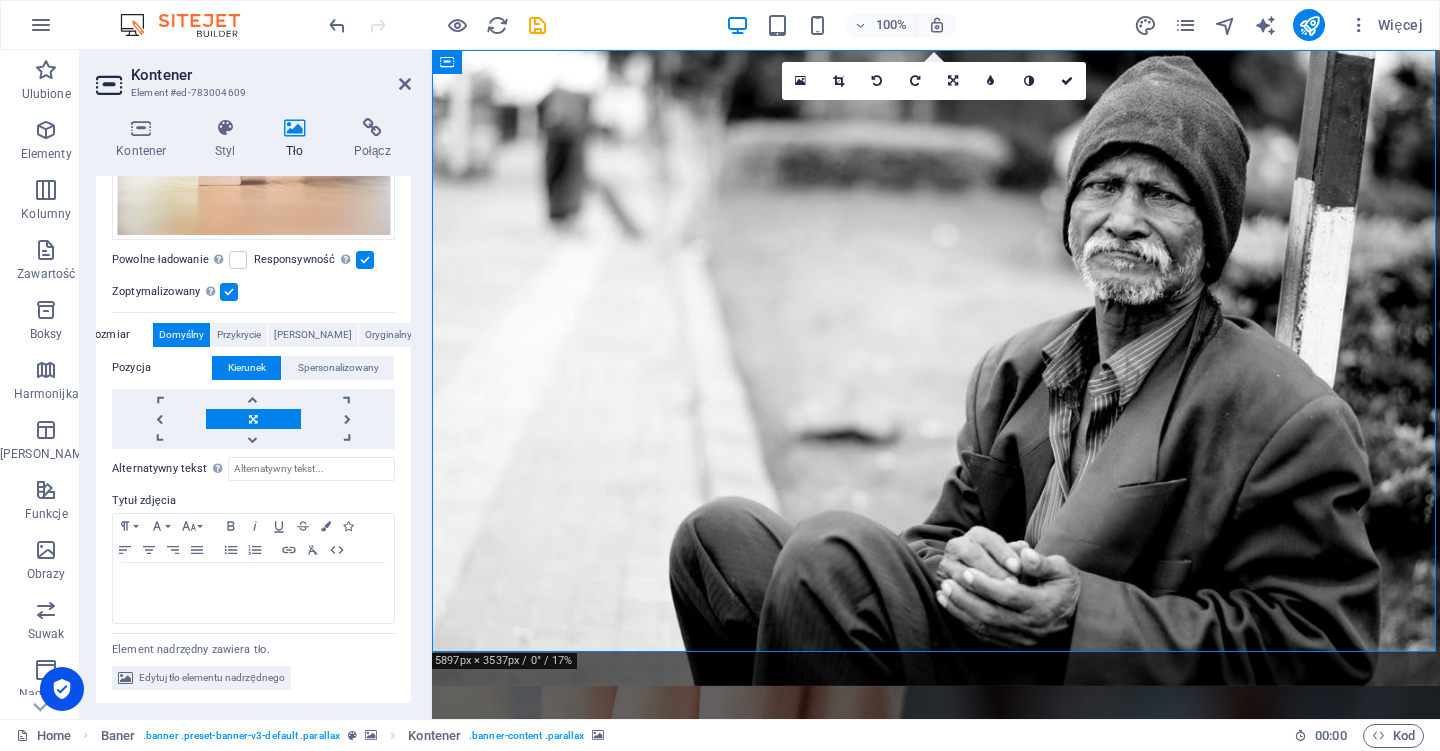 click on "Kontener Styl Tło Połącz Rozmiar Wysokość Domyślny px rem % vh vw Min. wysokość Żaden px rem % vh vw Szerokość Domyślny px rem % em vh vw Min. szerokość Żaden px rem % vh vw Szerokość treści Domyślny Niestandardowa szerokość Szerokość Domyślny px rem % em vh vw Min. szerokość Żaden px rem % vh vw Domyślny margines wewnętrzny Niestandardowe odstępy Domyślną szerokość i dopełnienie treści można zmienić w zakładce Projekt. Edytuj projekt Układ (Flexbox) Wyrównanie Określa kierunek zgięcia. Domyślny Główna oś Określ, jak elementy powinny zachowywać się wzdłuż głównej osi wewnątrz tego kontenera (wyrównaj zawartość). Domyślny Oś boczna Kontroluj kierunek pionowy elementu wewnątrz kontenera (wyrównaj elementy). Domyślny Owinięcie Domyślny Włączony Wyłączony Wypełnienie Steruje odległościami i kierunkiem elementów na osi Y w kilku liniach (wyrównaj zawartość). Domyślny Accessibility Role Żaden Alert Article Banner Comment" at bounding box center [253, 410] 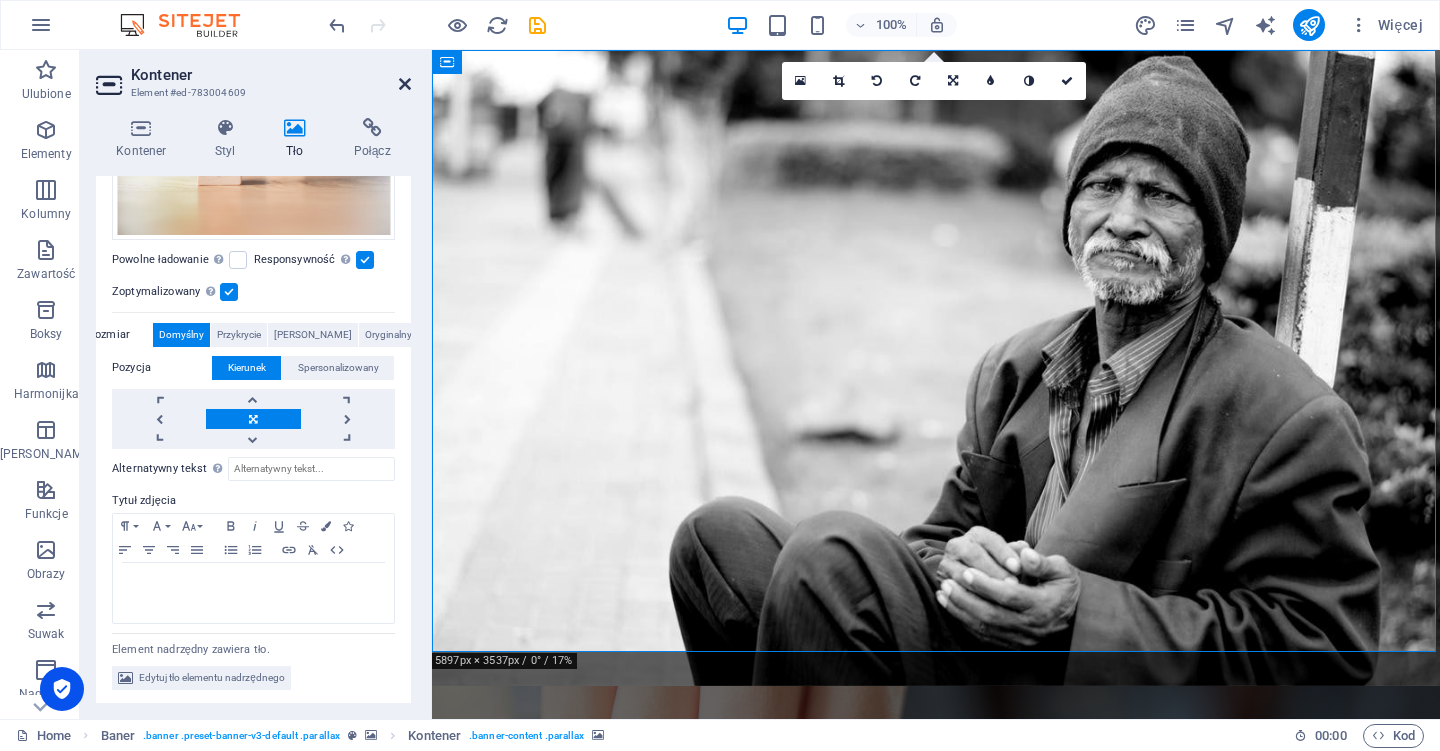 click at bounding box center [405, 84] 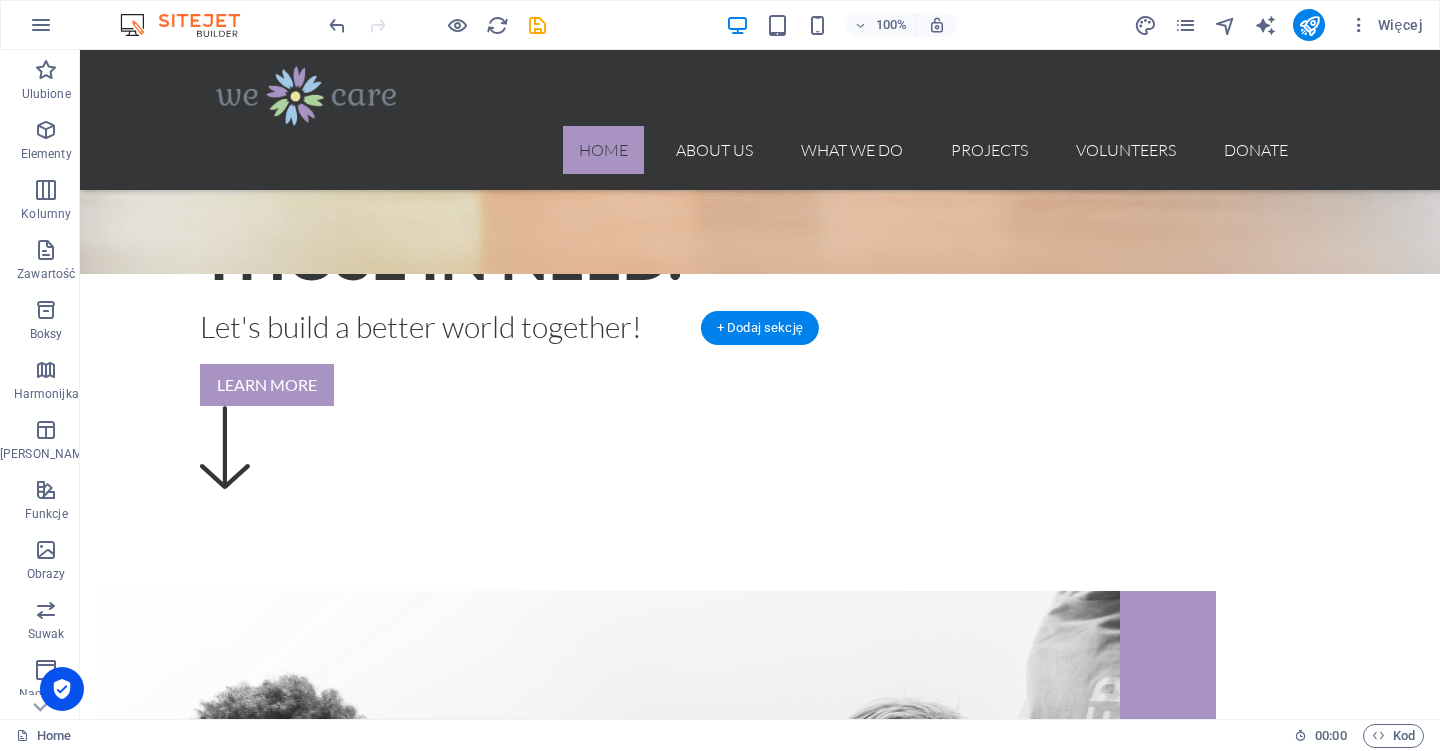 scroll, scrollTop: 1292, scrollLeft: 0, axis: vertical 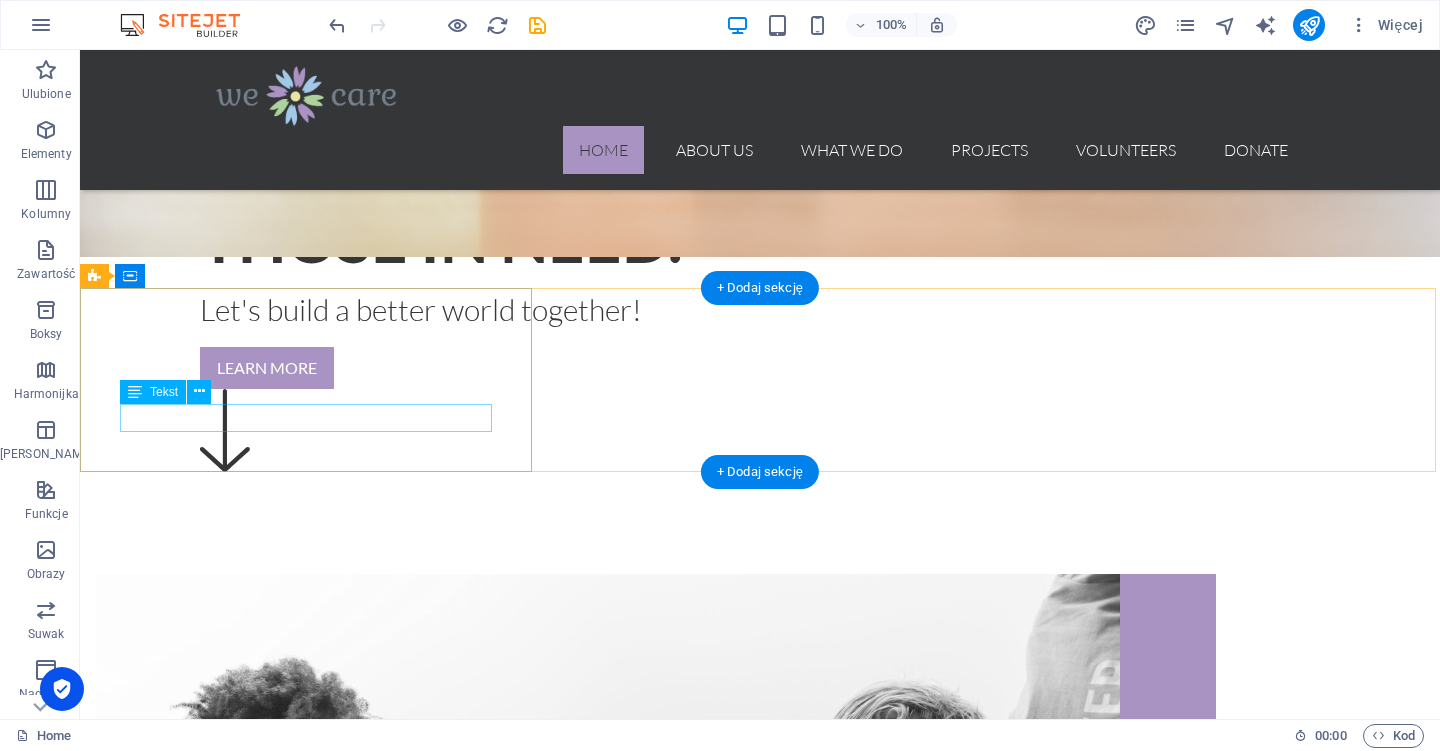 click on "Feeded  Homeless" at bounding box center (760, 4561) 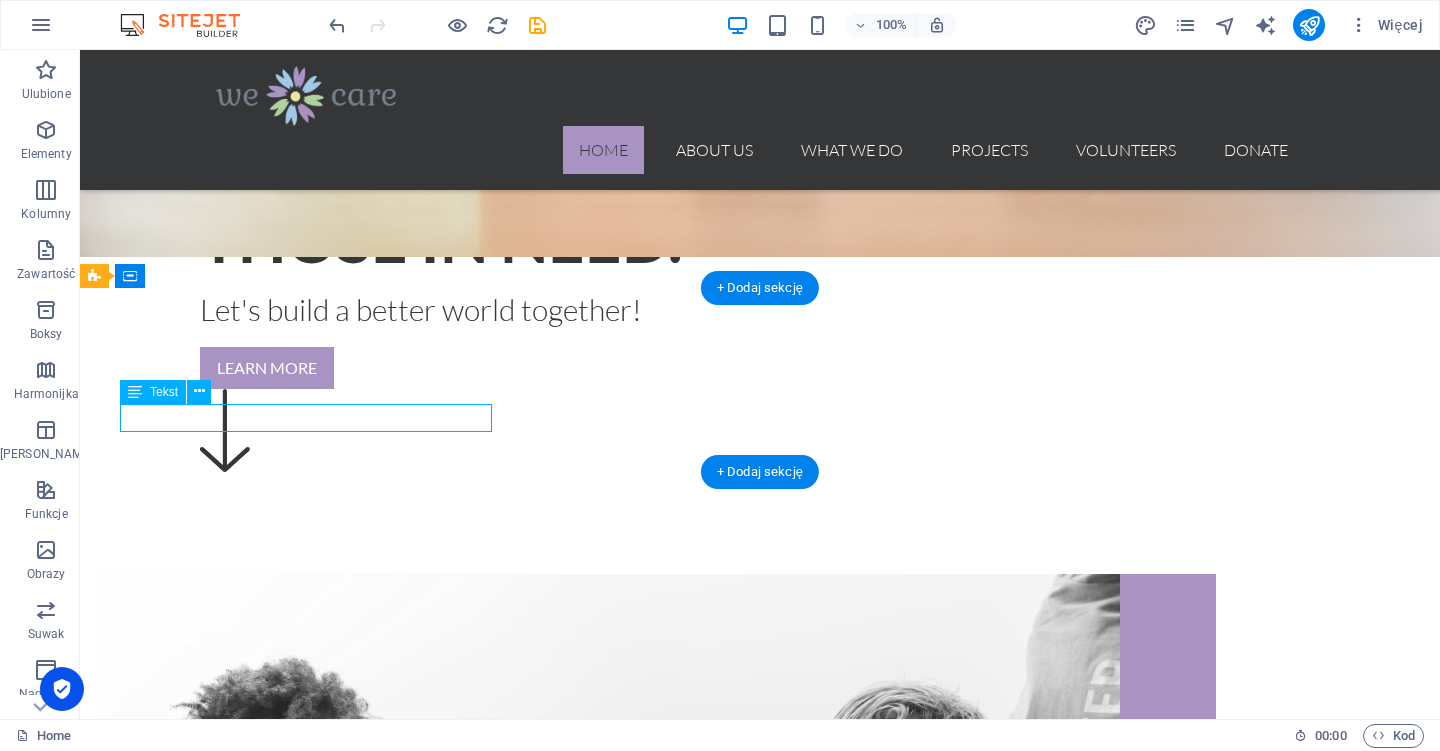 click on "Feeded  Homeless" at bounding box center (760, 4561) 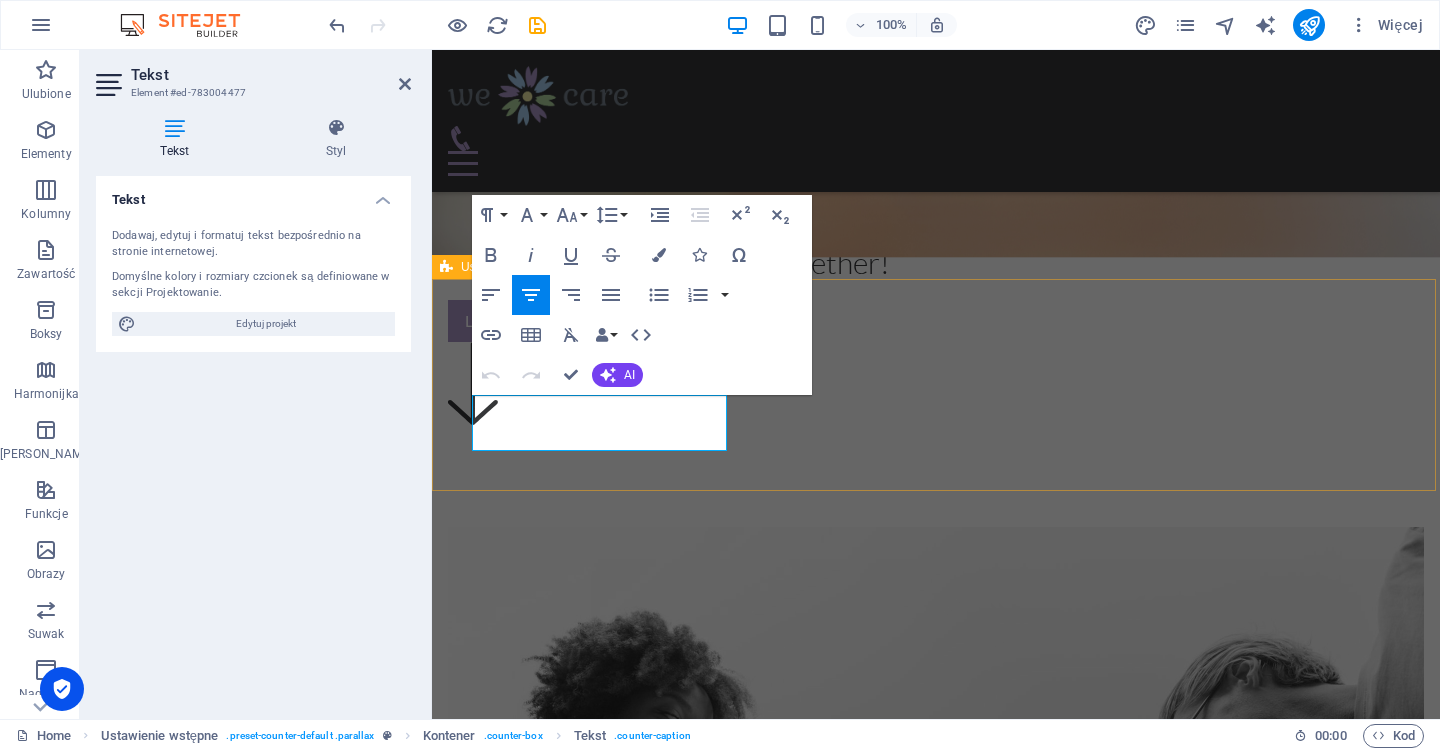 click on "Tekst" at bounding box center [179, 139] 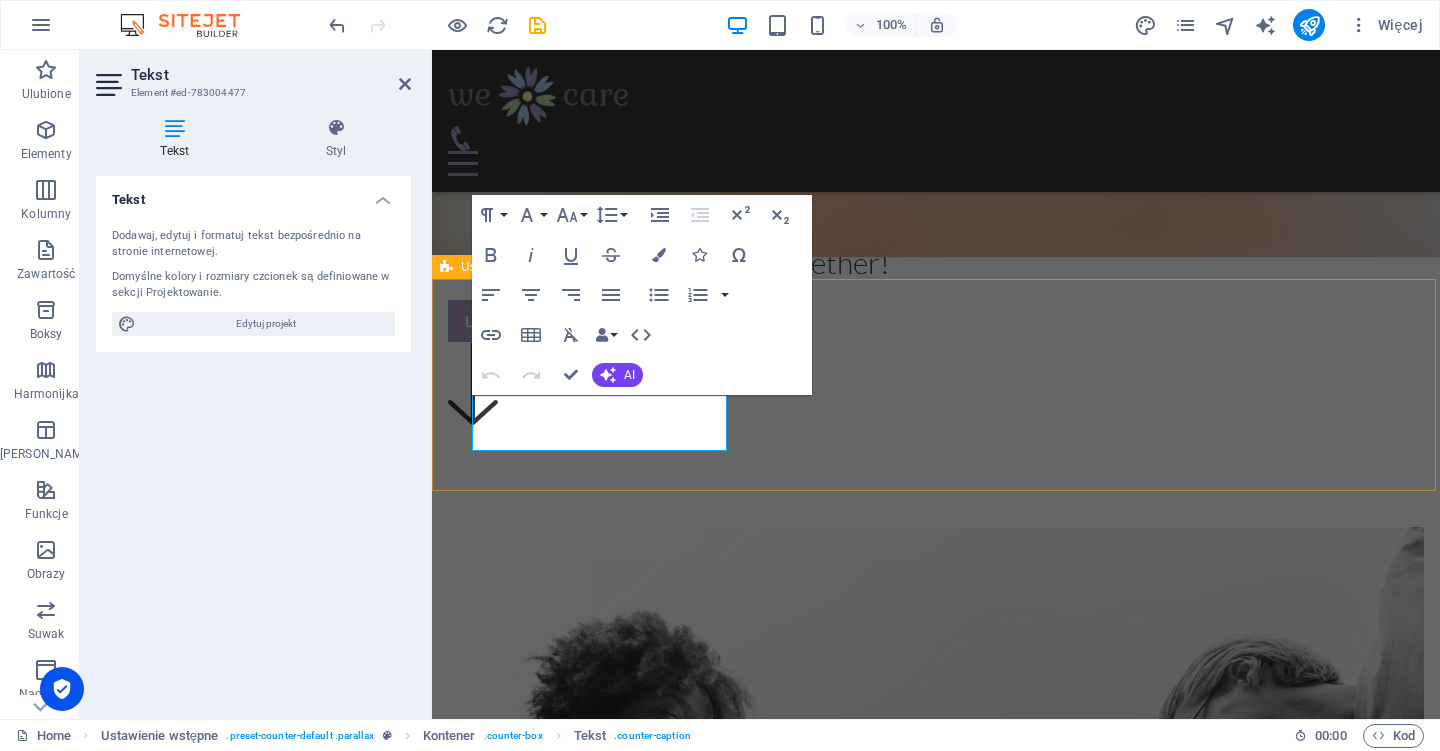 click at bounding box center [175, 128] 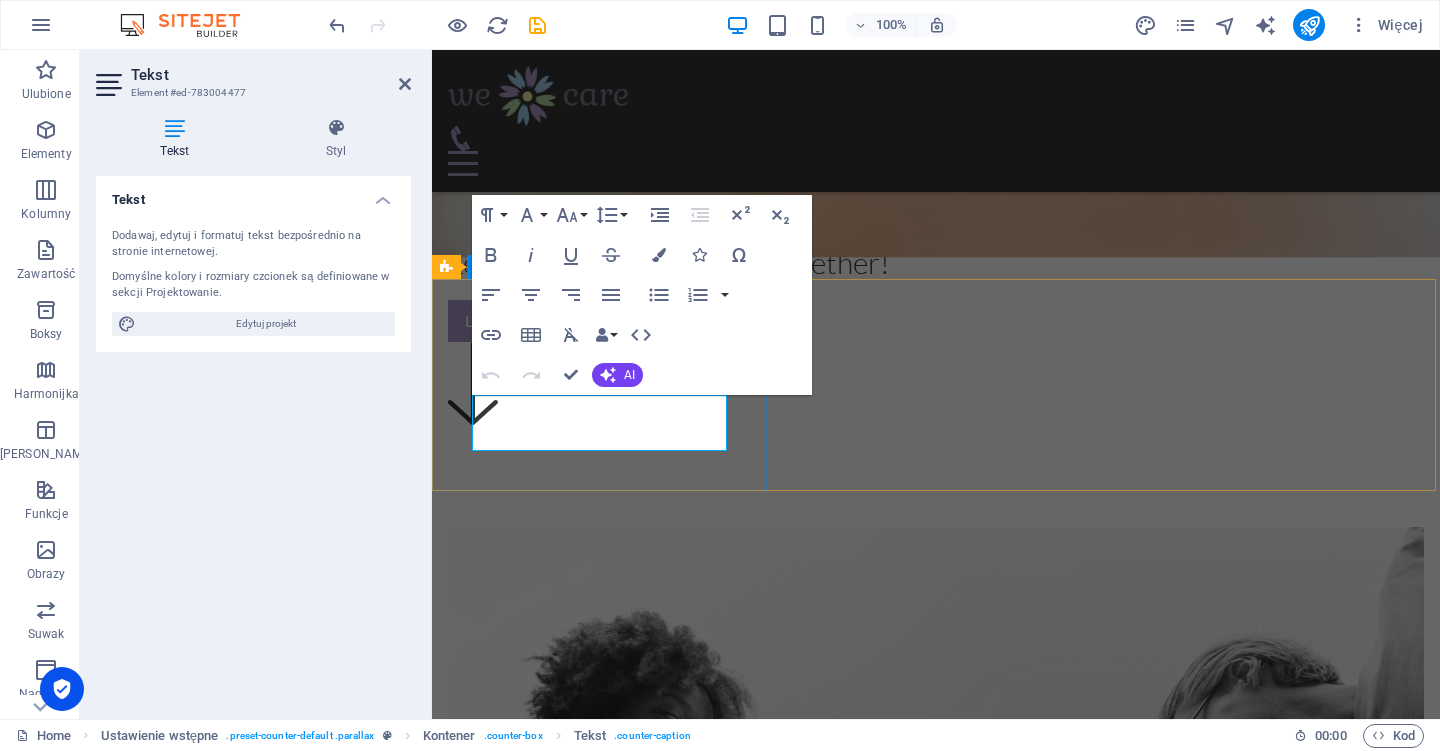 click on "Feeded  Homeless" at bounding box center [936, 4269] 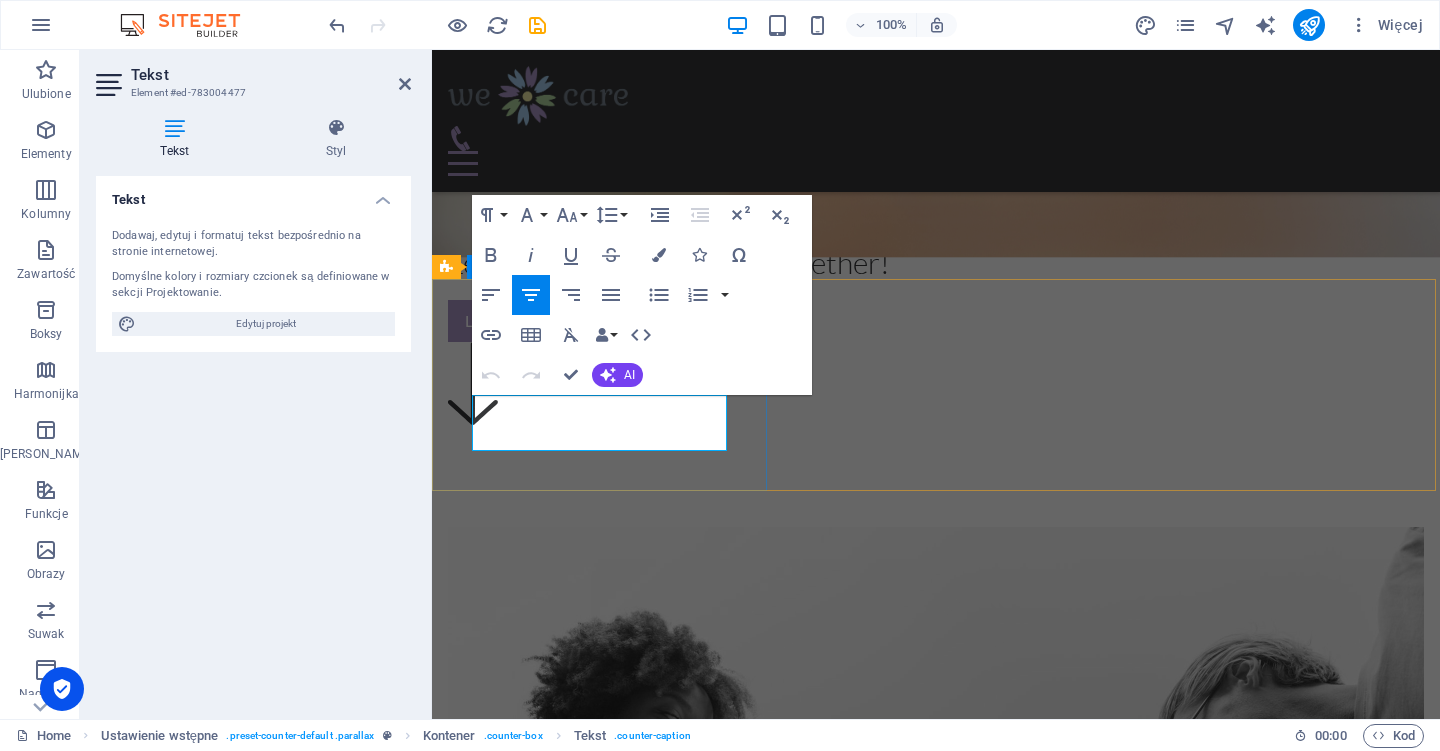 drag, startPoint x: 688, startPoint y: 440, endPoint x: 511, endPoint y: 400, distance: 181.4635 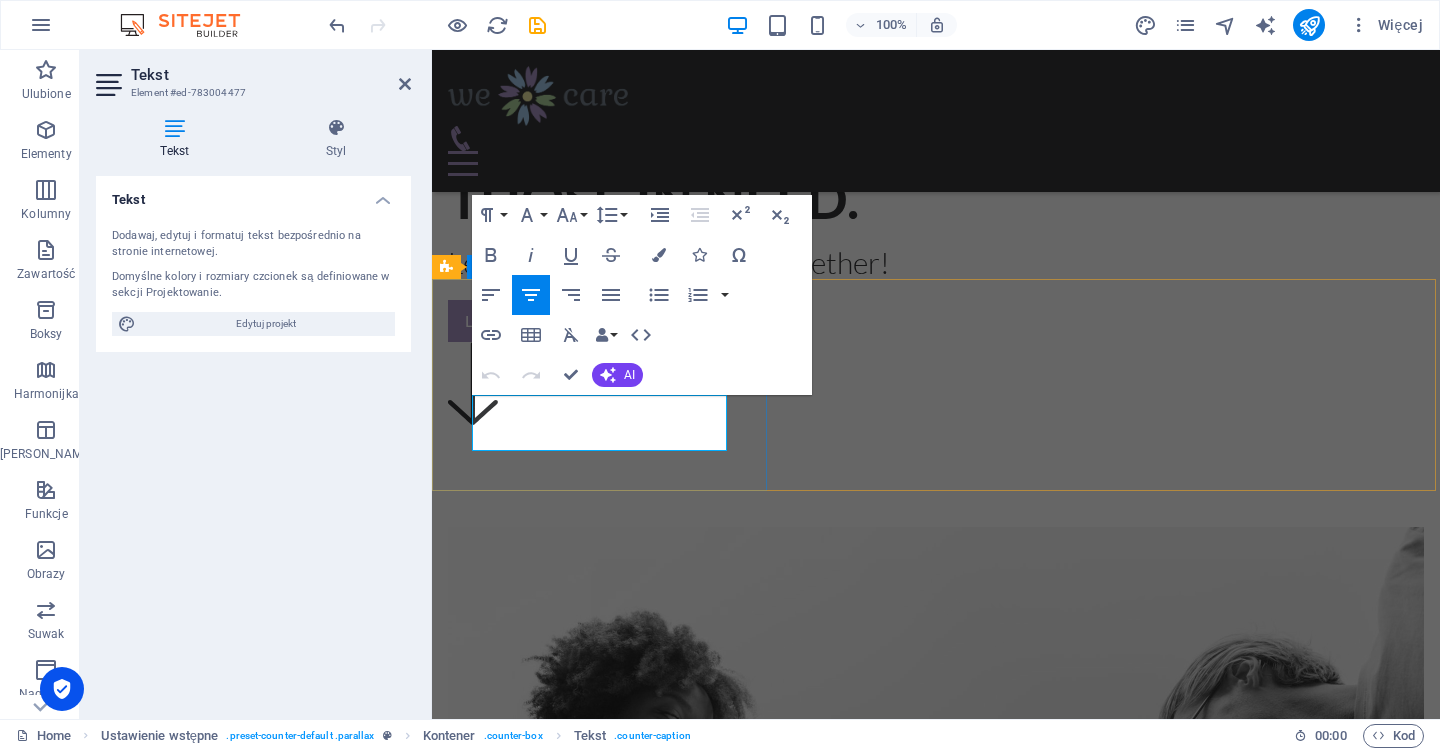 type 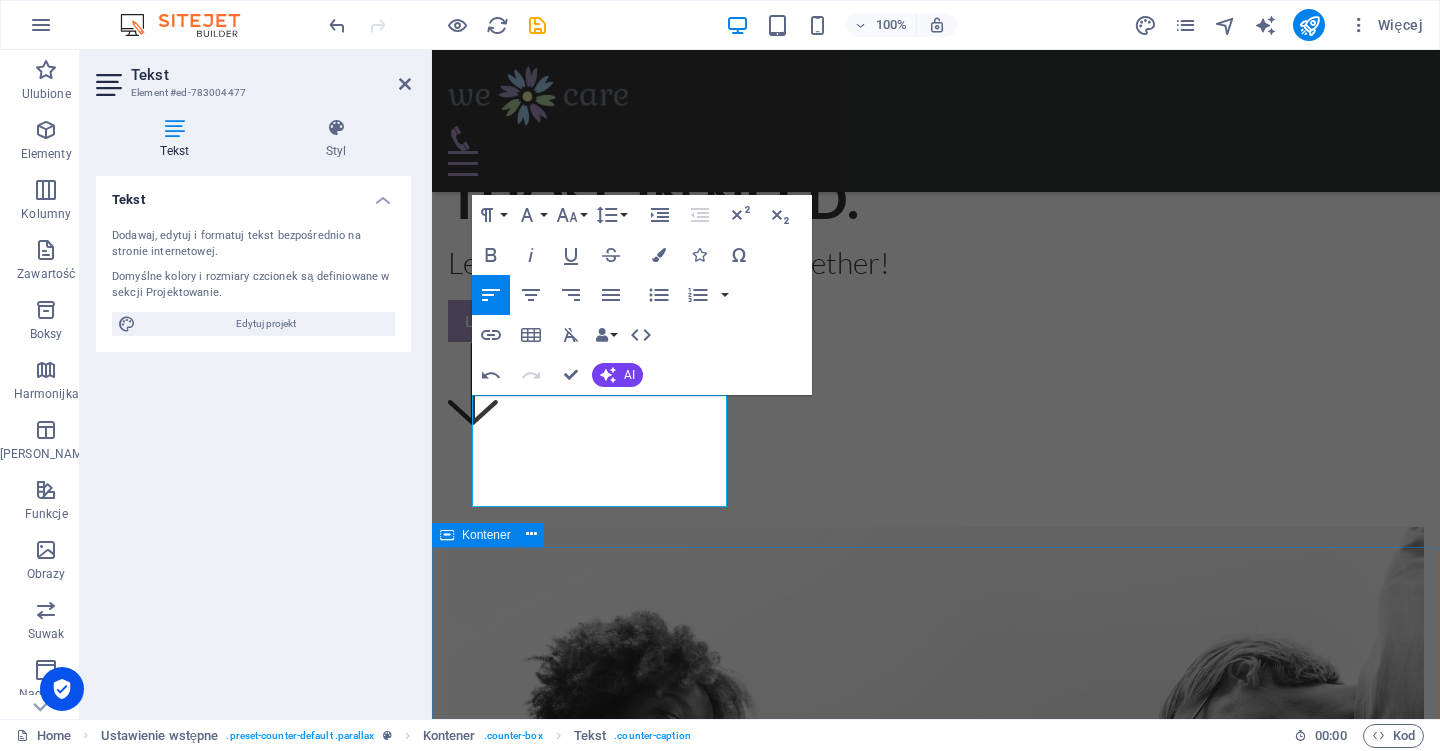 click on "Our current Project Upuść treść tutaj lub  Dodaj elementy  Wklej schowek New Shelter at the [GEOGRAPHIC_DATA] Lorem ipsum dolor sit amet, consetetur sadipscing elitr, sed diam nonumy eirmod tempor invidunt ut labore et dolore magna aliquyam erat, sed diam voluptua. At vero eos et accusam et [PERSON_NAME] duo [PERSON_NAME] et ea rebum.   Donate  for this Project $56.000   - Already donated 65%" at bounding box center (936, 5203) 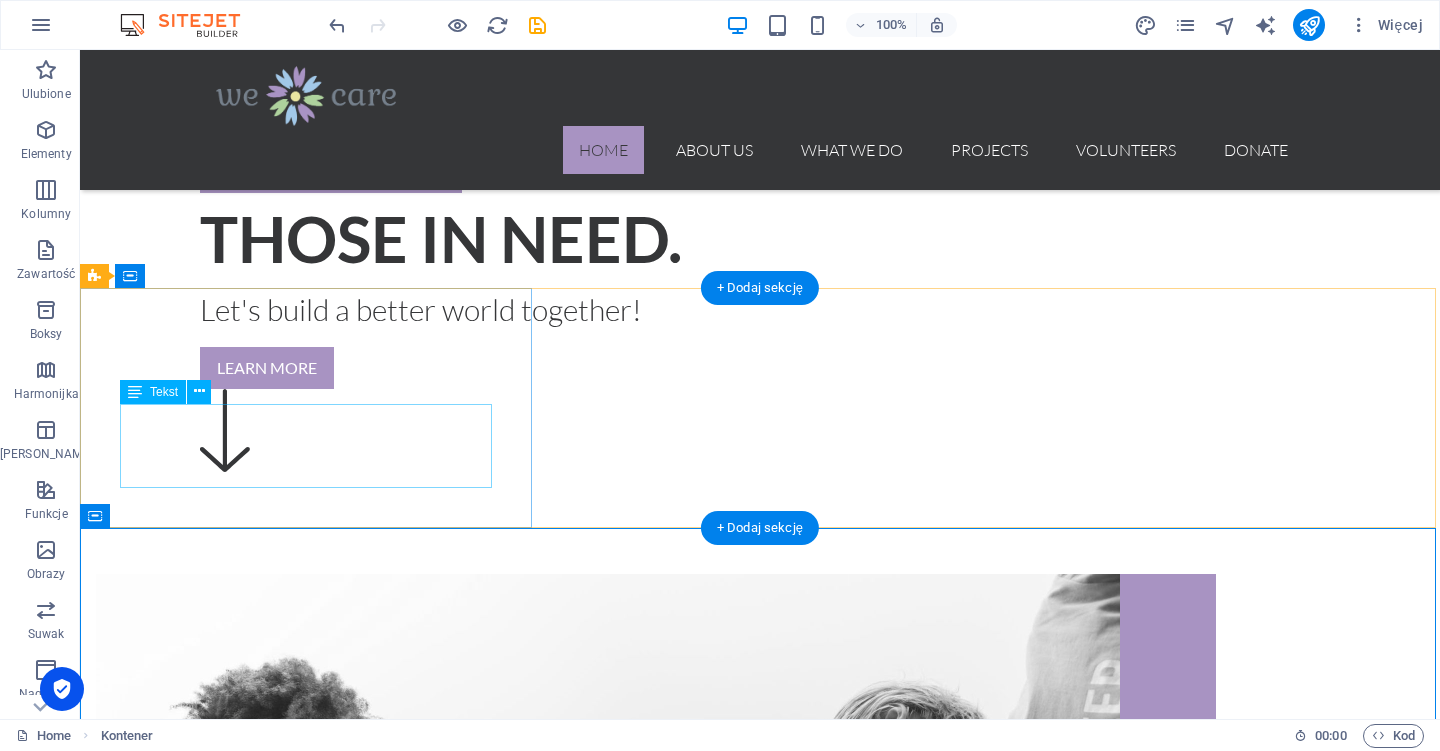 click on "zorganizowanych kursów" at bounding box center [760, 4576] 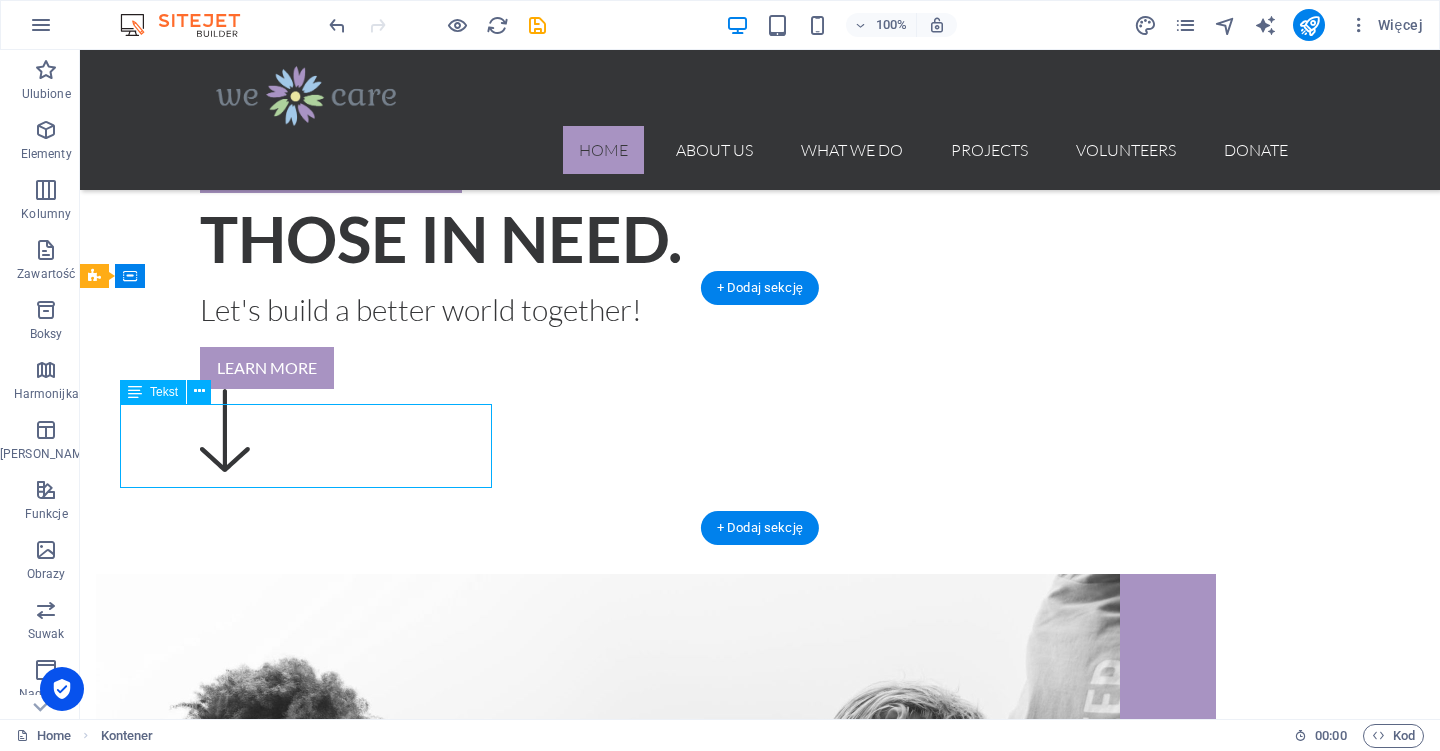click on "zorganizowanych kursów" at bounding box center (760, 4576) 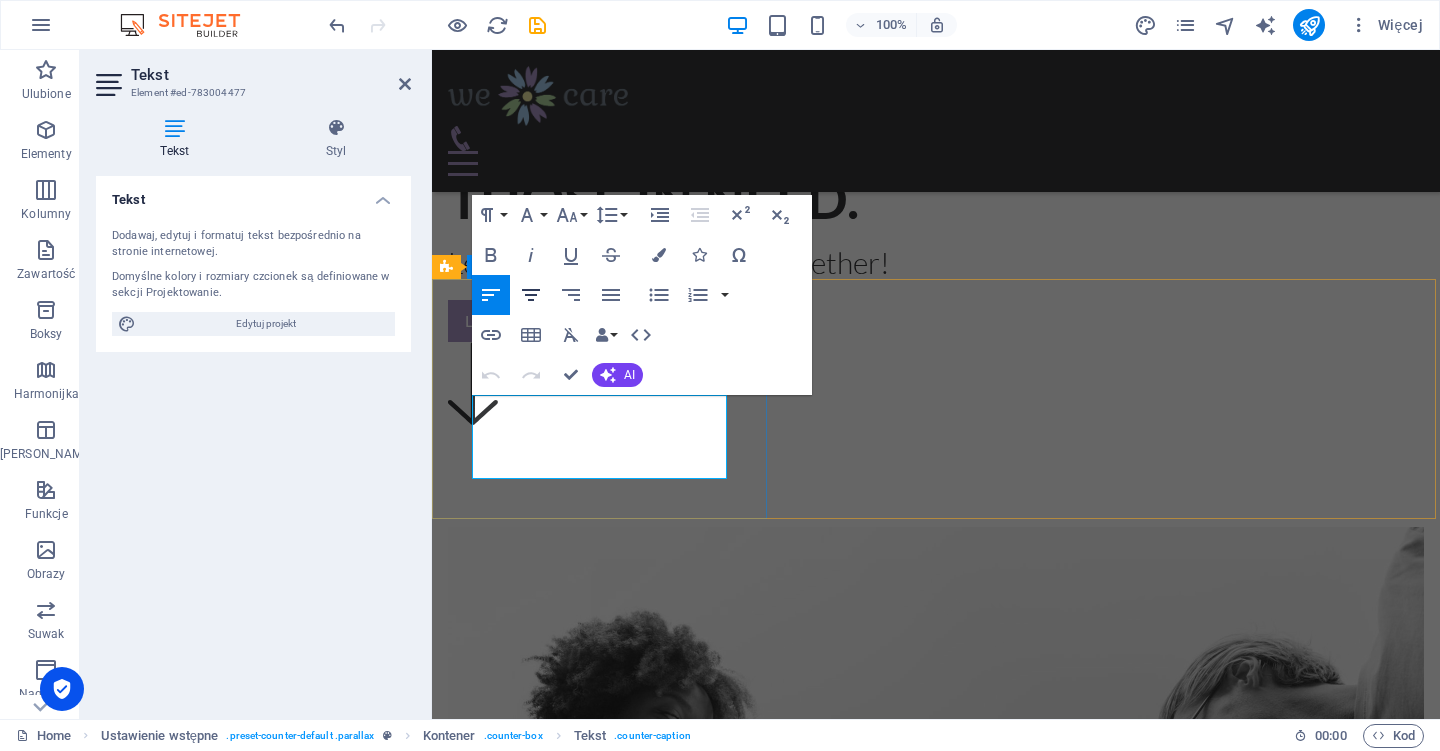 click on "Align Center" at bounding box center (531, 295) 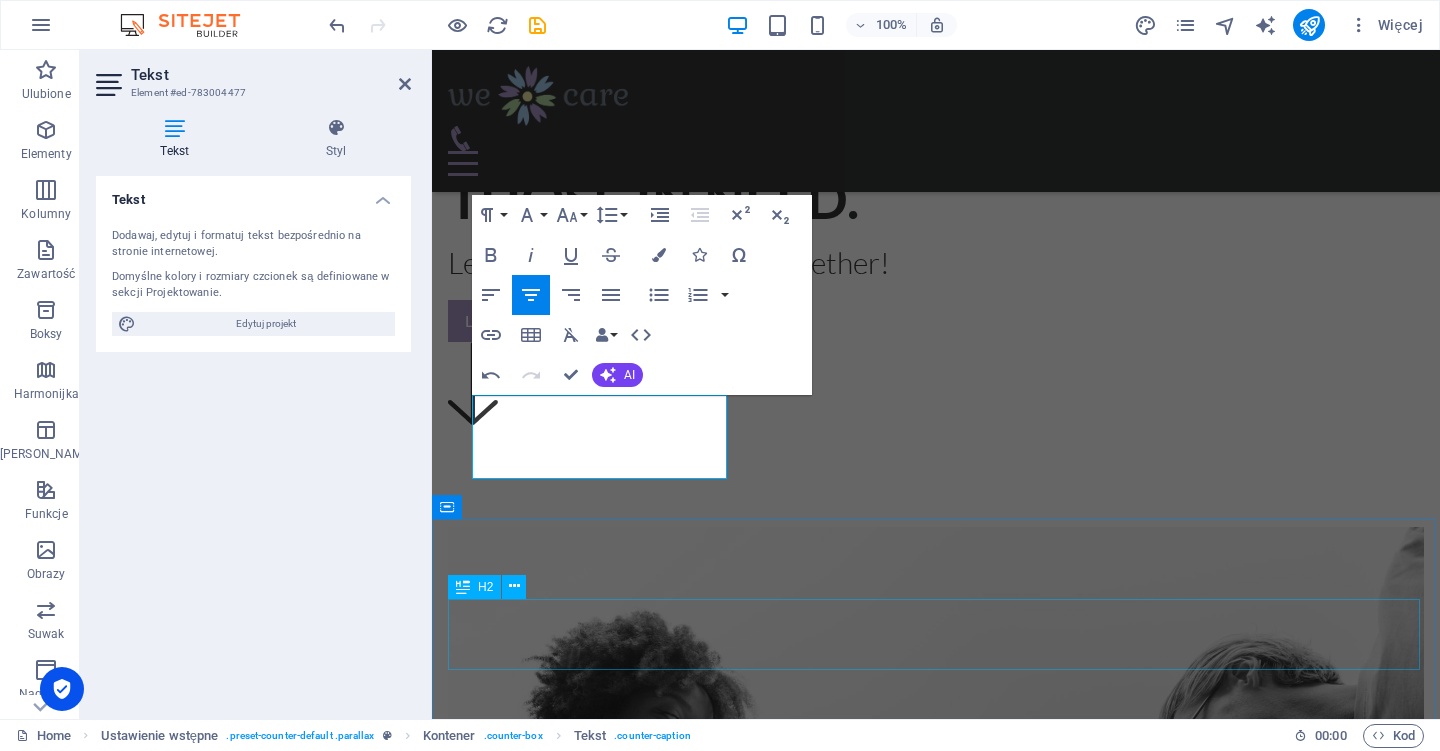 click on "Our current Project" at bounding box center (936, 4862) 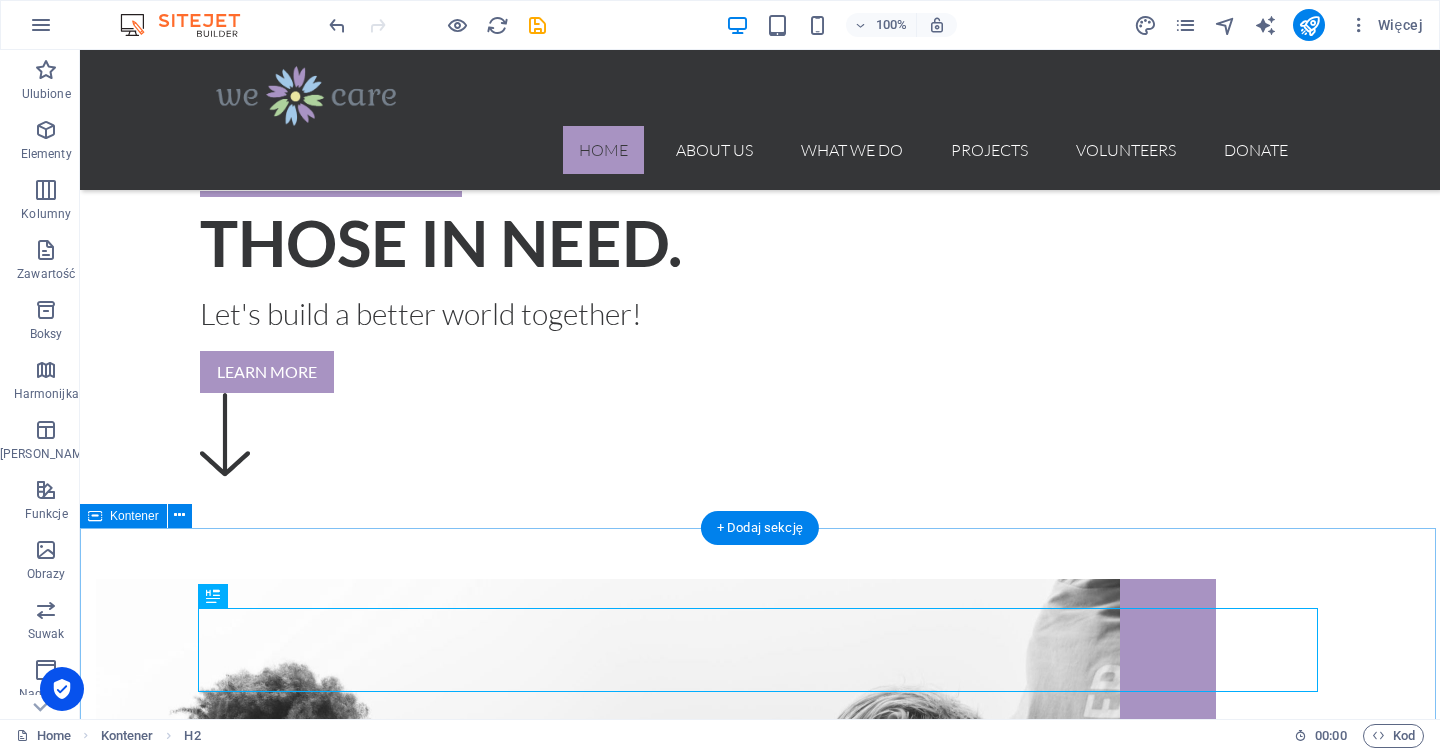 click on "Our current Project Upuść treść tutaj lub  Dodaj elementy  Wklej schowek New Shelter at the [GEOGRAPHIC_DATA] Lorem ipsum dolor sit amet, consetetur sadipscing elitr, sed diam nonumy eirmod tempor invidunt ut labore et dolore magna aliquyam erat, sed diam voluptua. At vero eos et accusam et [PERSON_NAME] duo [PERSON_NAME] et ea rebum.   Donate  for this Project $56.000   - Already donated 65%" at bounding box center [760, 5474] 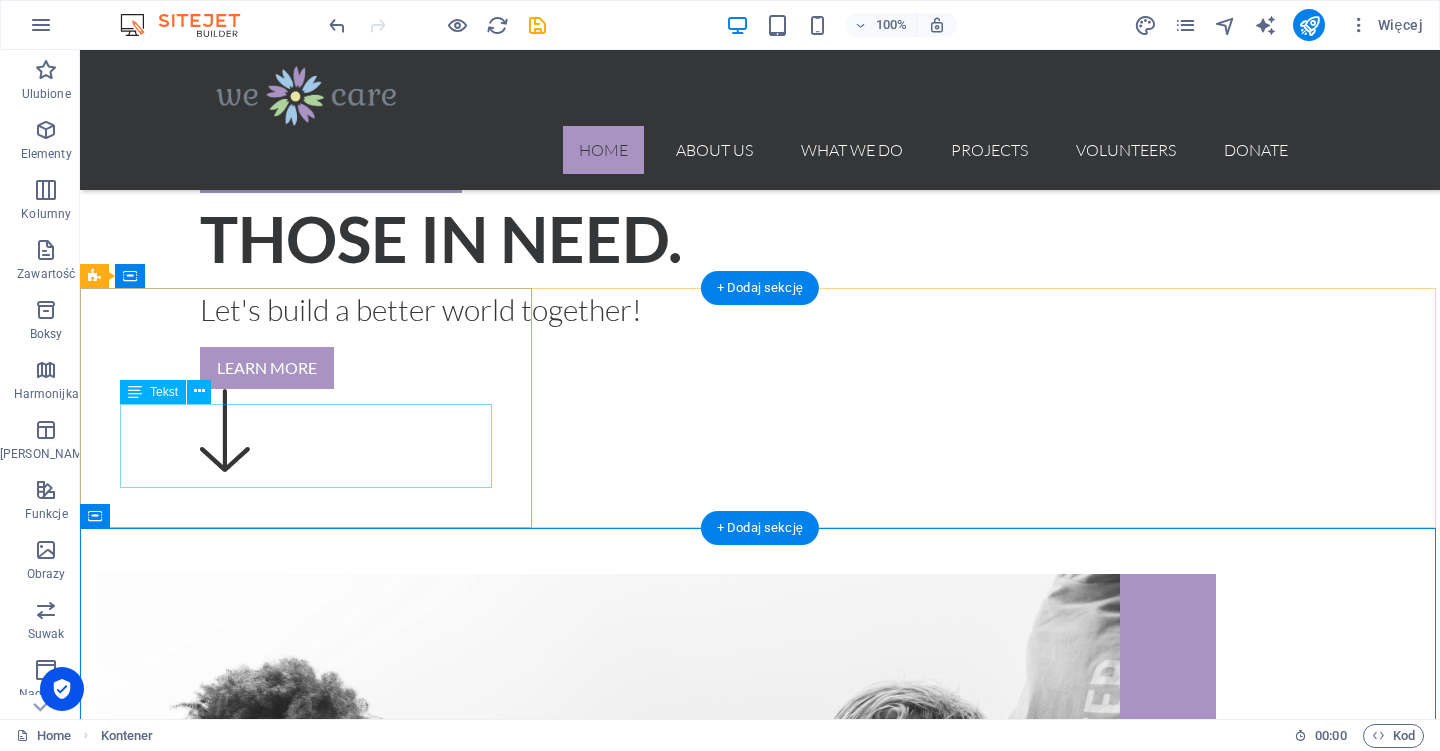 click on "zorganizowanych kursów" at bounding box center (760, 4576) 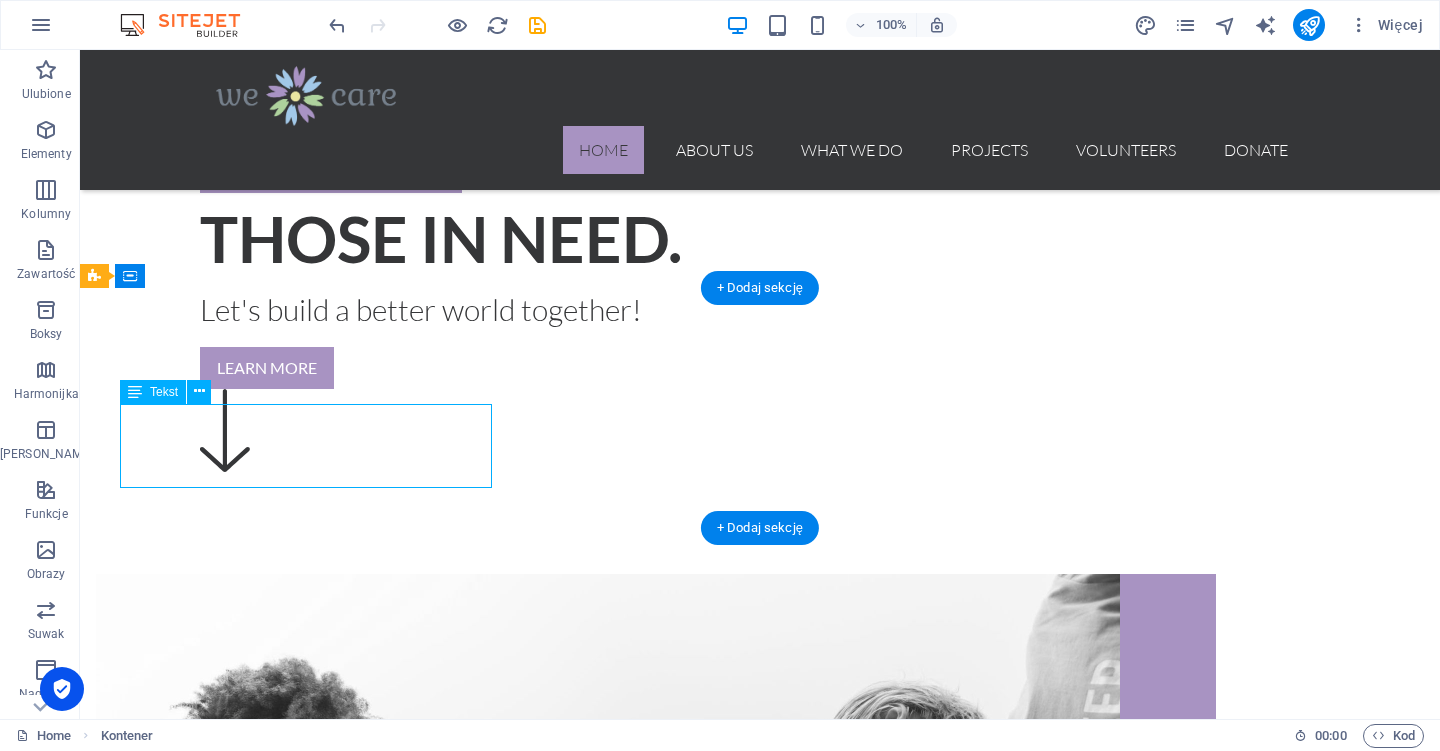 click on "zorganizowanych kursów" at bounding box center (760, 4576) 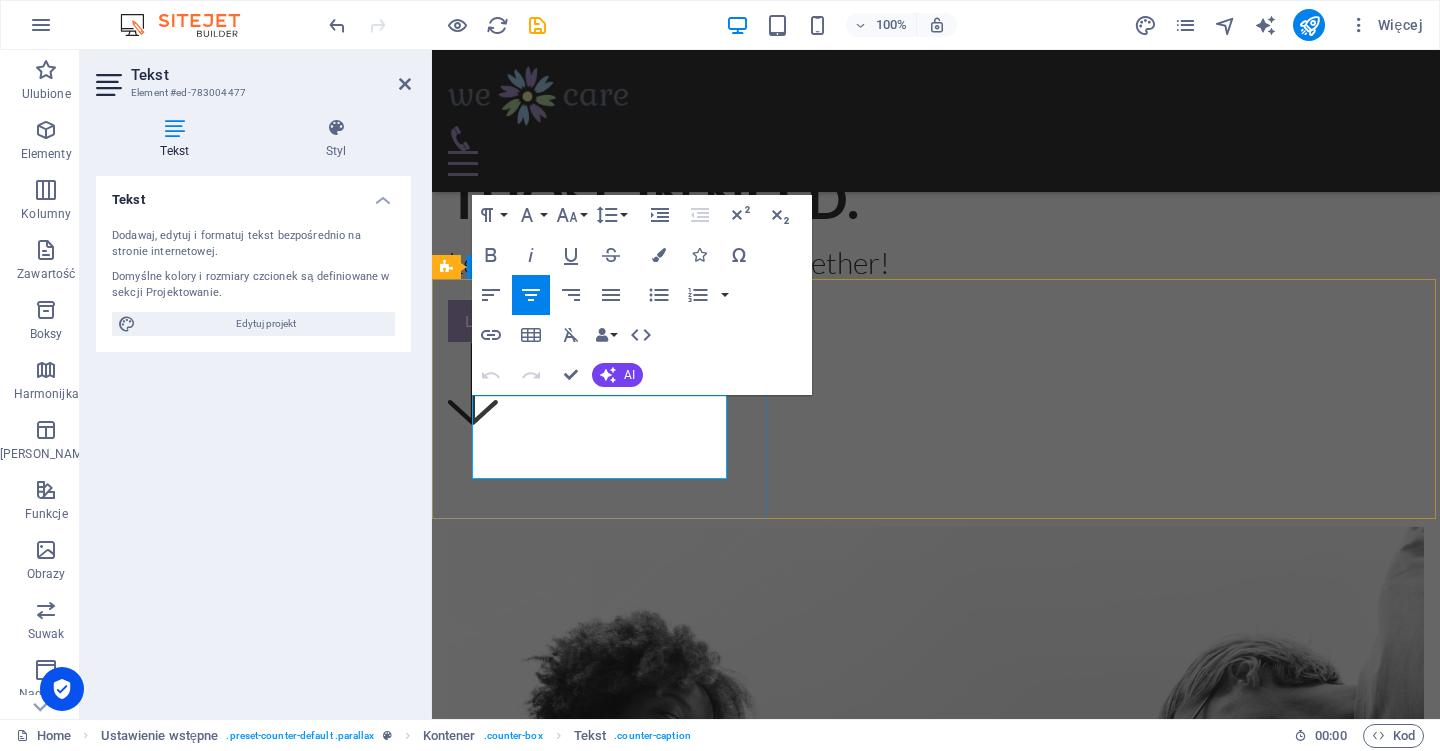 drag, startPoint x: 693, startPoint y: 441, endPoint x: 445, endPoint y: 403, distance: 250.8944 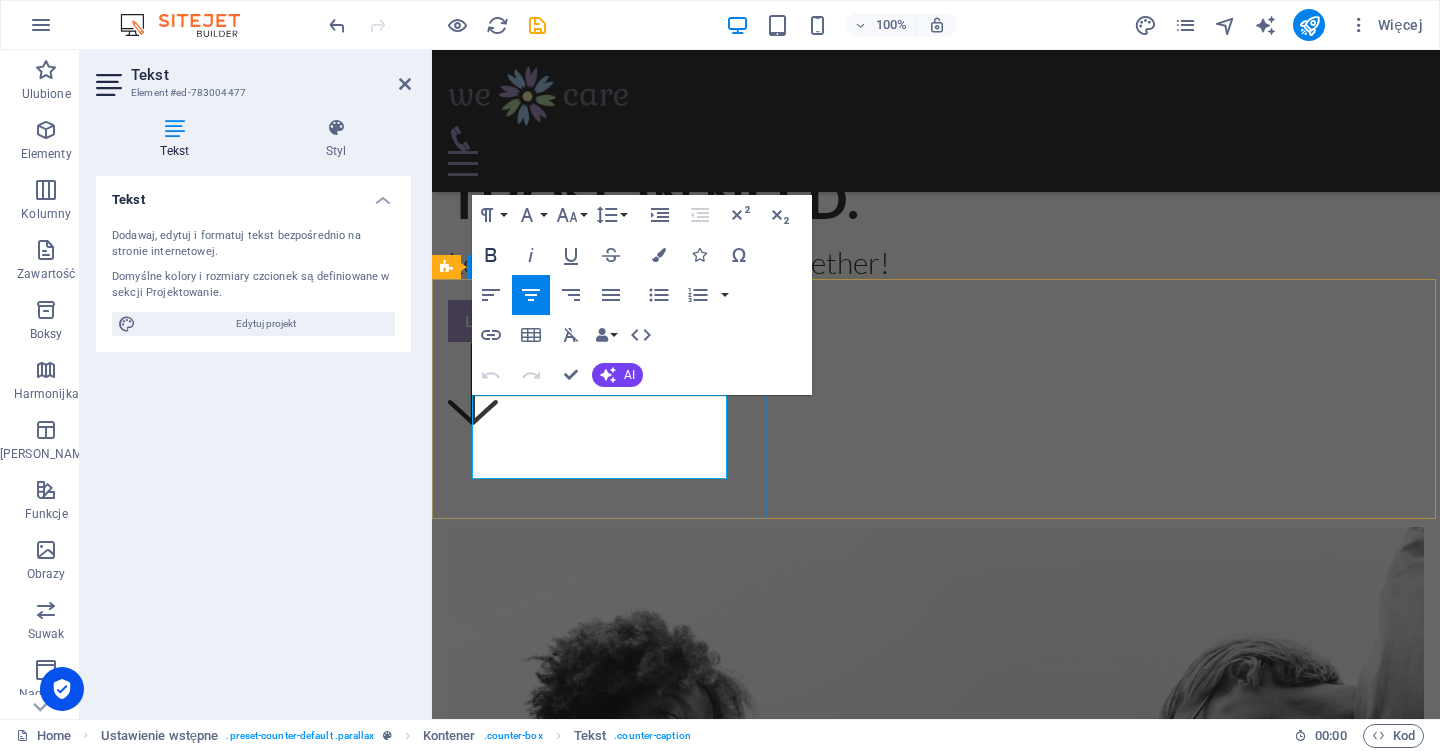 click 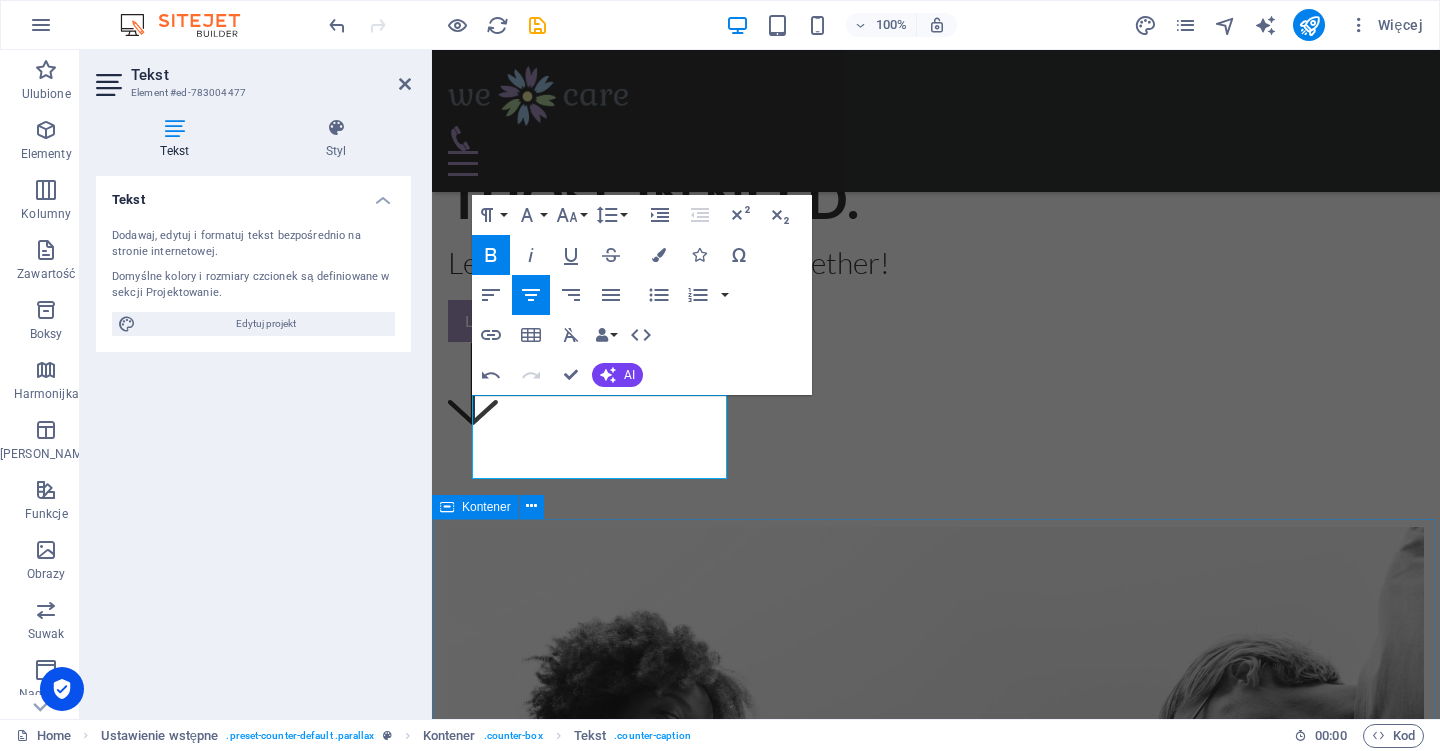 click on "Our current Project Upuść treść tutaj lub  Dodaj elementy  Wklej schowek New Shelter at the [GEOGRAPHIC_DATA] Lorem ipsum dolor sit amet, consetetur sadipscing elitr, sed diam nonumy eirmod tempor invidunt ut labore et dolore magna aliquyam erat, sed diam voluptua. At vero eos et accusam et [PERSON_NAME] duo [PERSON_NAME] et ea rebum.   Donate  for this Project $56.000   - Already donated 65%" at bounding box center [936, 5203] 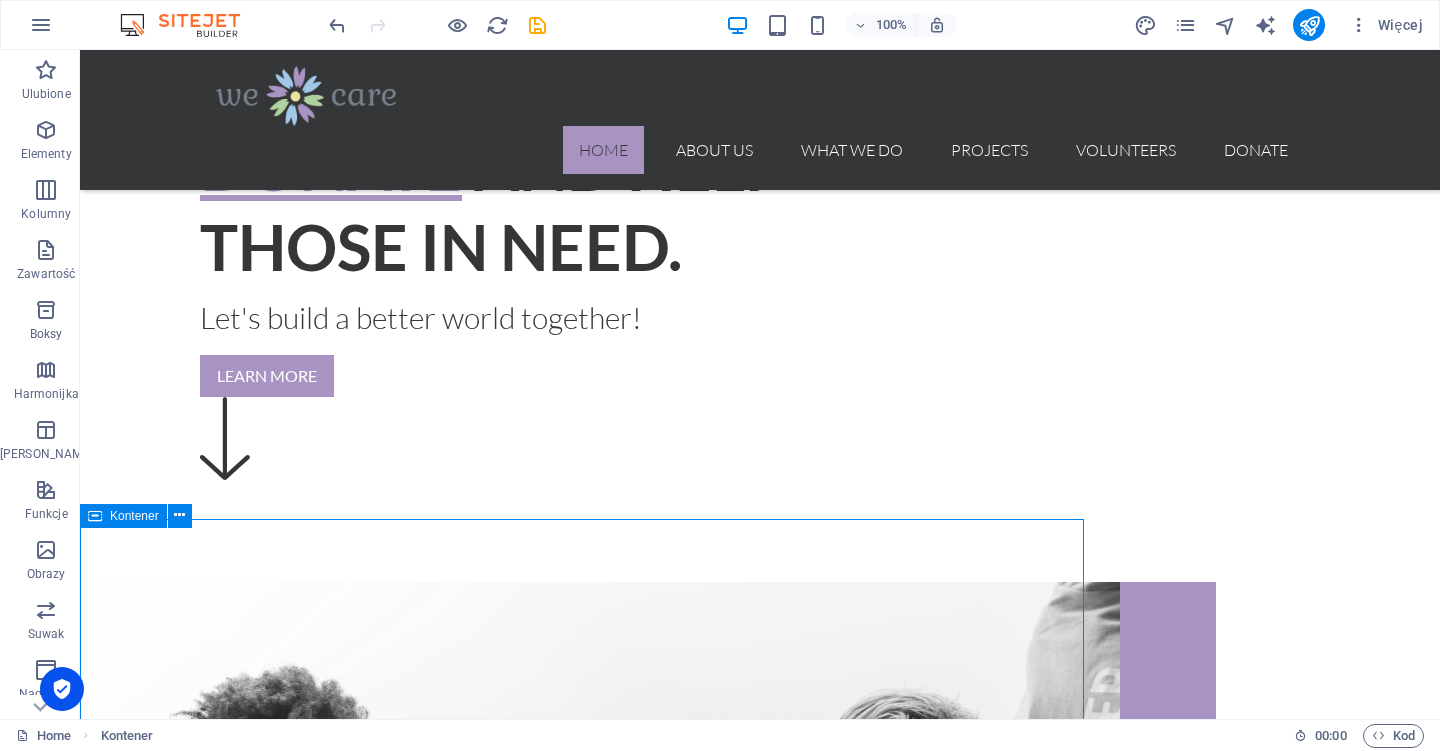 click on "Our current Project Upuść treść tutaj lub  Dodaj elementy  Wklej schowek New Shelter at the [GEOGRAPHIC_DATA] Lorem ipsum dolor sit amet, consetetur sadipscing elitr, sed diam nonumy eirmod tempor invidunt ut labore et dolore magna aliquyam erat, sed diam voluptua. At vero eos et accusam et [PERSON_NAME] duo [PERSON_NAME] et ea rebum.   Donate  for this Project $56.000   - Already donated 65%" at bounding box center (760, 5478) 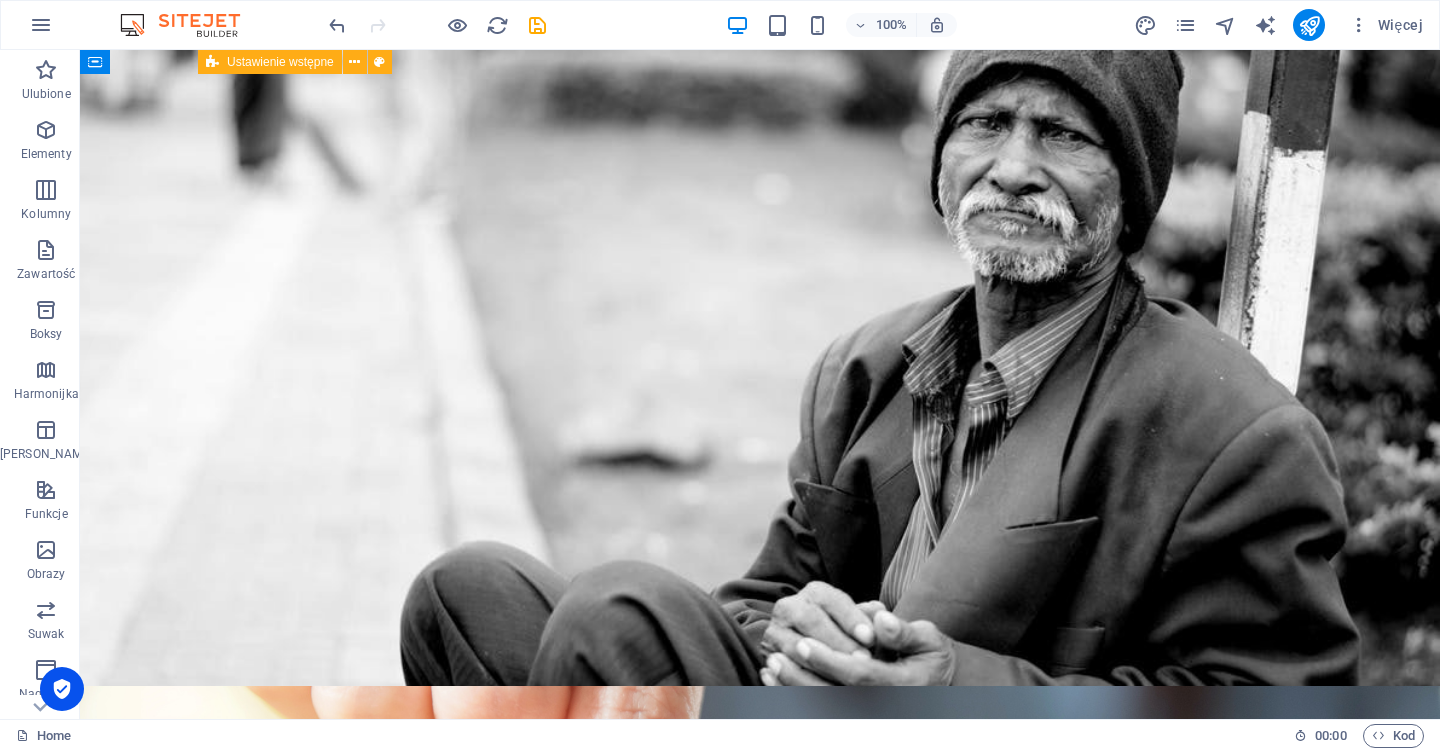 scroll, scrollTop: 0, scrollLeft: 0, axis: both 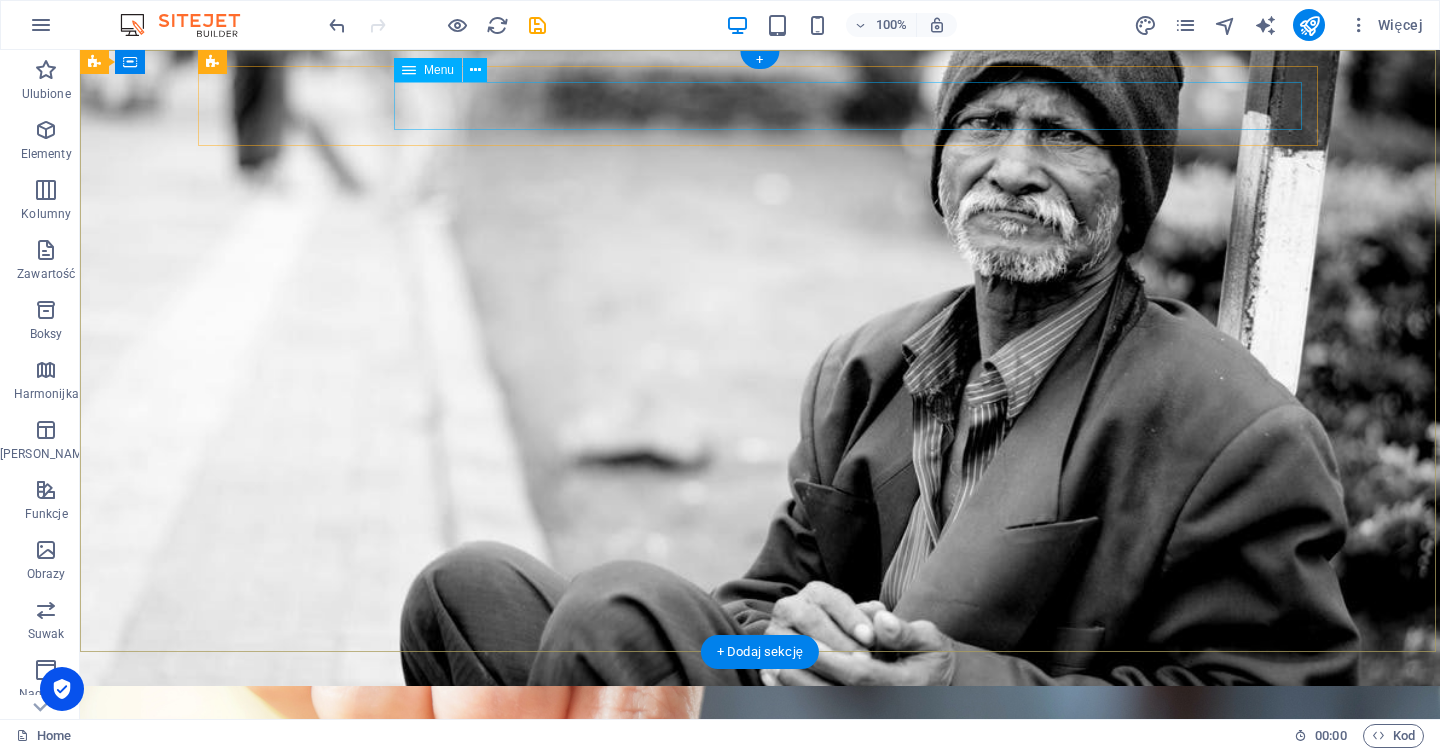 click on "Home About us What we do Projects Volunteers Donate" at bounding box center [760, 1431] 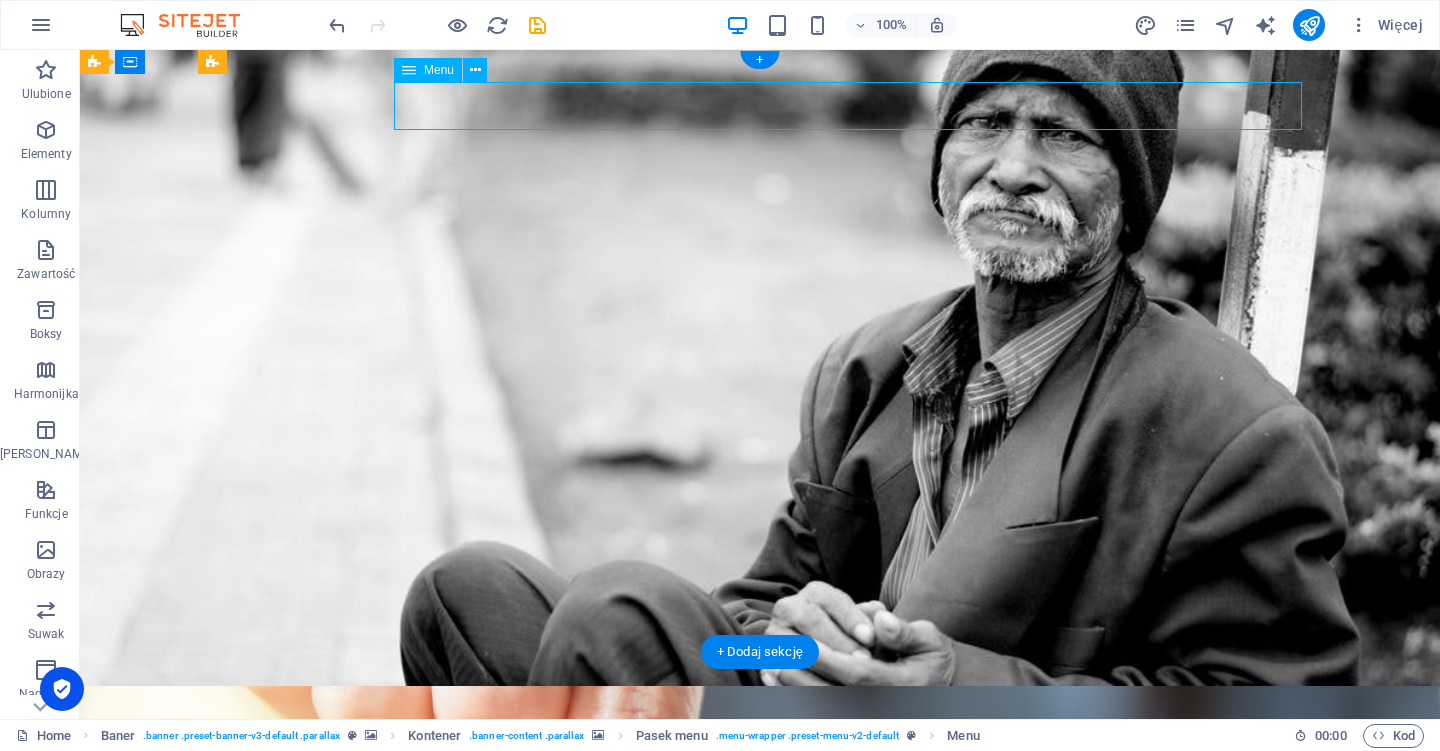 click on "Home About us What we do Projects Volunteers Donate" at bounding box center [760, 1431] 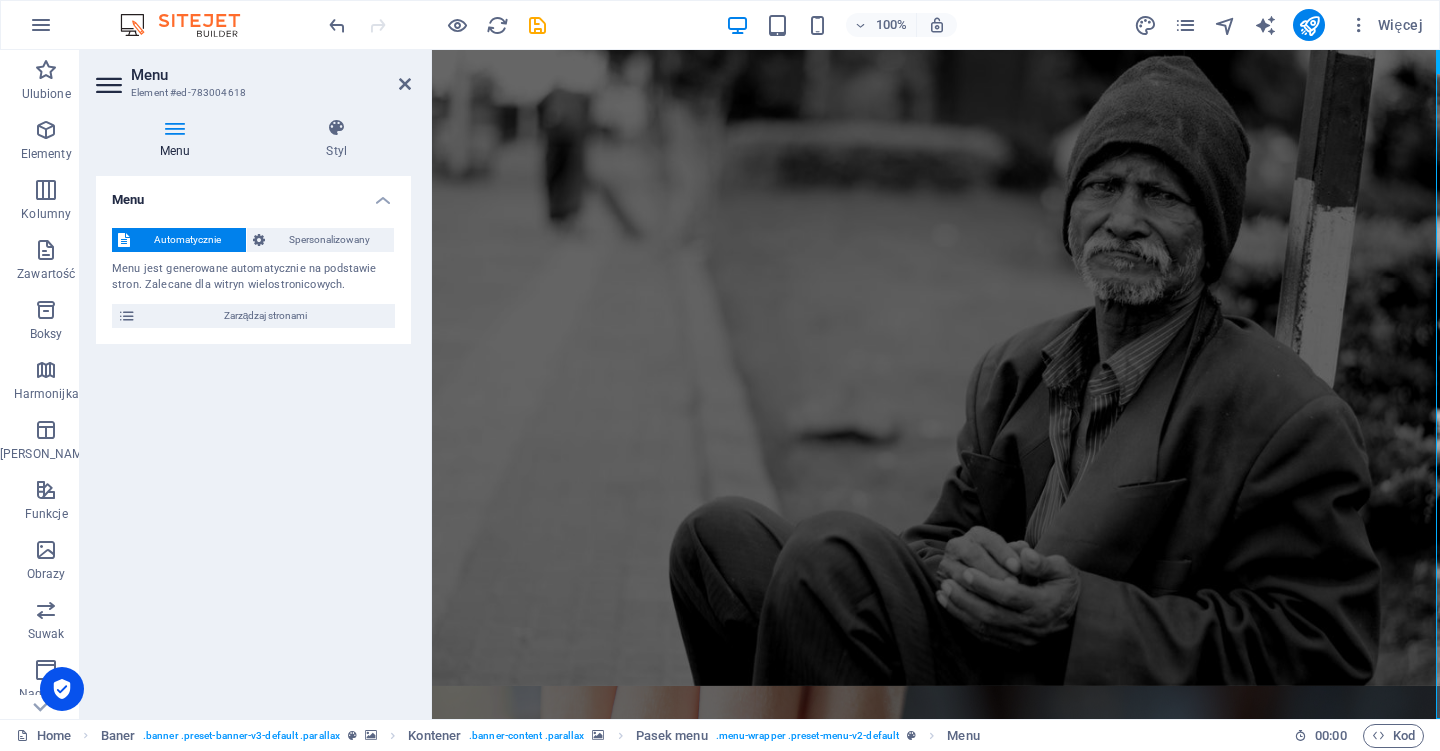 click at bounding box center [405, 84] 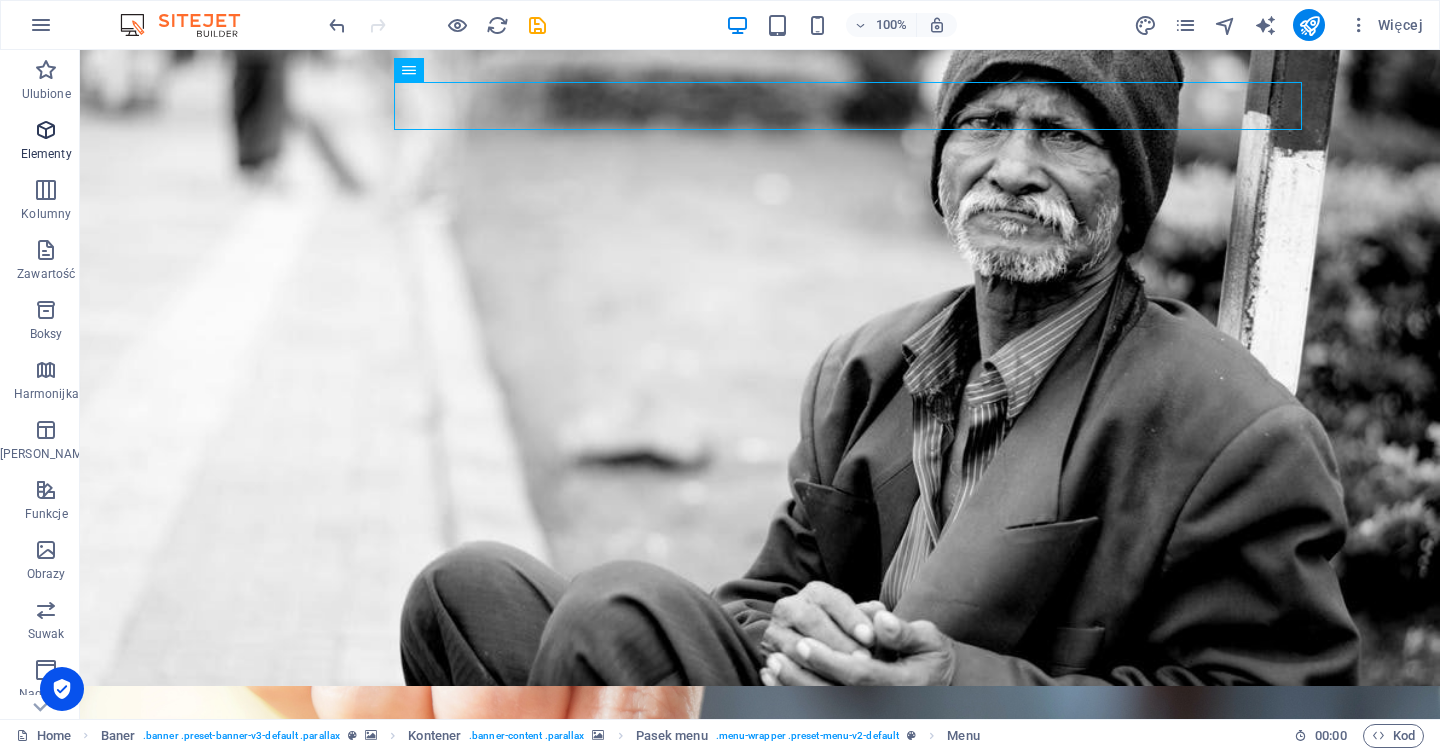 click at bounding box center (46, 130) 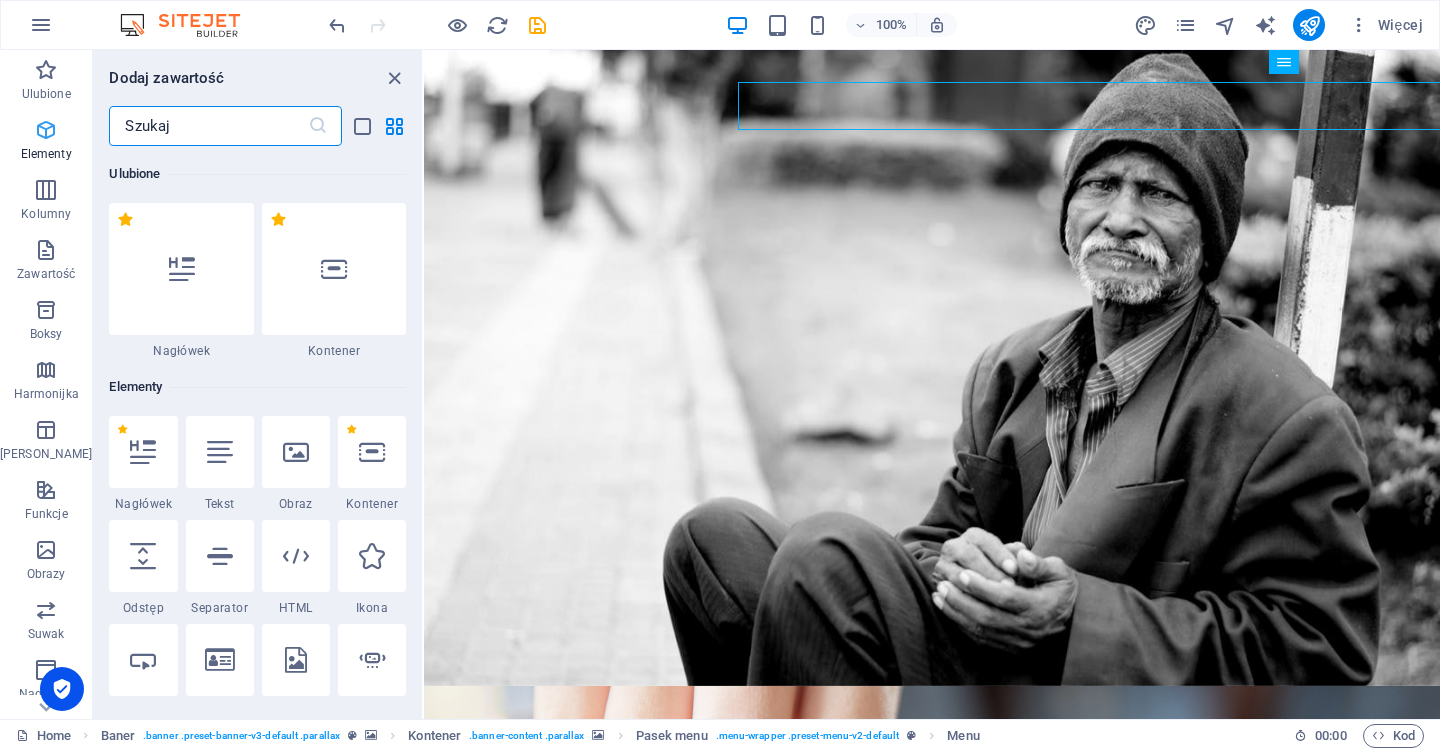 scroll, scrollTop: 213, scrollLeft: 0, axis: vertical 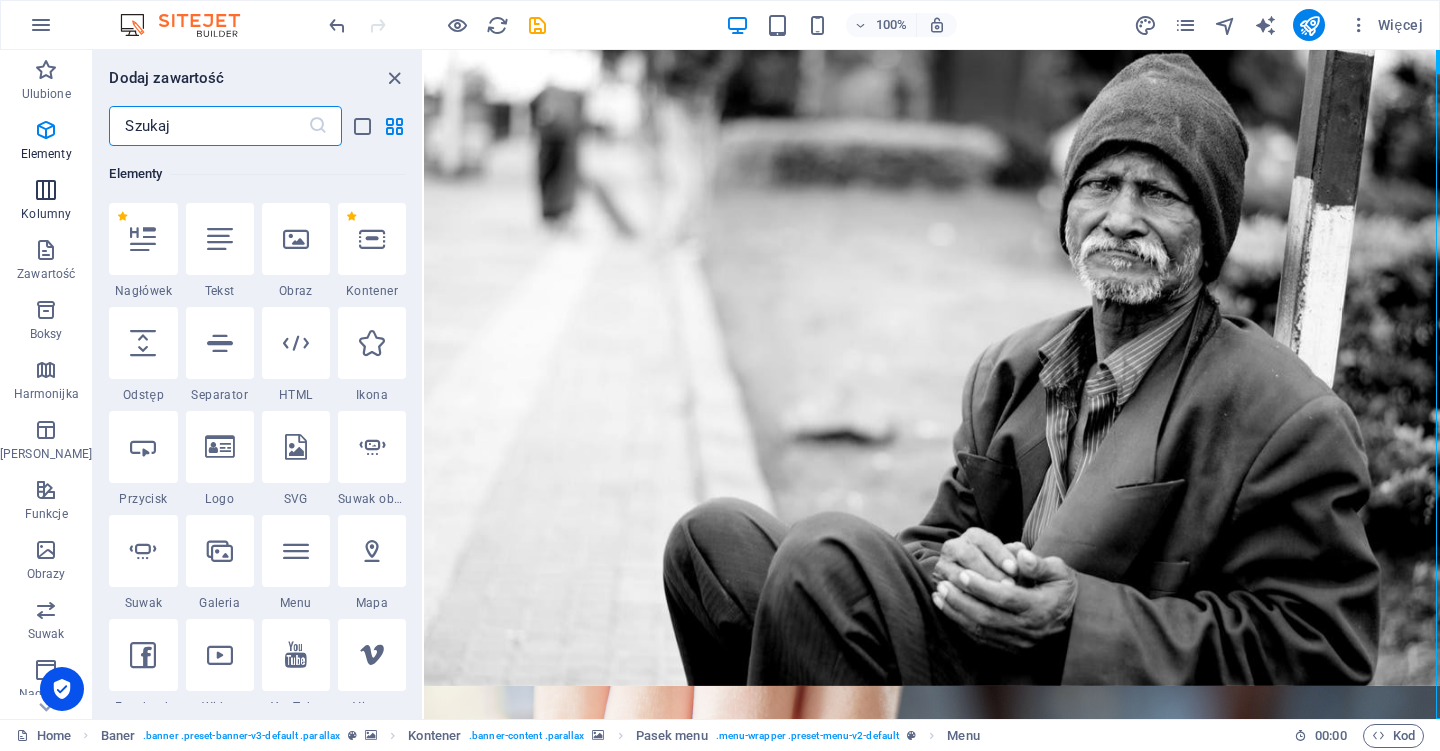 click at bounding box center (46, 190) 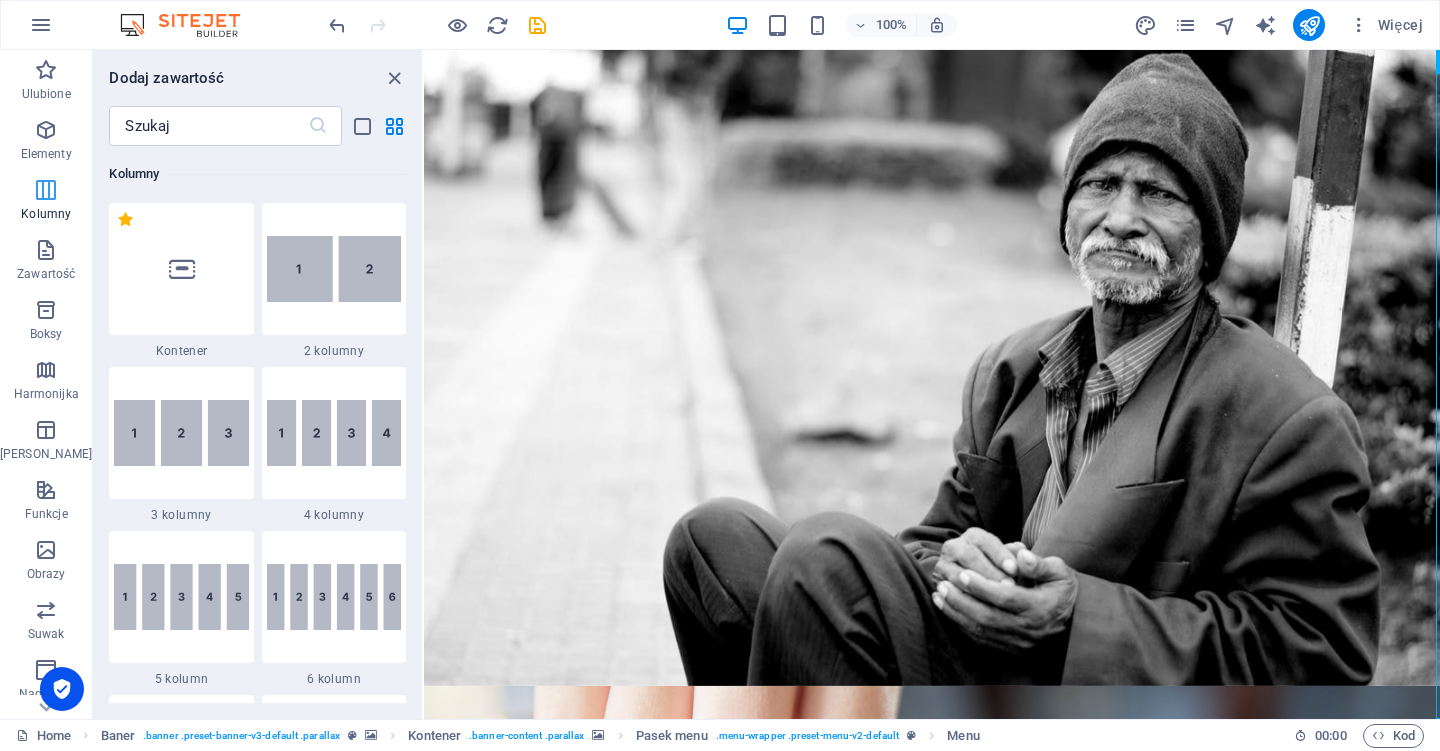 scroll, scrollTop: 990, scrollLeft: 0, axis: vertical 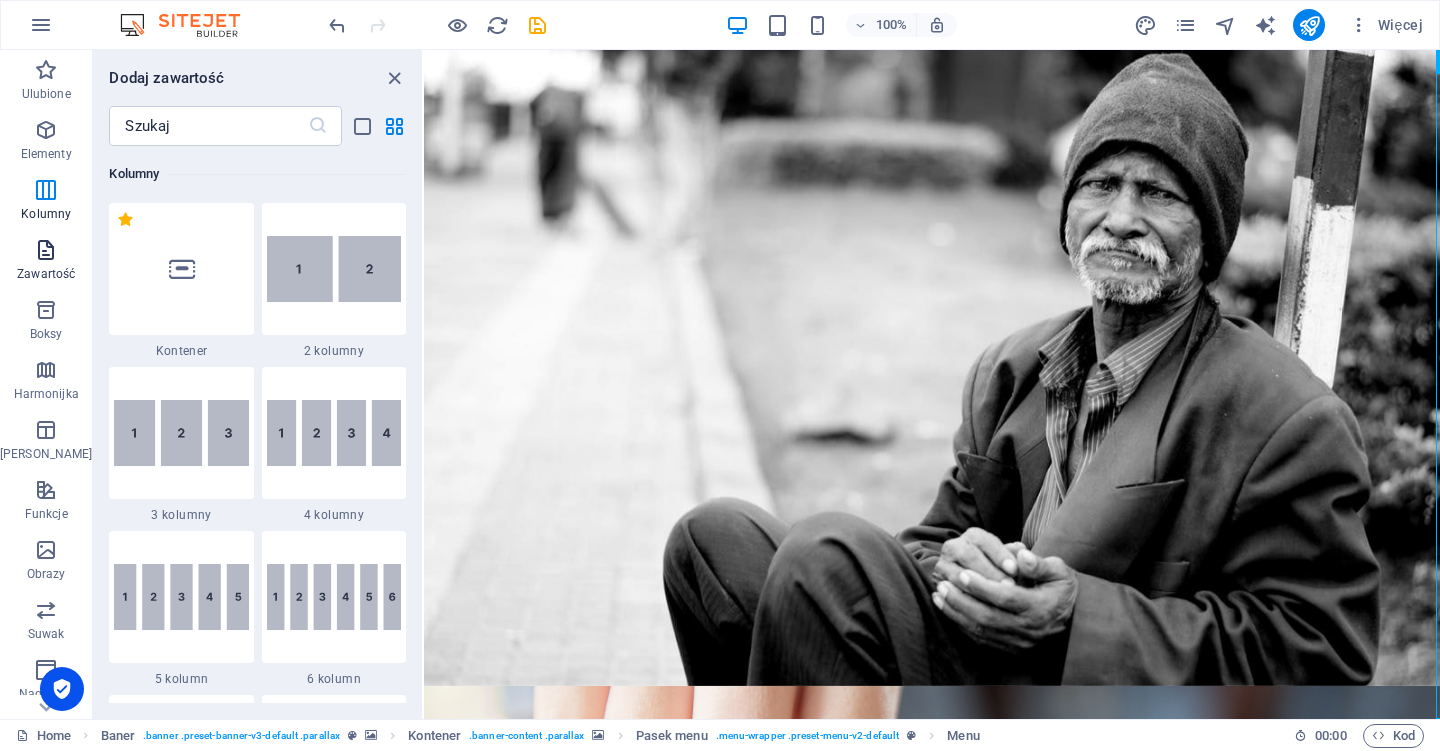 click at bounding box center (46, 250) 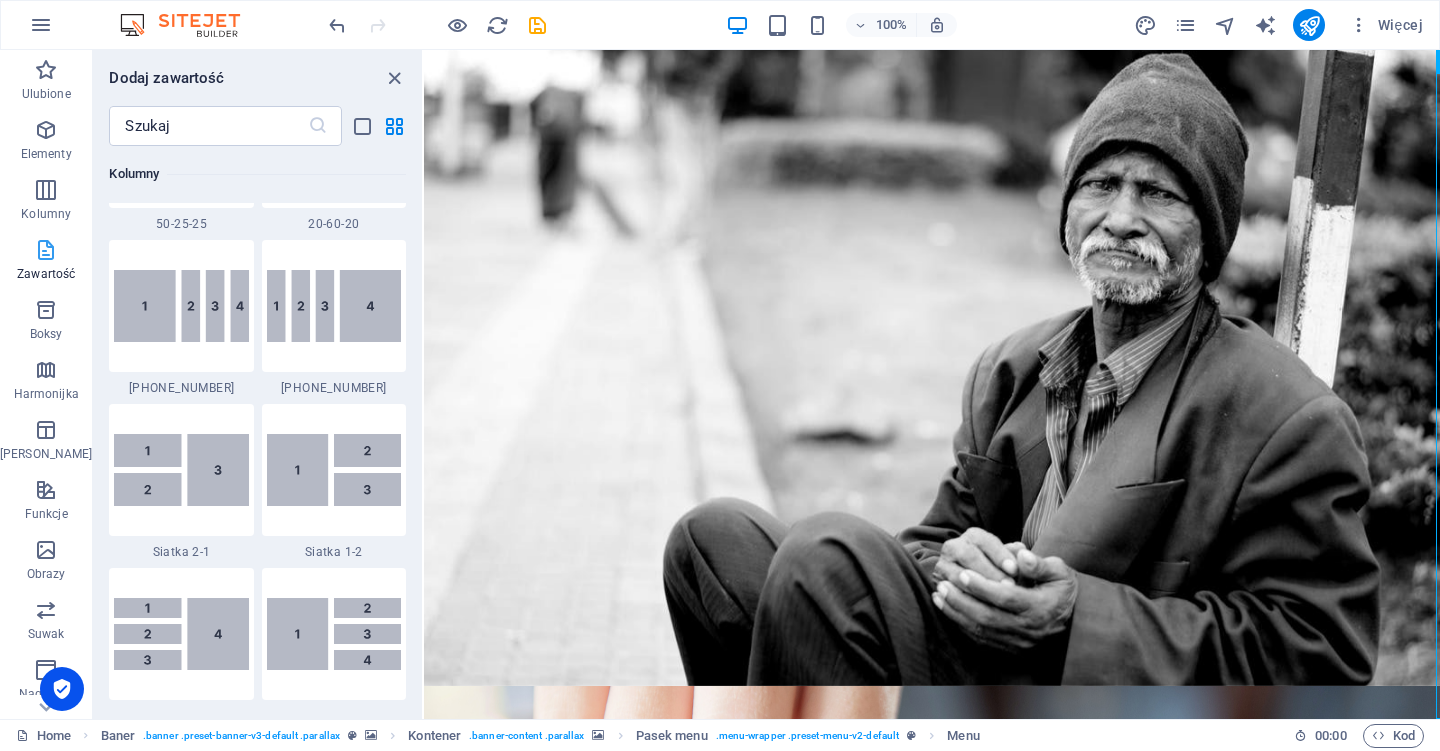 scroll, scrollTop: 3499, scrollLeft: 0, axis: vertical 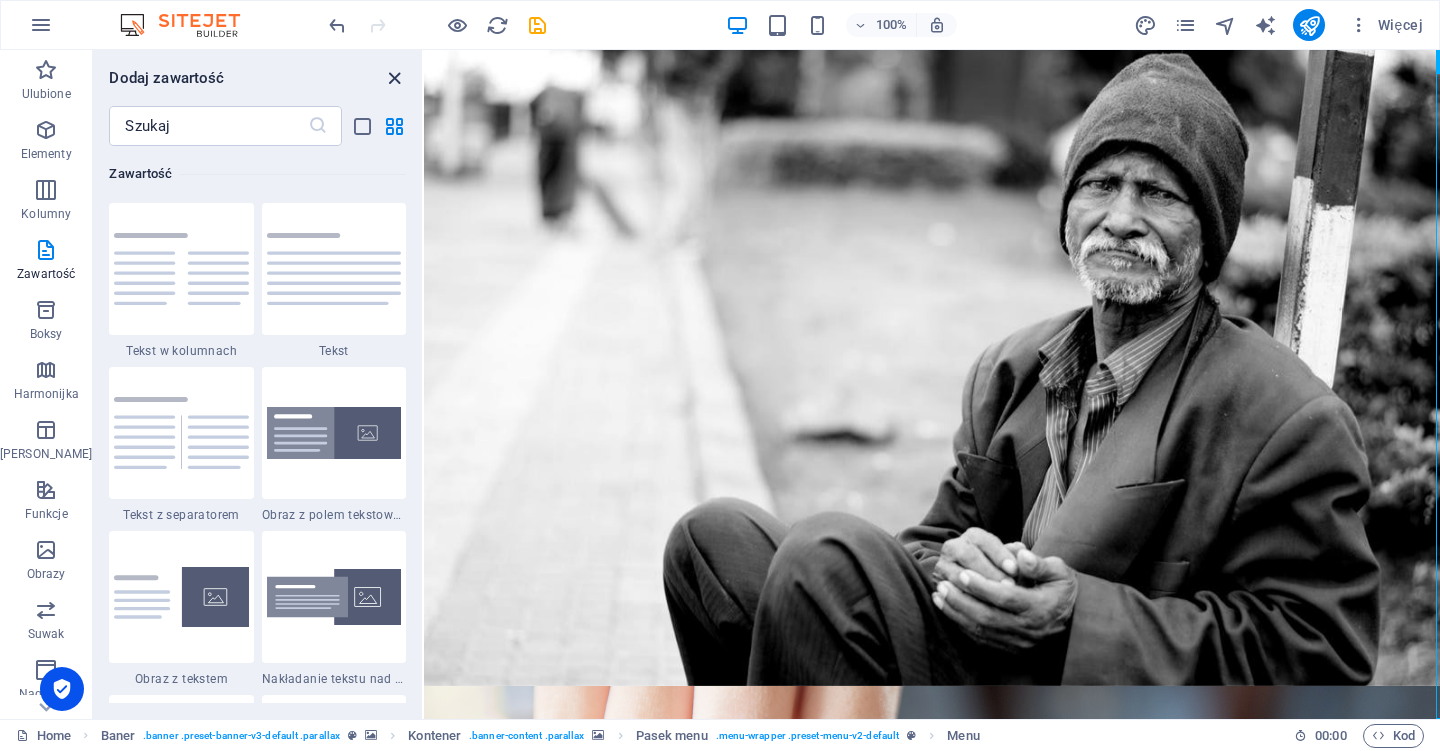 click at bounding box center (394, 78) 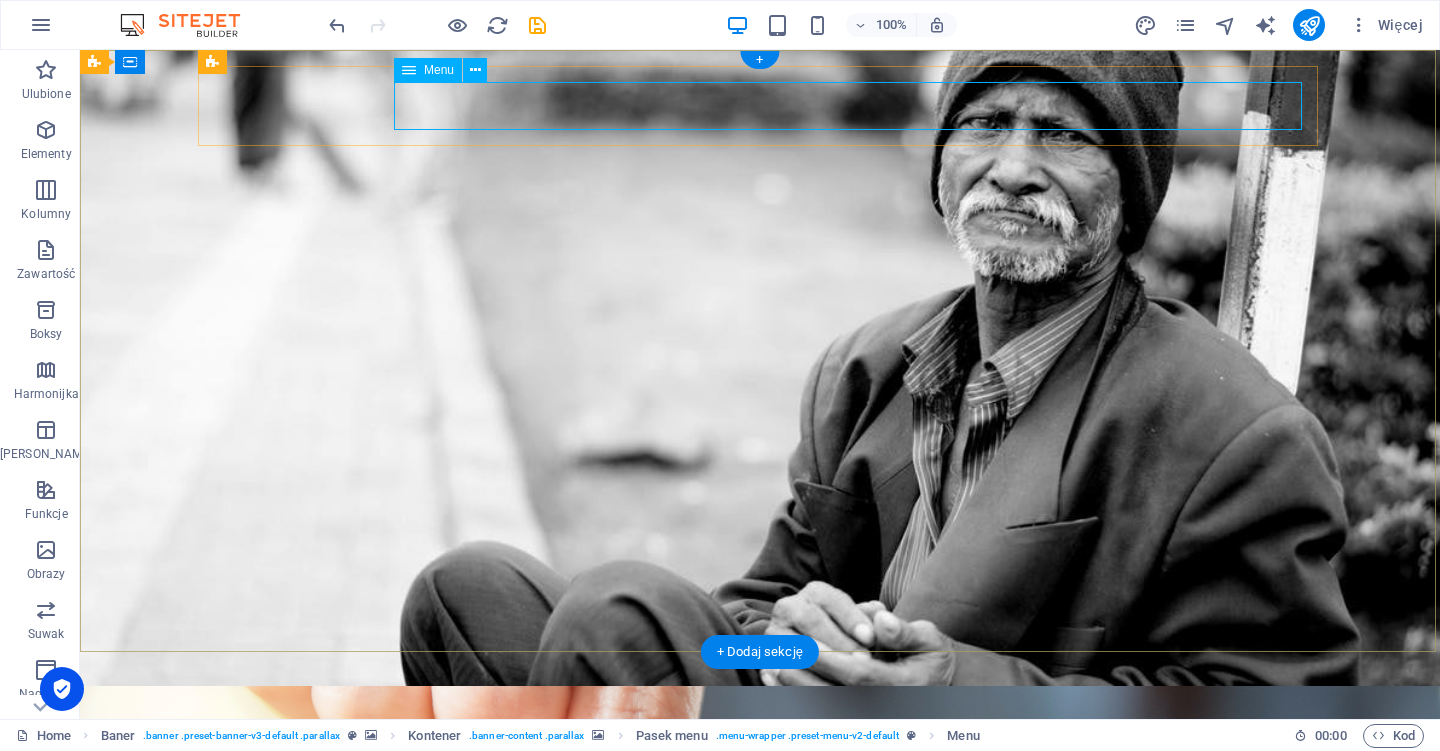 click on "Menu" at bounding box center [428, 70] 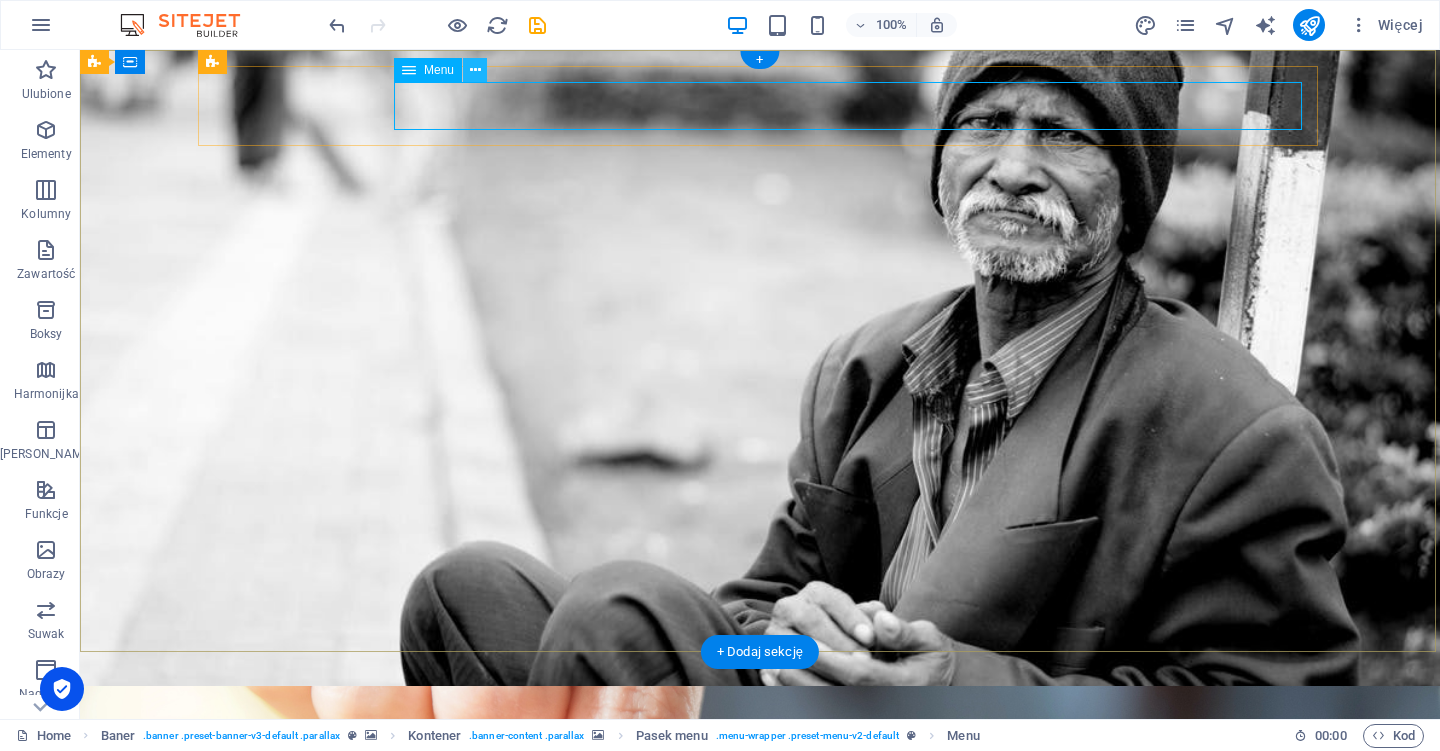 click at bounding box center (475, 70) 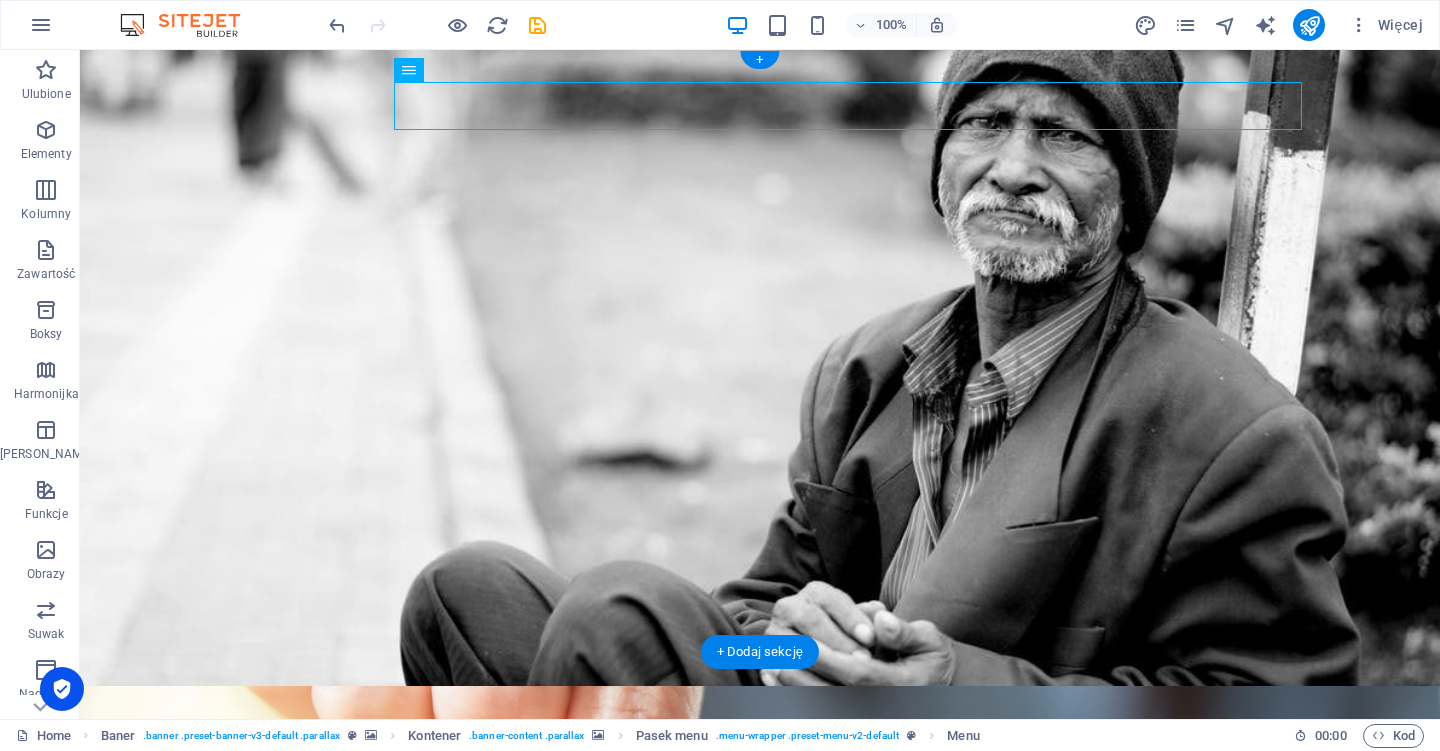 click at bounding box center [760, 1000] 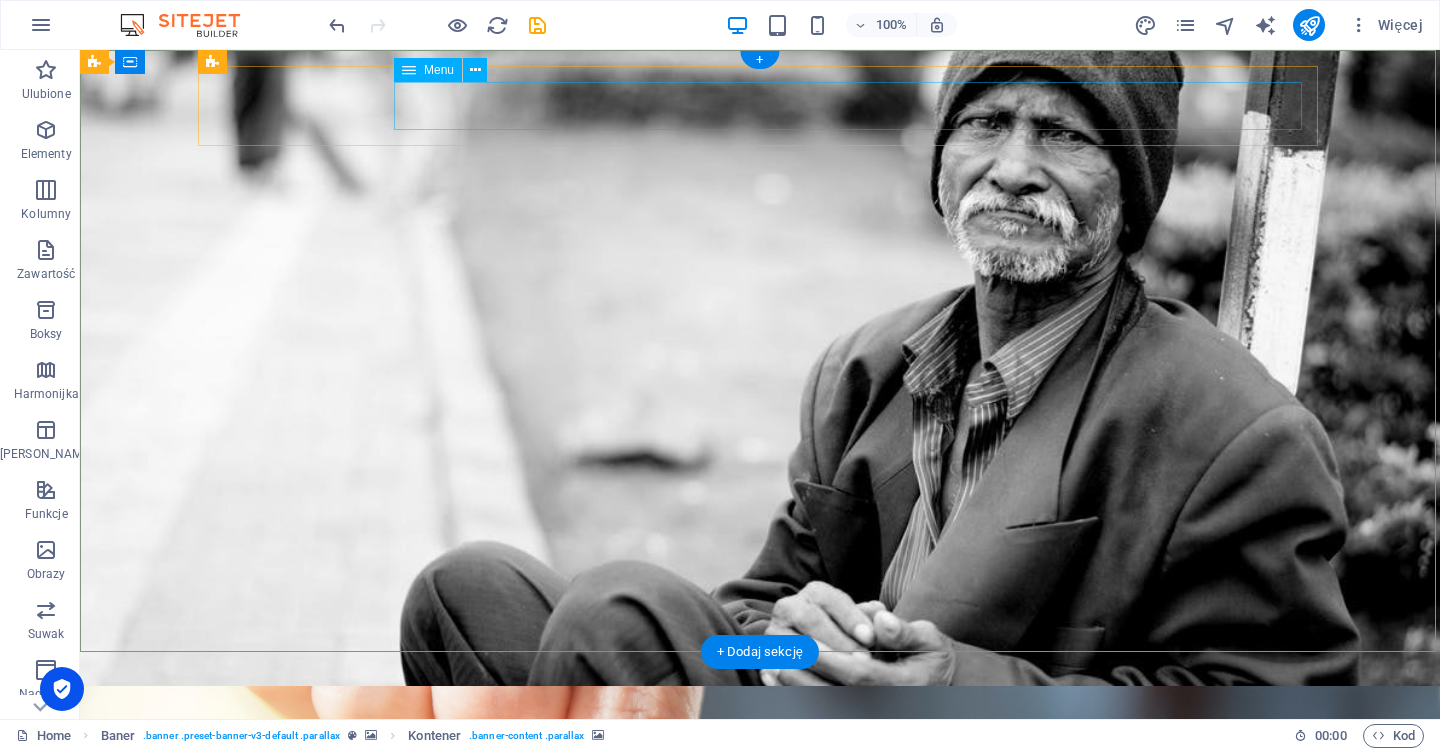click on "Home About us What we do Projects Volunteers Donate" at bounding box center [760, 1431] 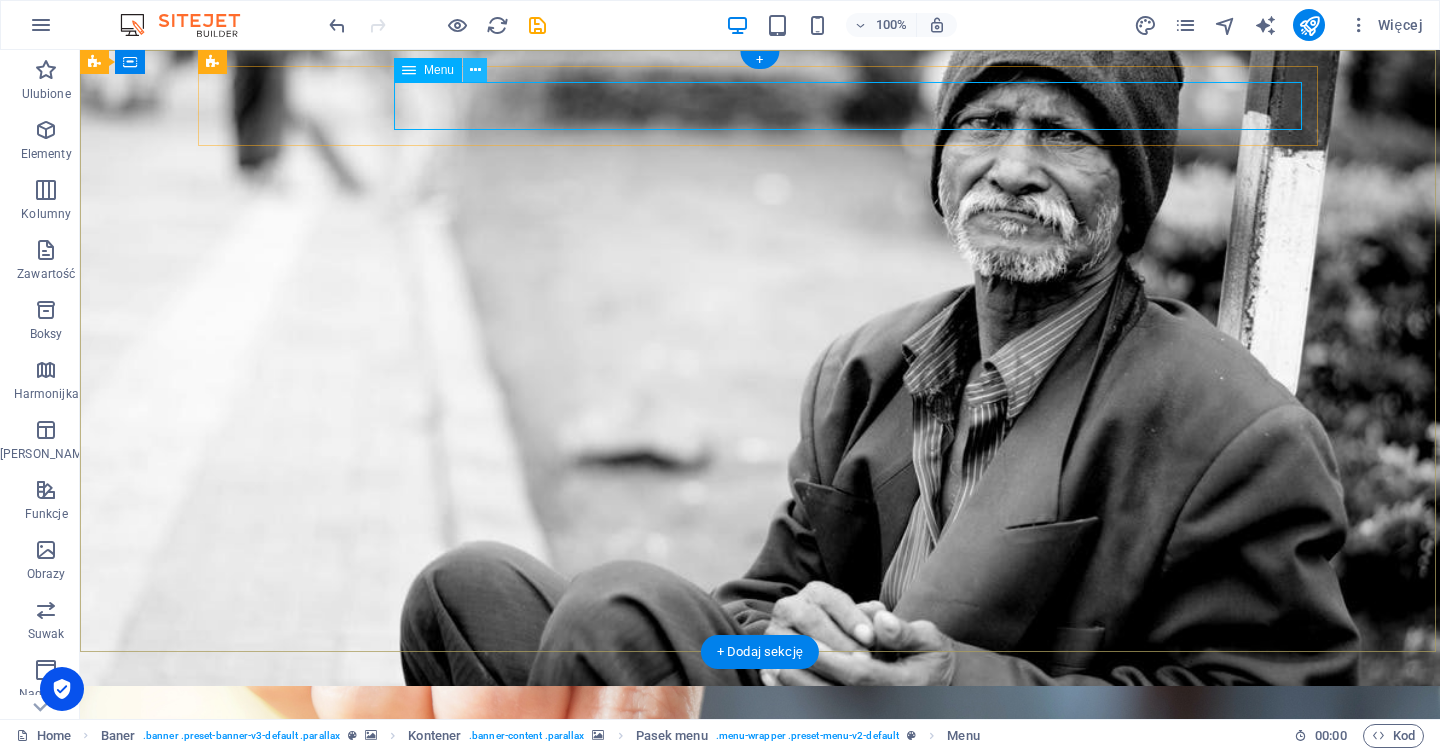 click at bounding box center [475, 70] 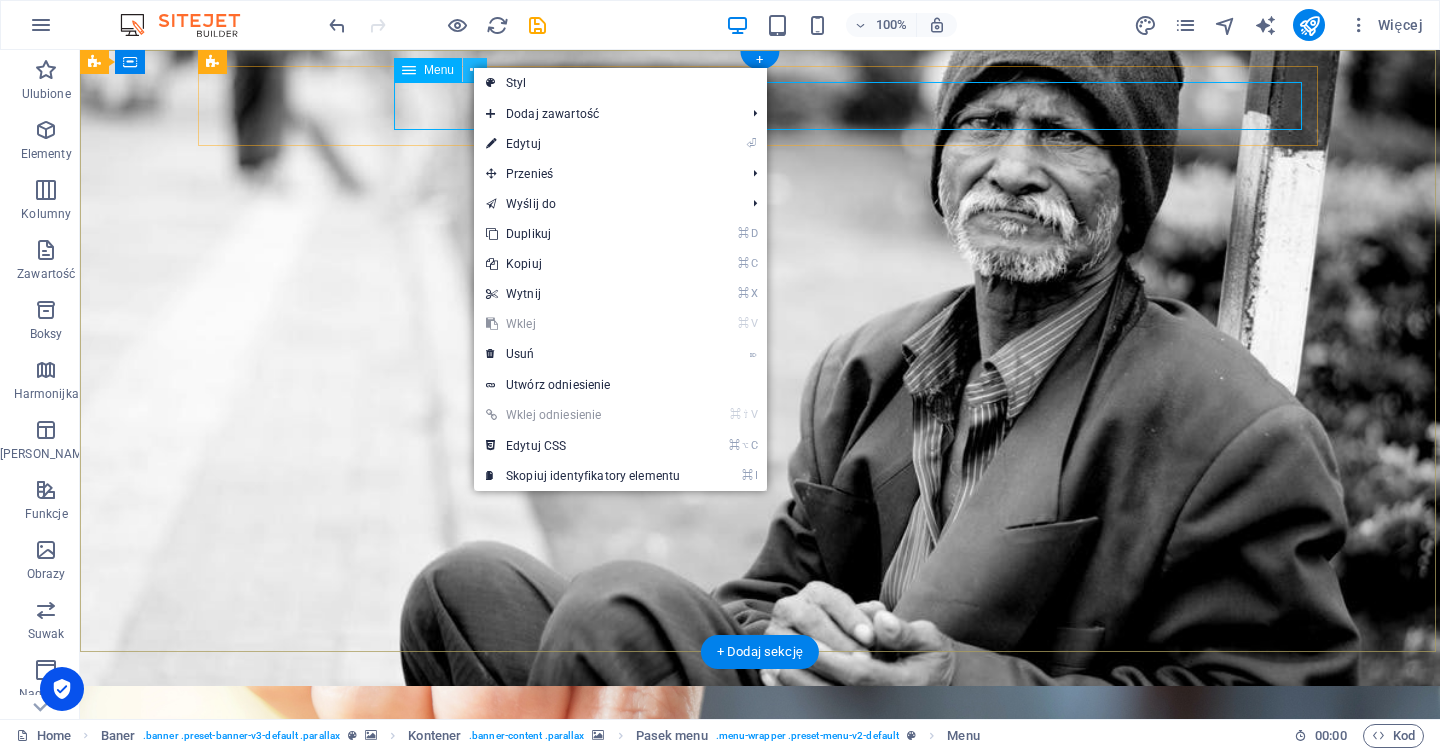 click at bounding box center [475, 70] 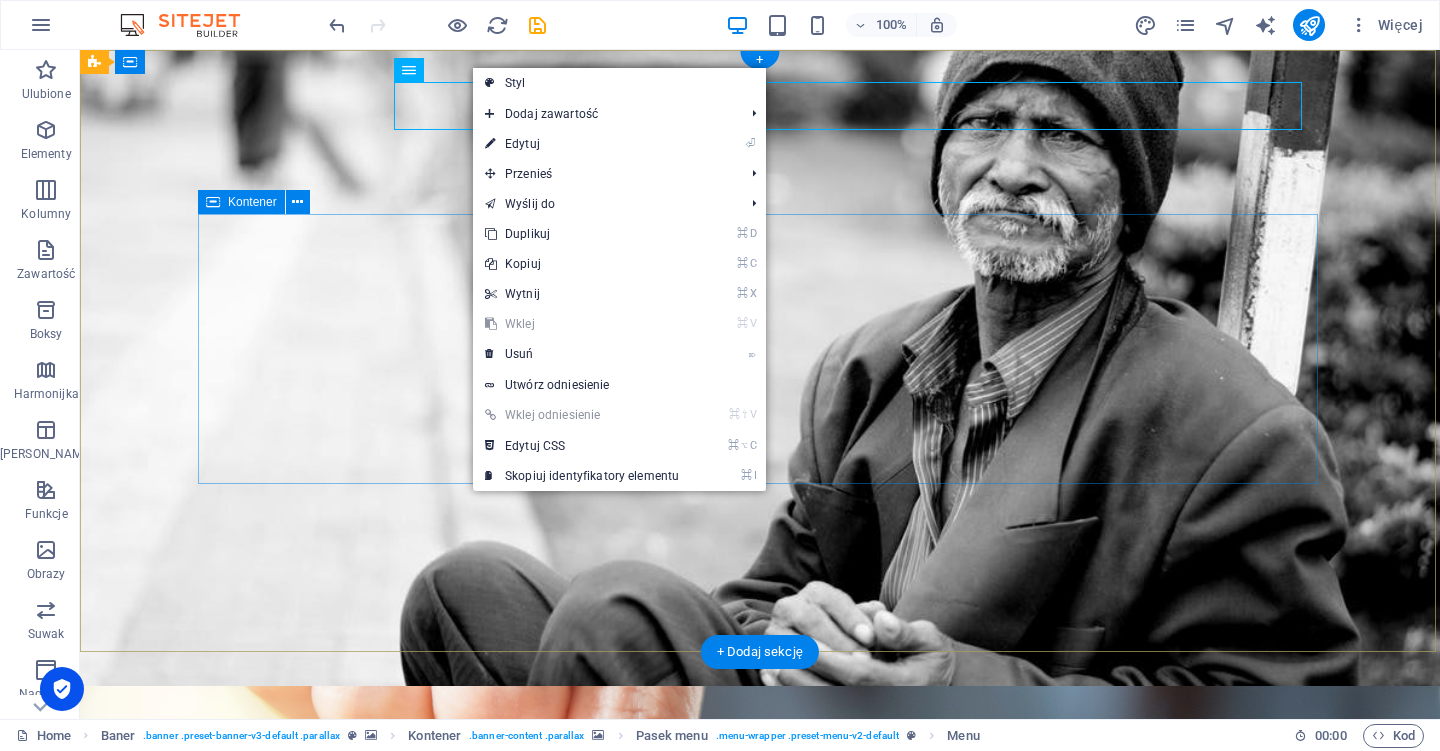 click on "Donate   and Help those in need. Let's build a better world together! Learn more" at bounding box center [760, 1606] 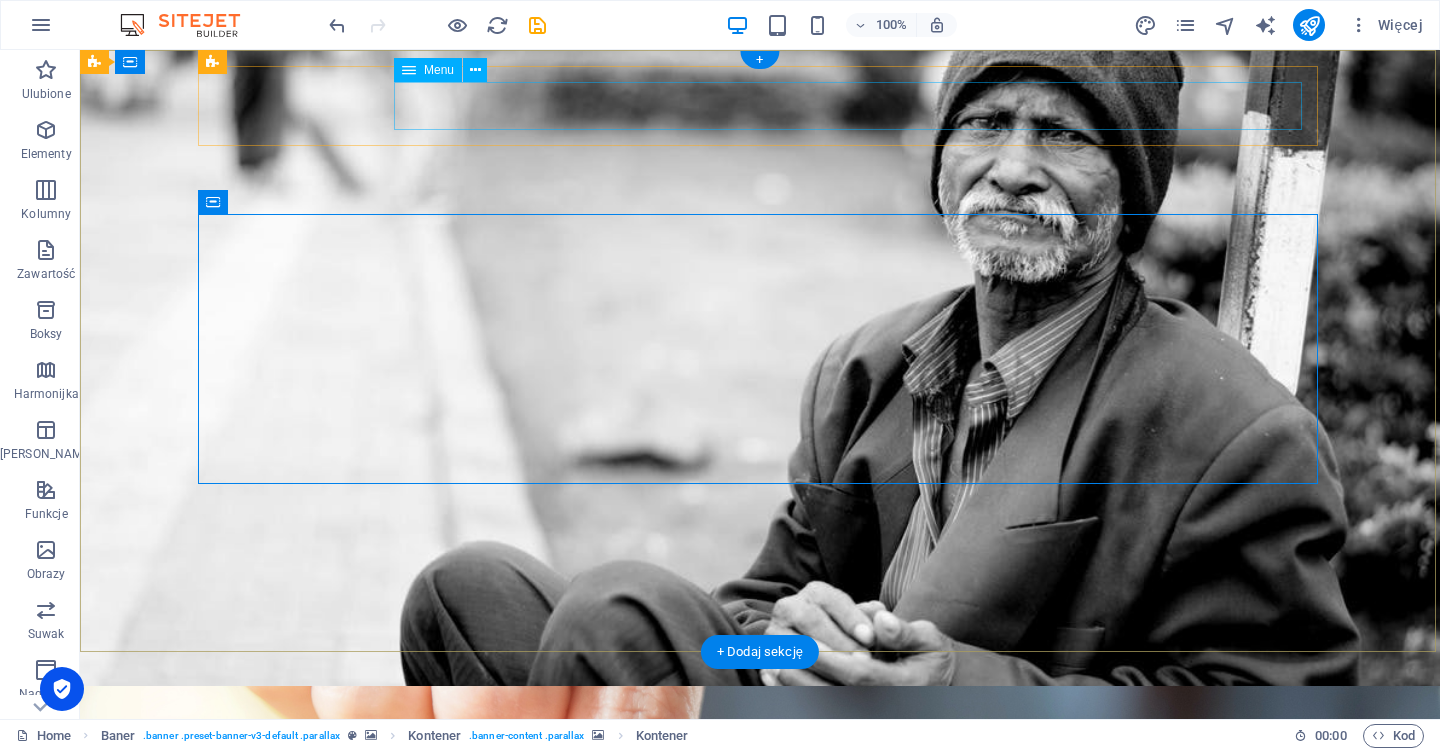 click on "Home About us What we do Projects Volunteers Donate" at bounding box center (760, 1431) 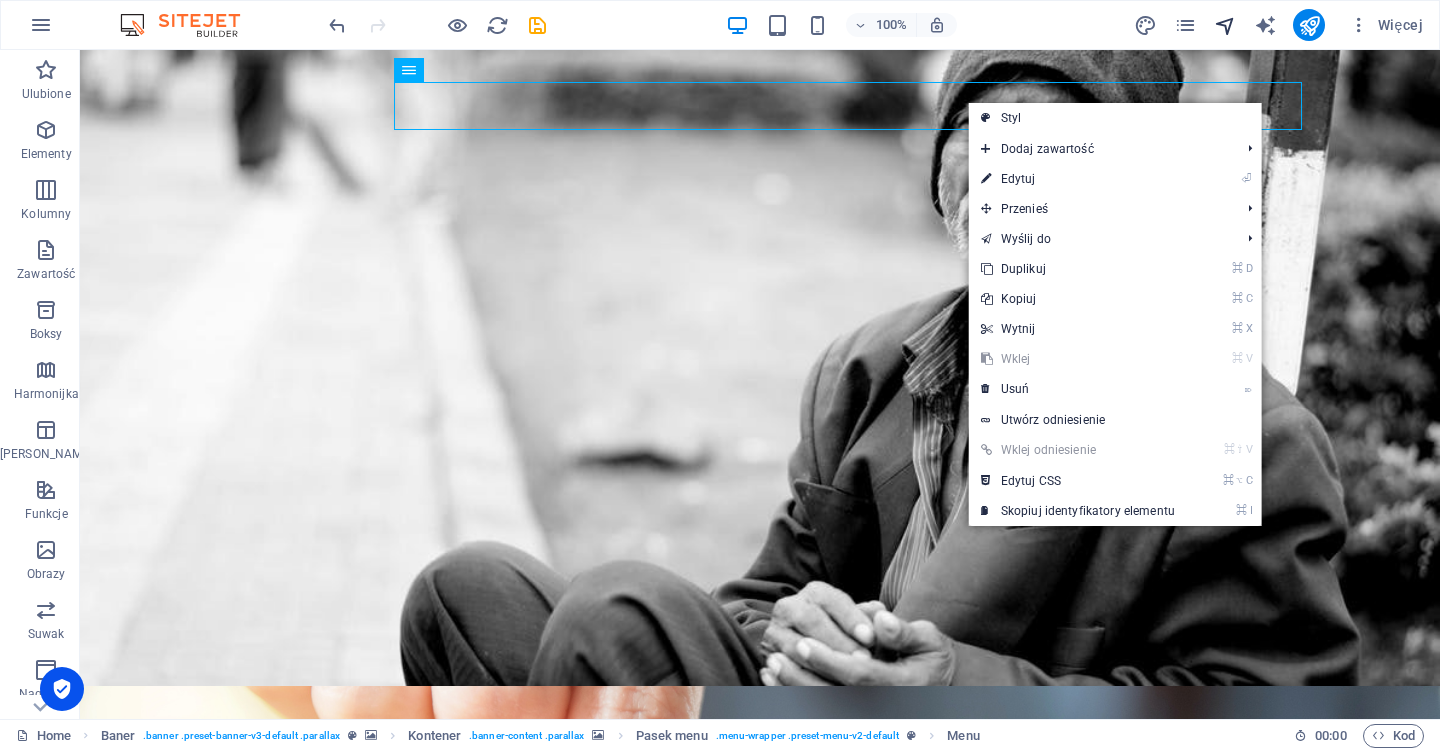 click at bounding box center (1225, 25) 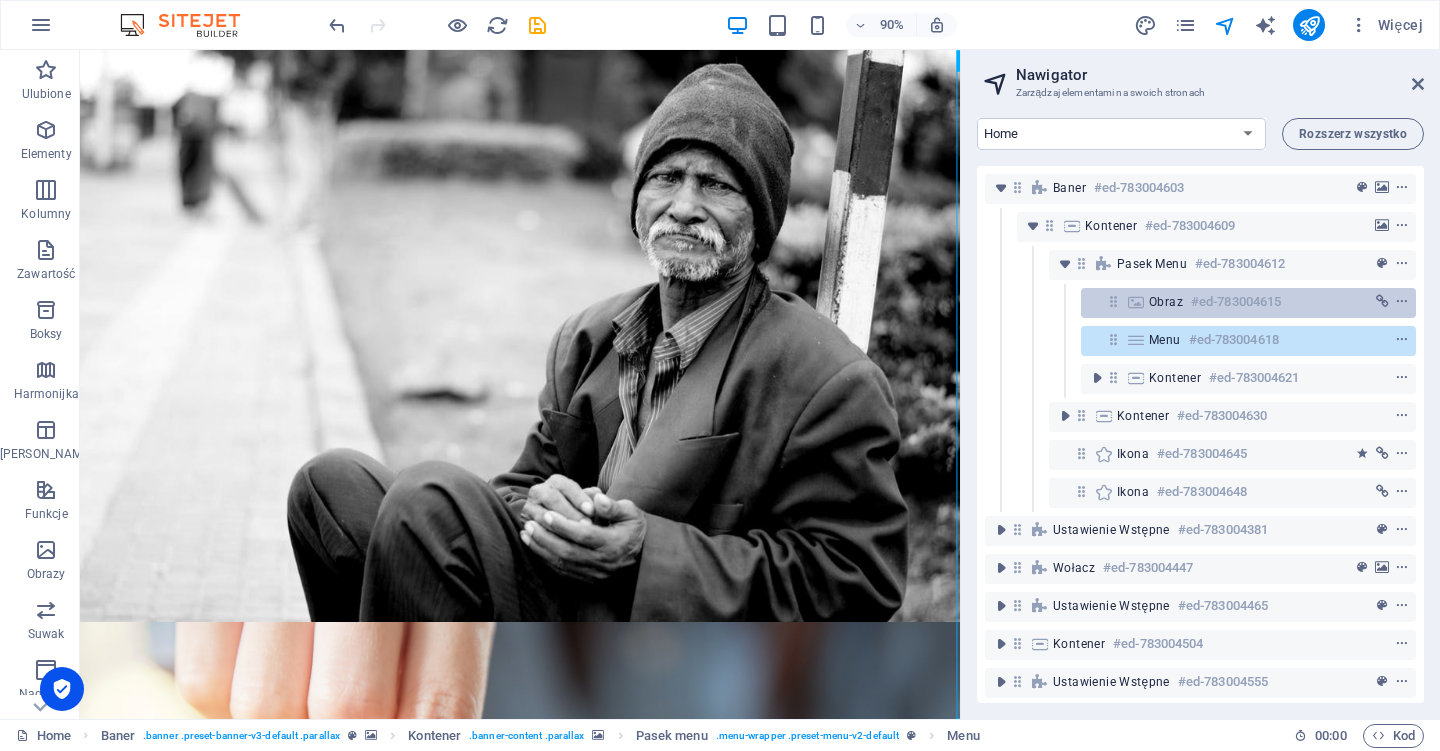 scroll, scrollTop: 0, scrollLeft: 0, axis: both 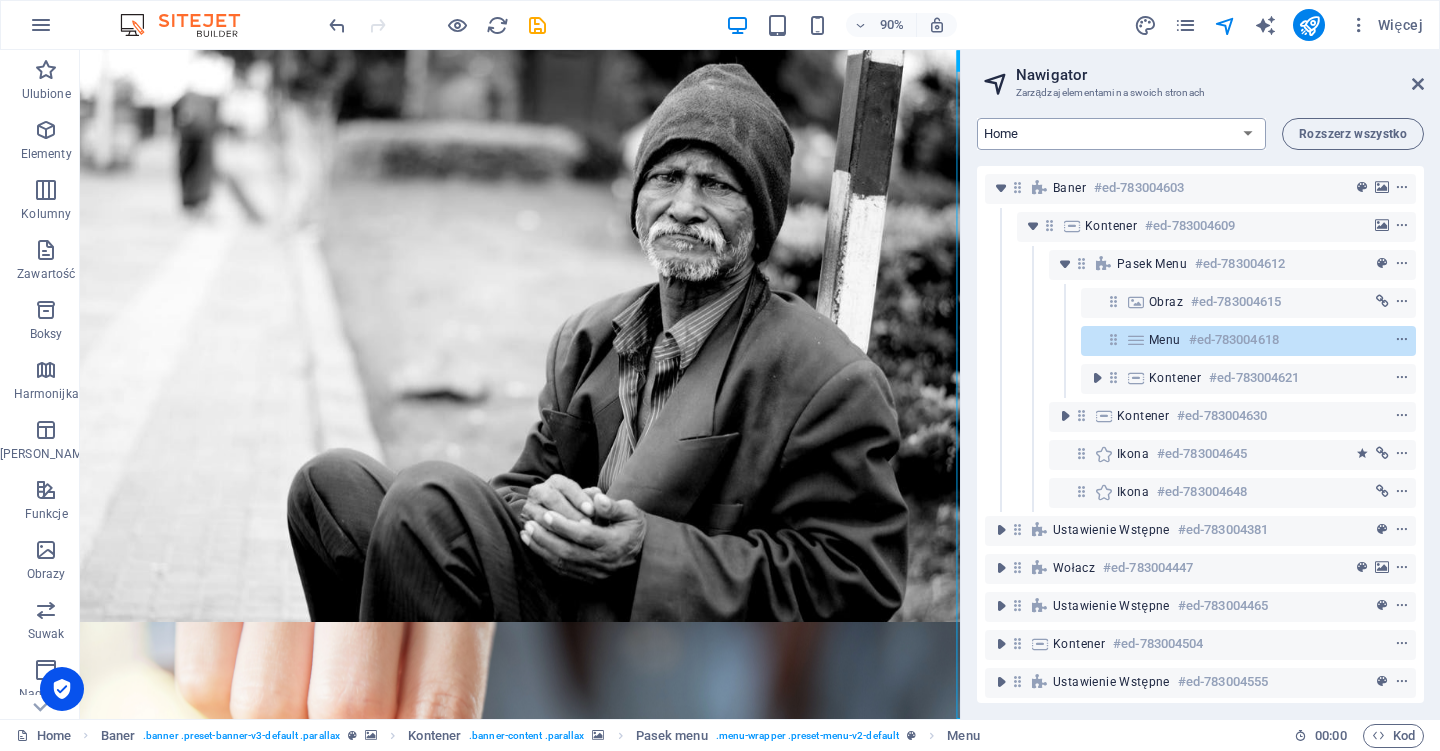 select on "15173200-en" 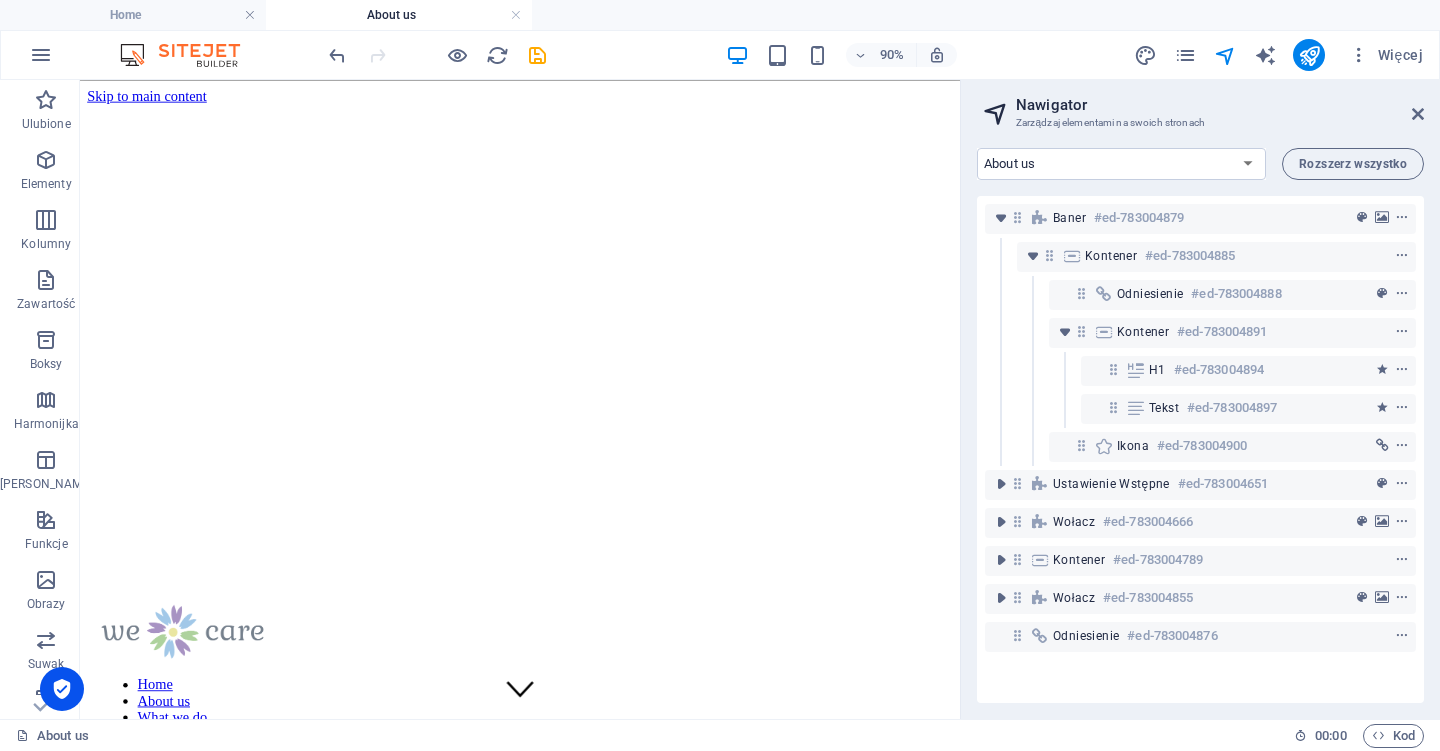 scroll, scrollTop: 0, scrollLeft: 0, axis: both 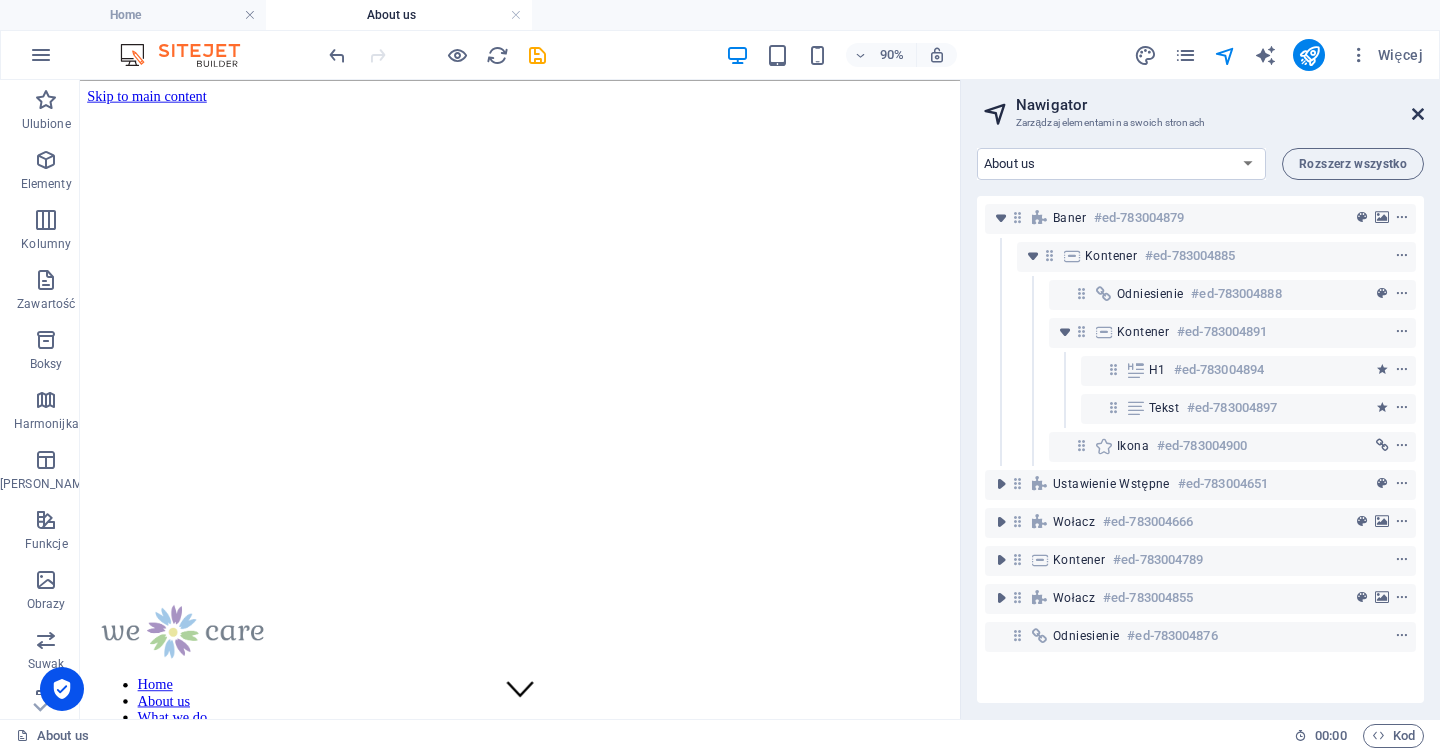click at bounding box center [1418, 114] 